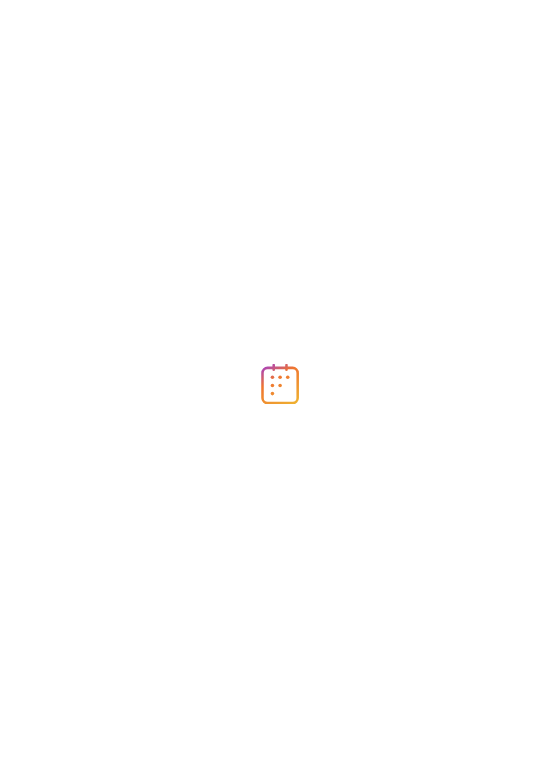 scroll, scrollTop: 0, scrollLeft: 0, axis: both 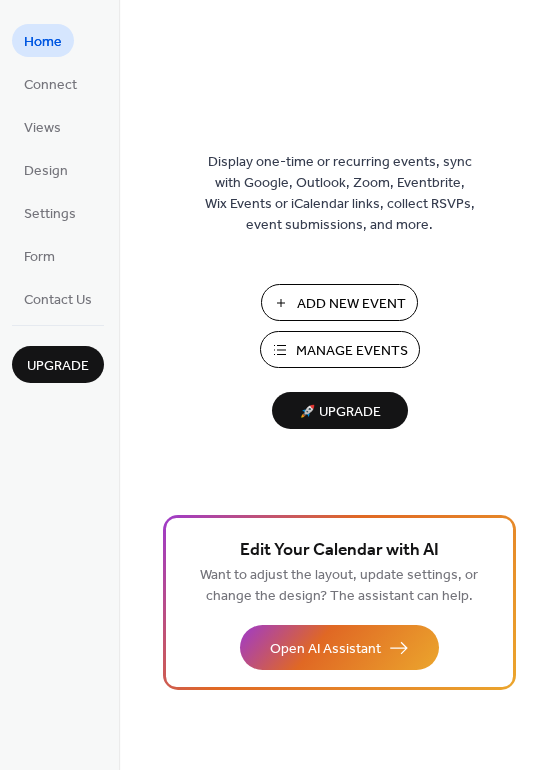 click on "Manage Events" at bounding box center [352, 351] 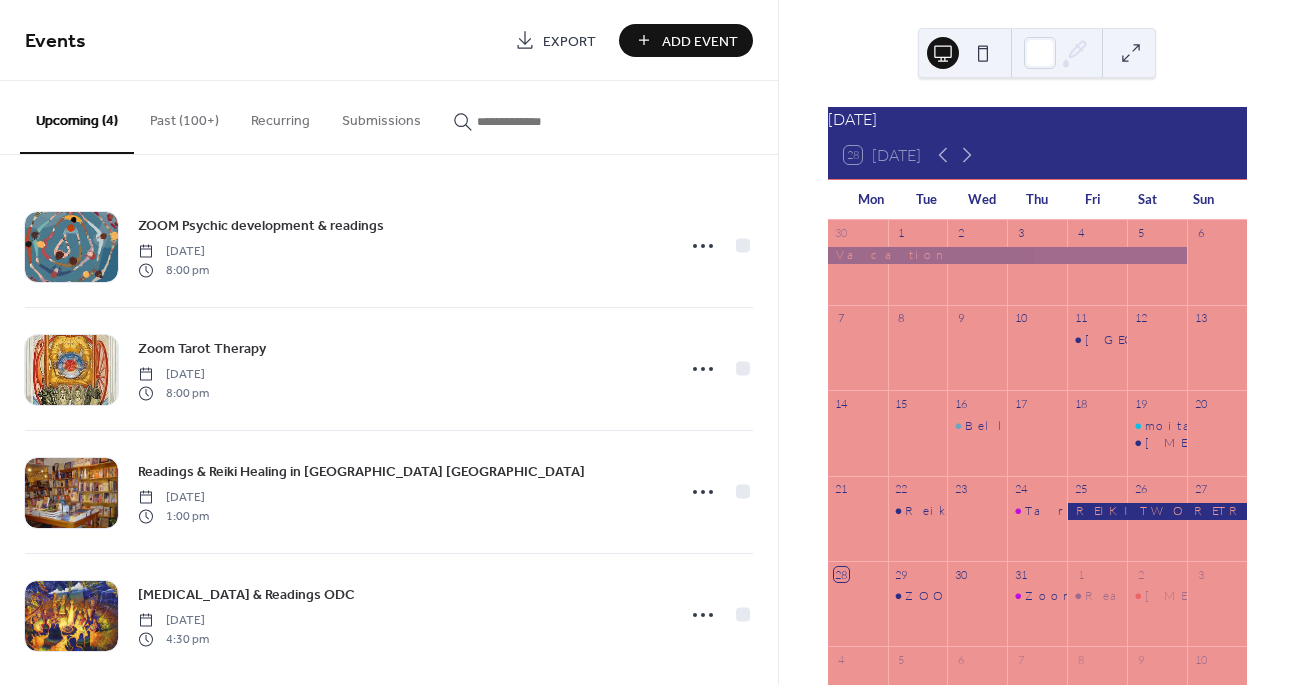 scroll, scrollTop: 0, scrollLeft: 0, axis: both 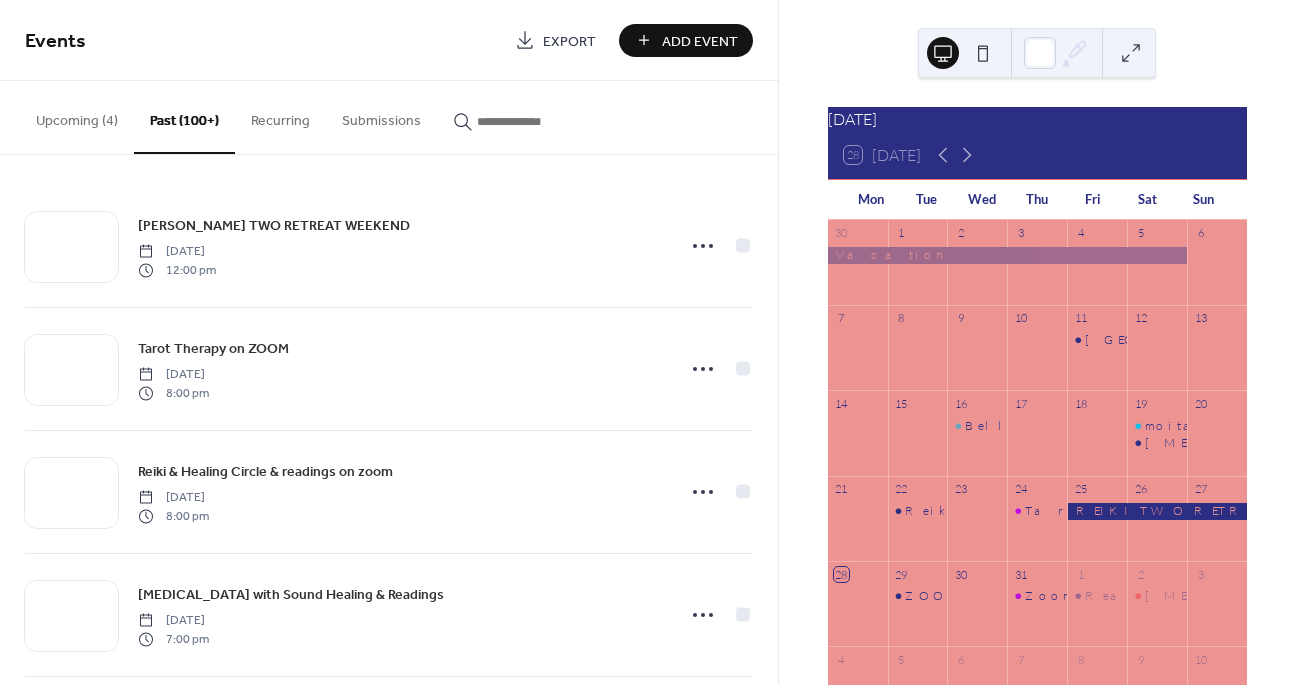click 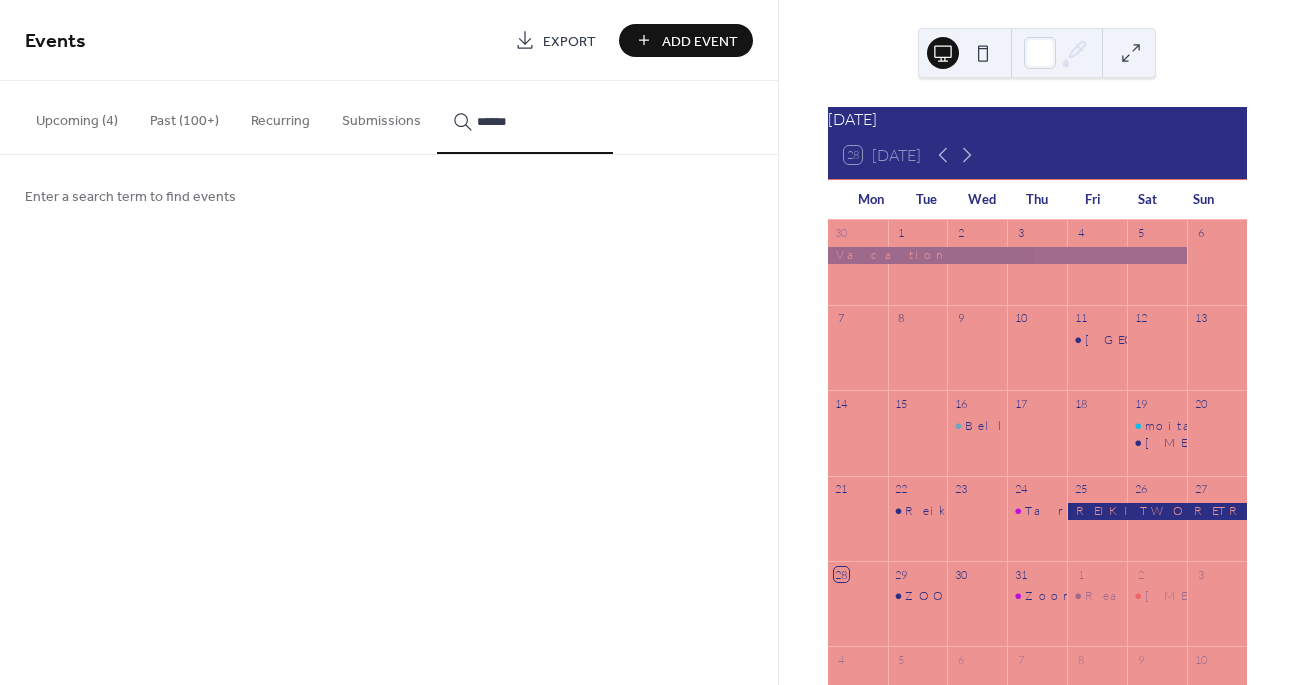 click on "*****" at bounding box center (525, 117) 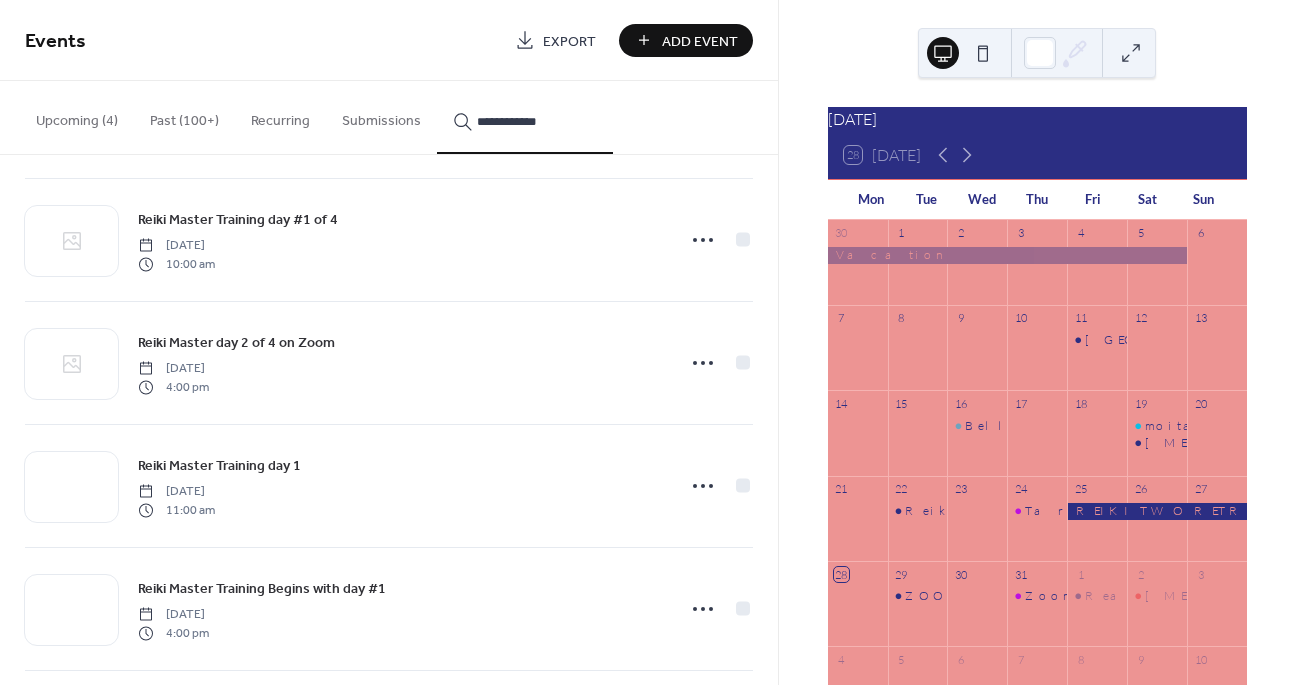 scroll, scrollTop: 505, scrollLeft: 0, axis: vertical 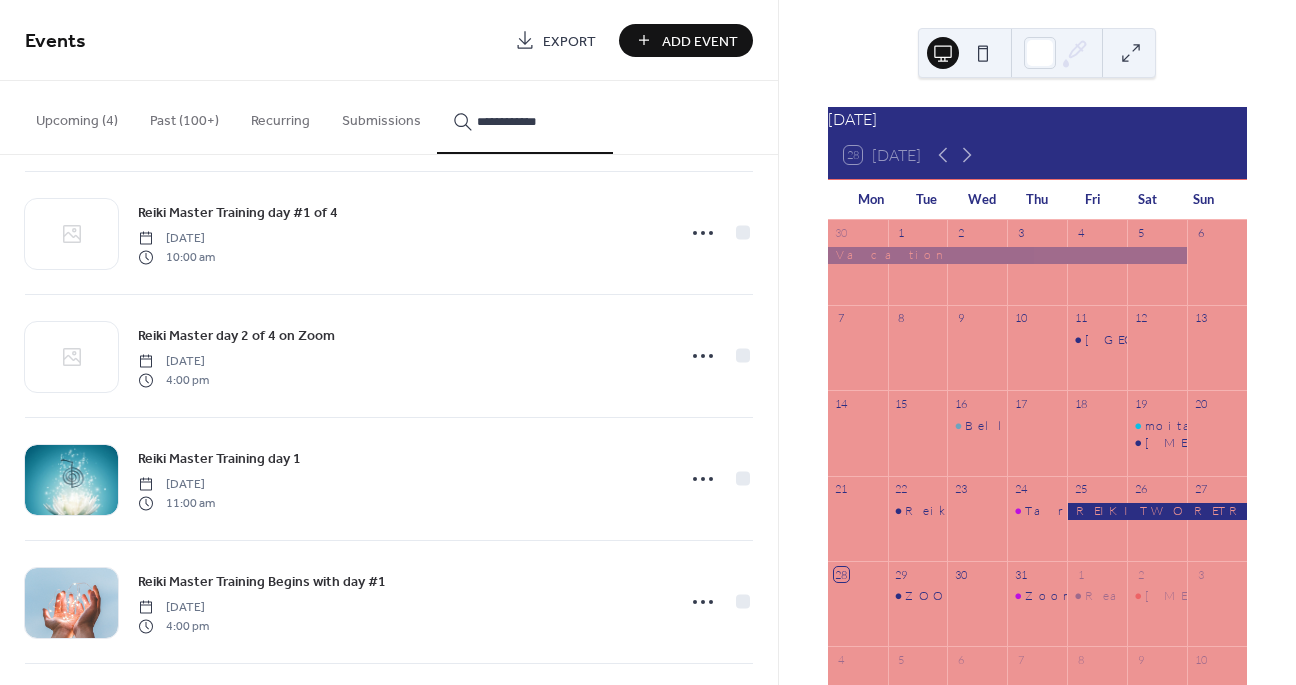 type on "**********" 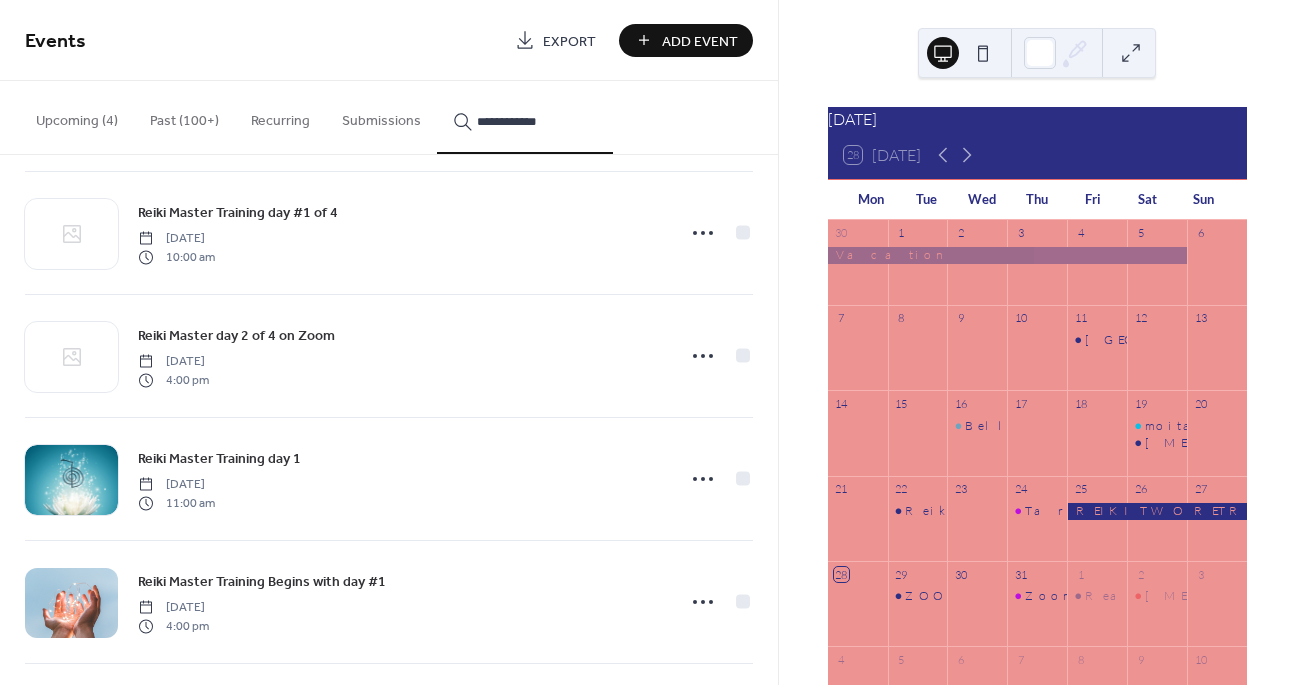 click at bounding box center (71, 603) 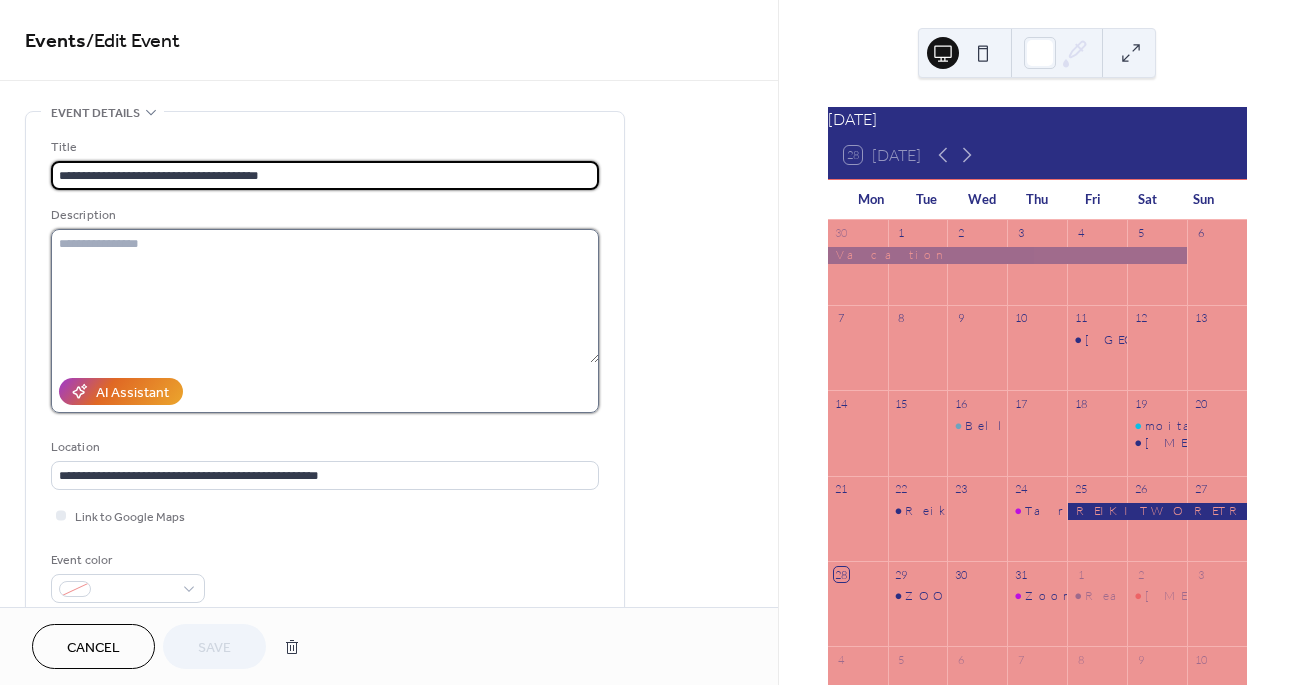 click at bounding box center [325, 296] 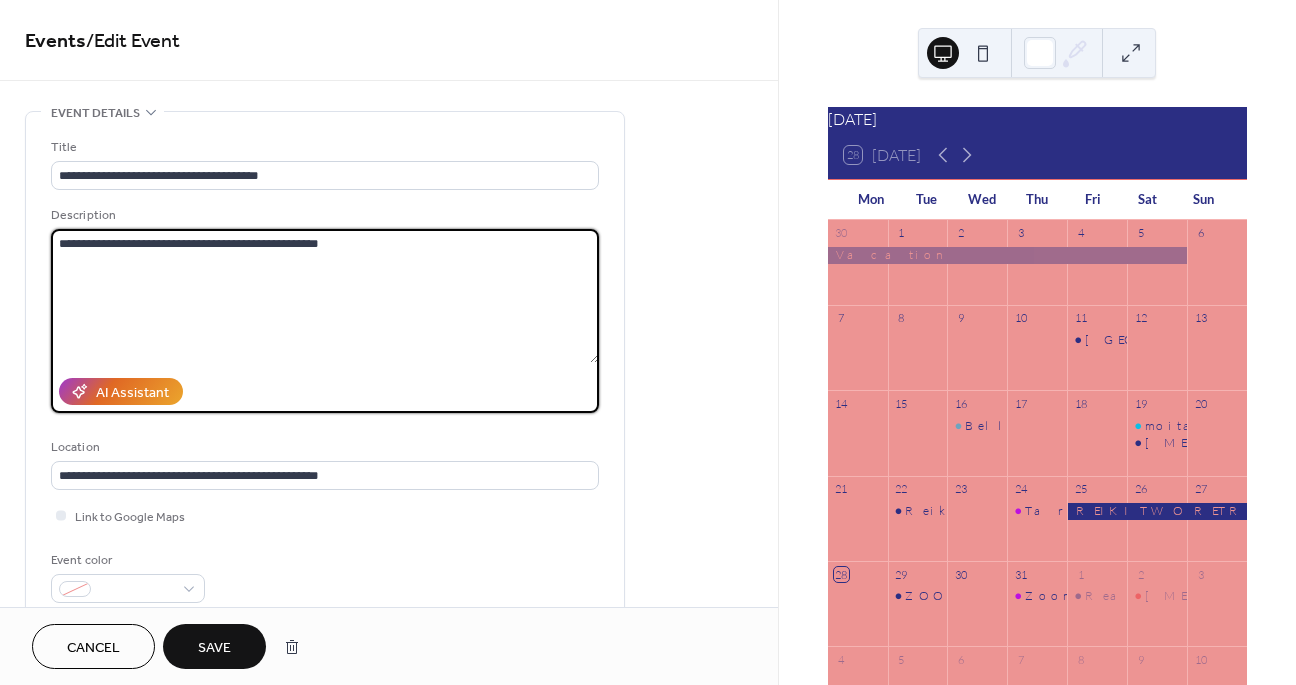 drag, startPoint x: 286, startPoint y: 243, endPoint x: 197, endPoint y: 237, distance: 89.20202 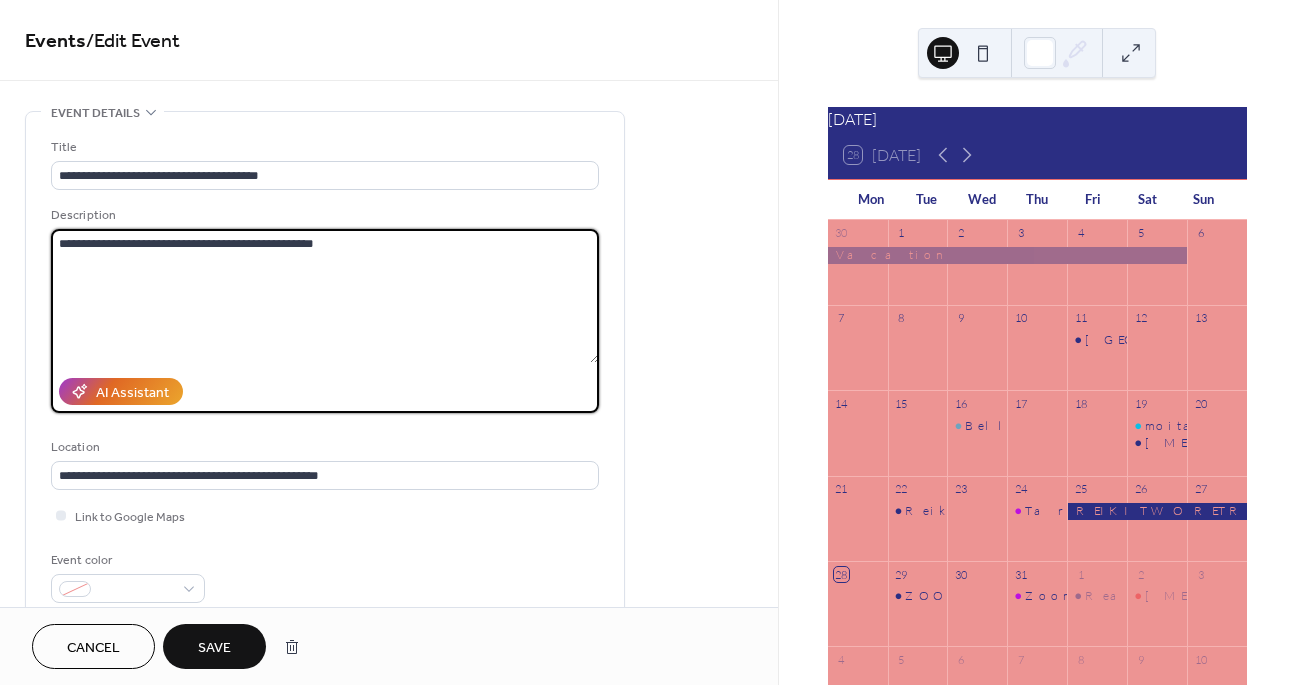 click on "**********" at bounding box center (325, 296) 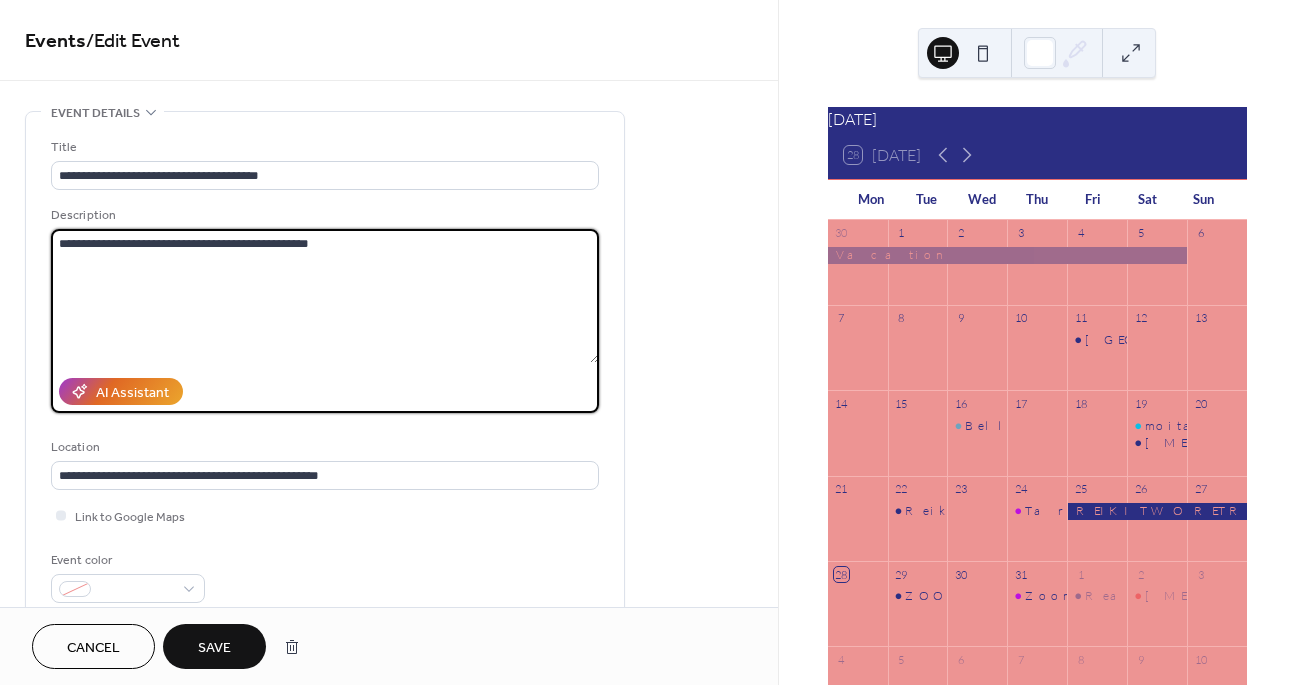 click on "**********" at bounding box center (325, 296) 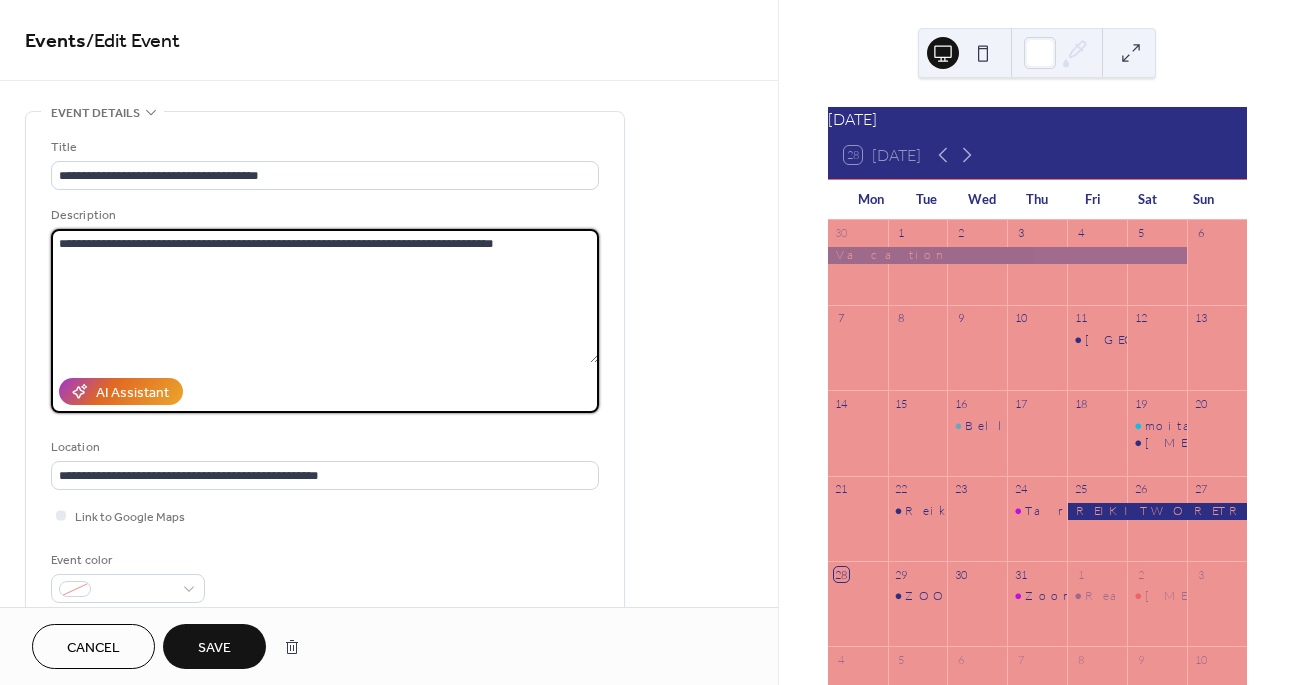click on "**********" at bounding box center (325, 296) 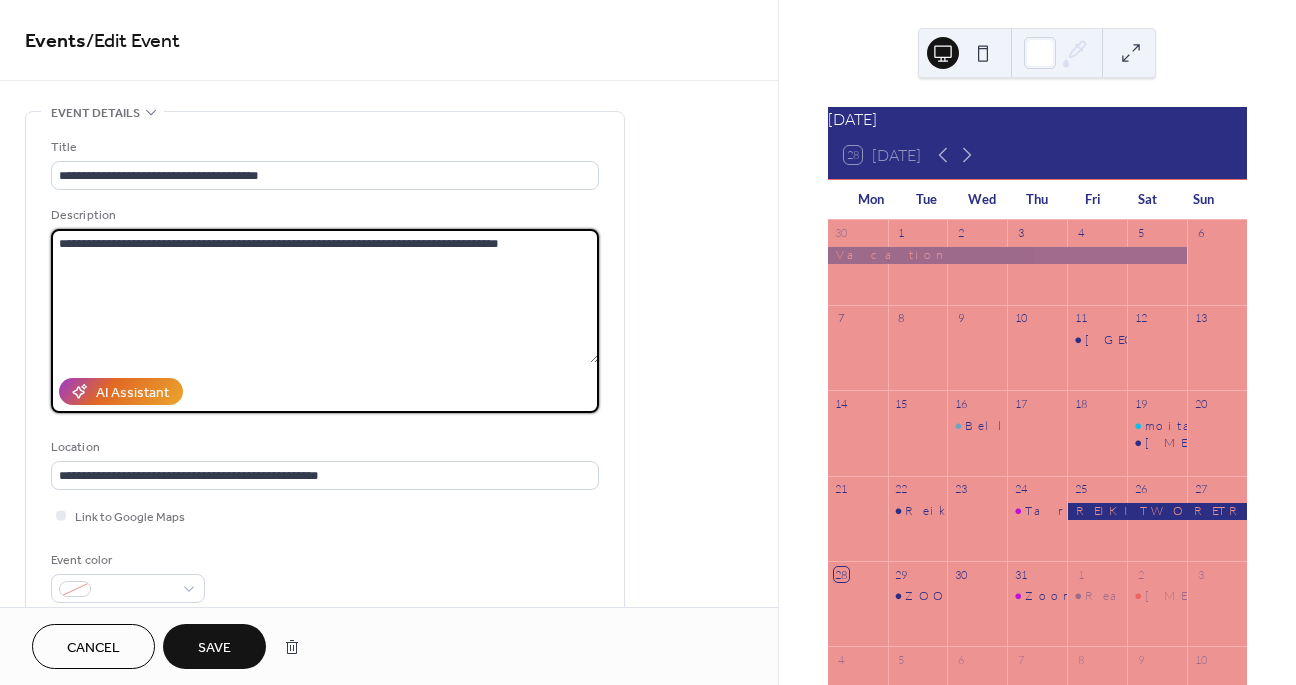 click on "**********" at bounding box center [325, 296] 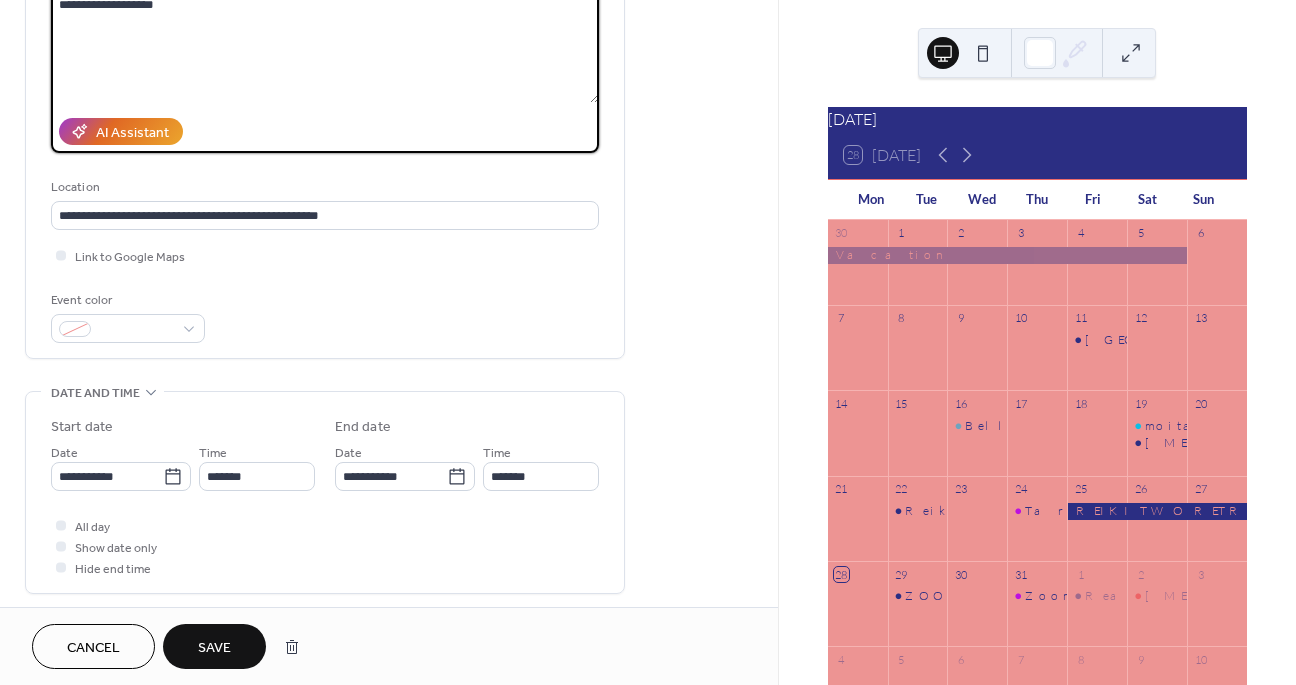 scroll, scrollTop: 271, scrollLeft: 0, axis: vertical 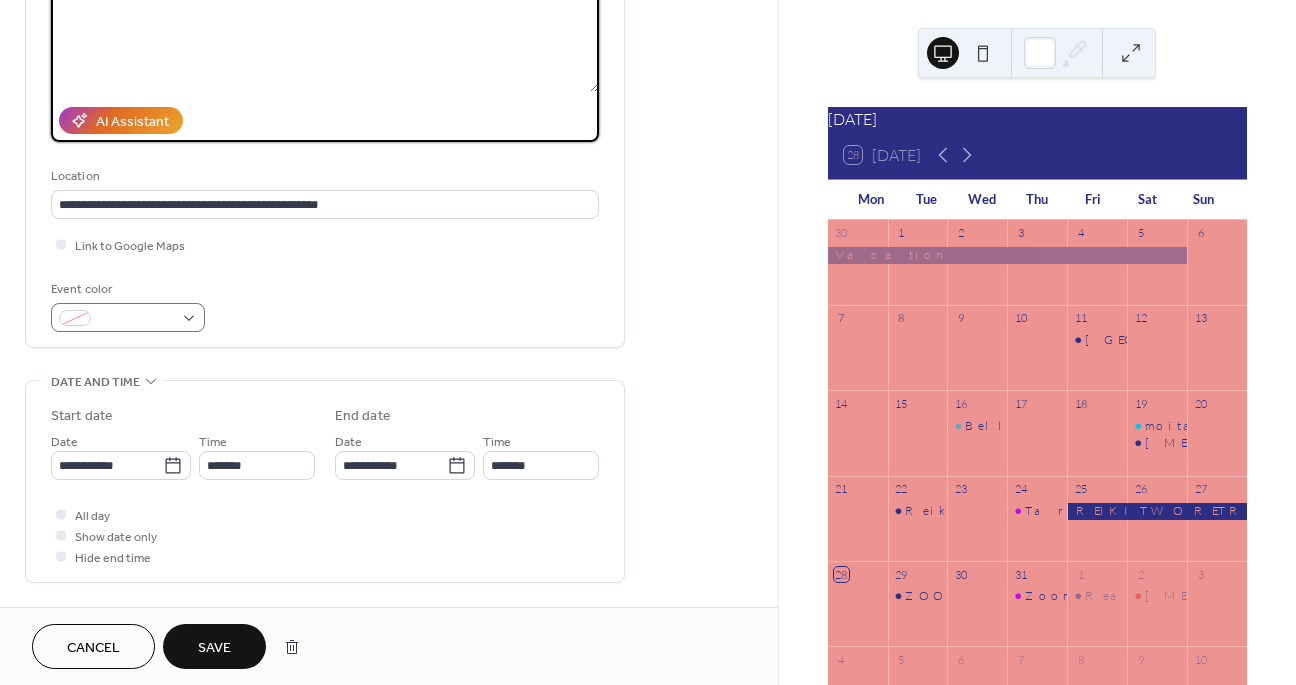 type on "**********" 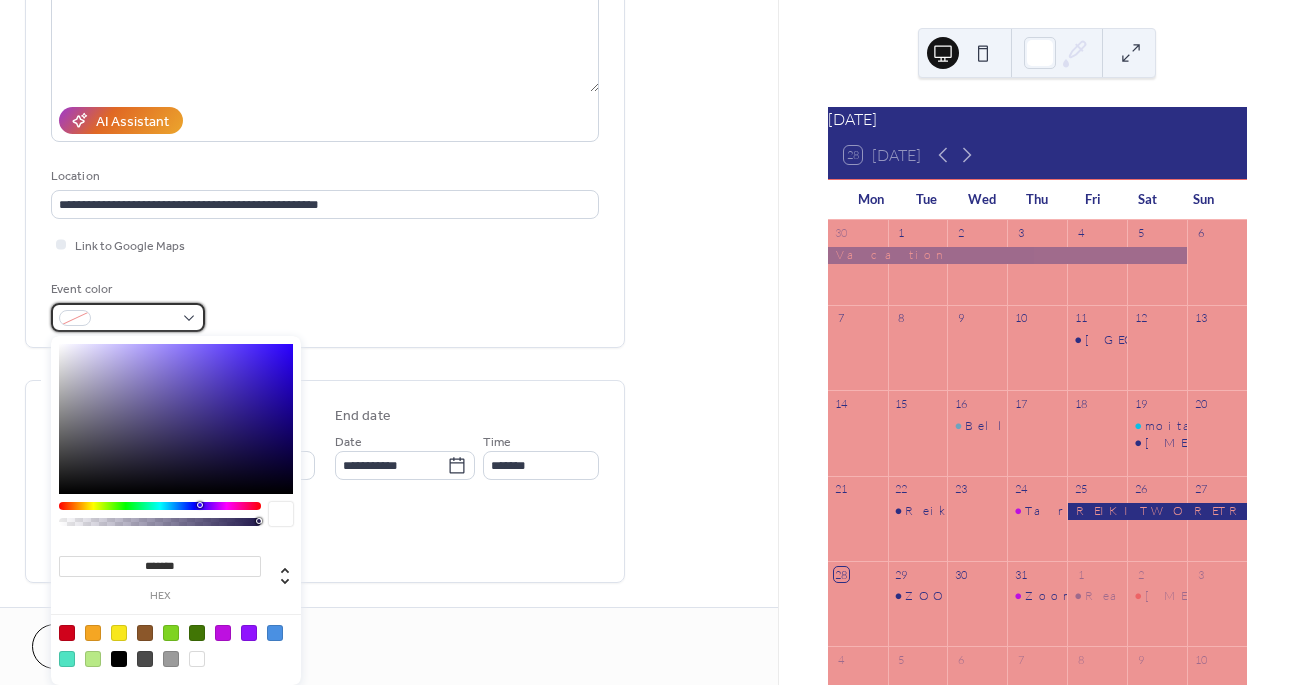 click at bounding box center (128, 317) 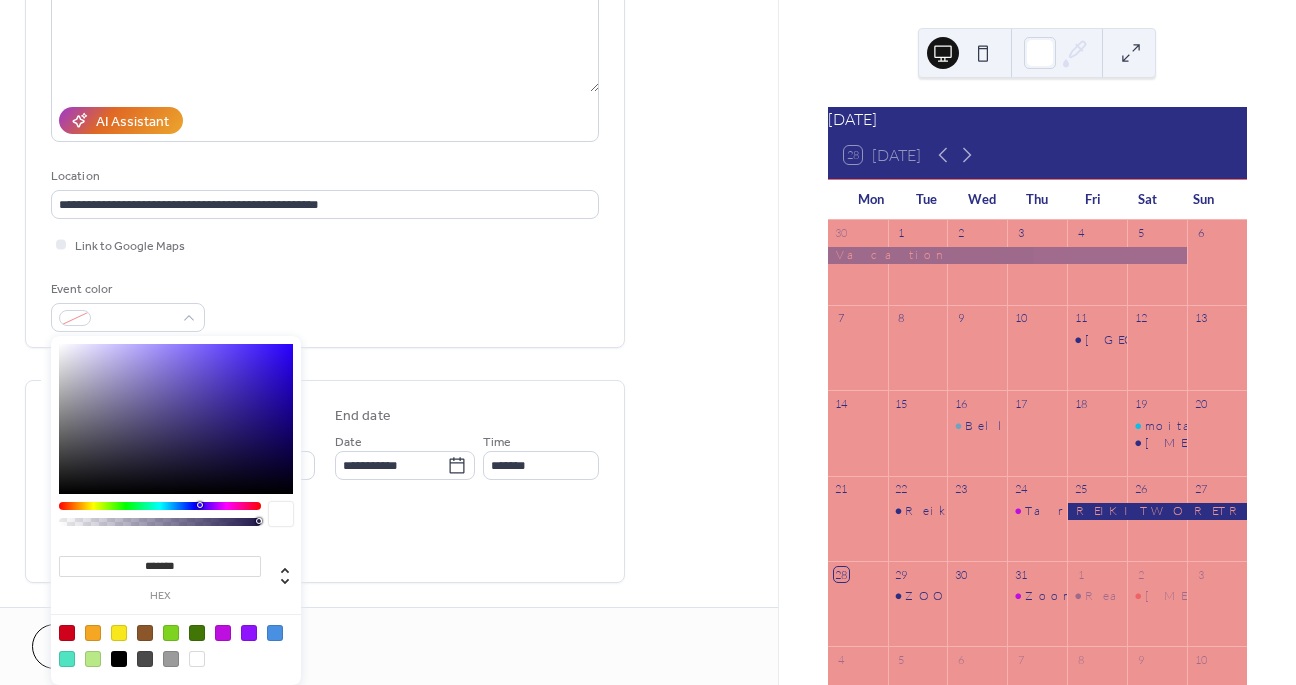 click at bounding box center [171, 633] 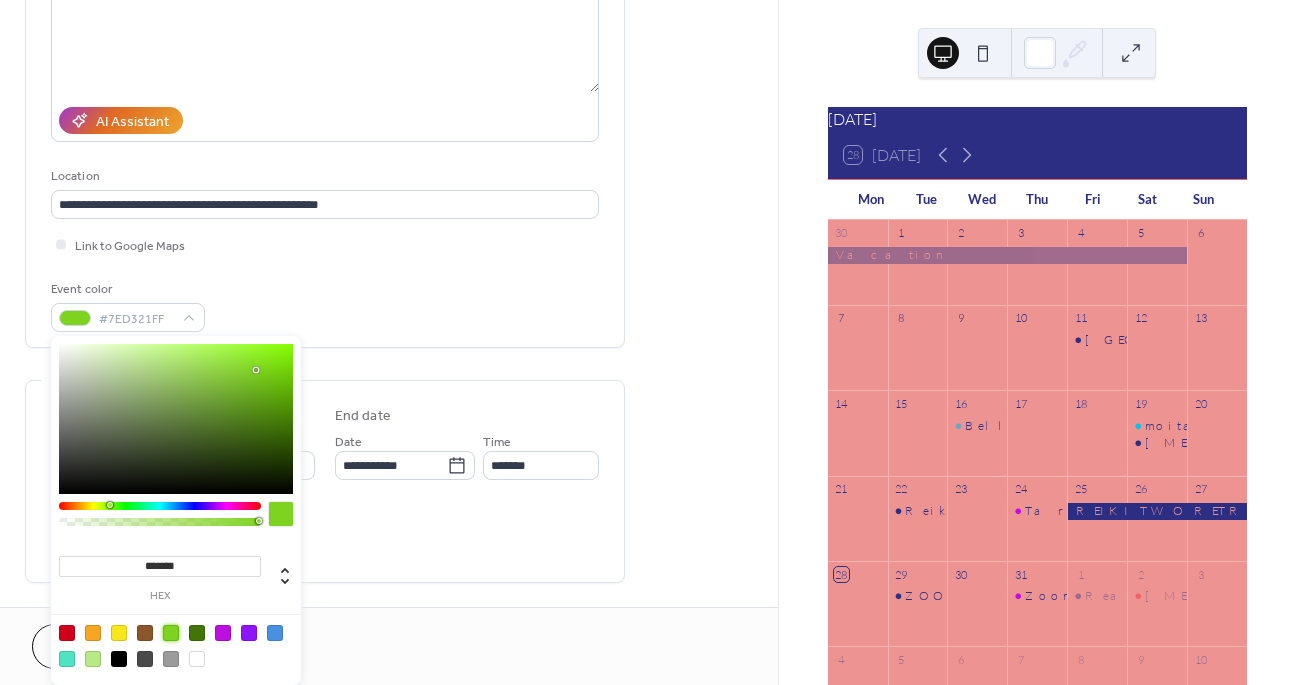 click at bounding box center (67, 659) 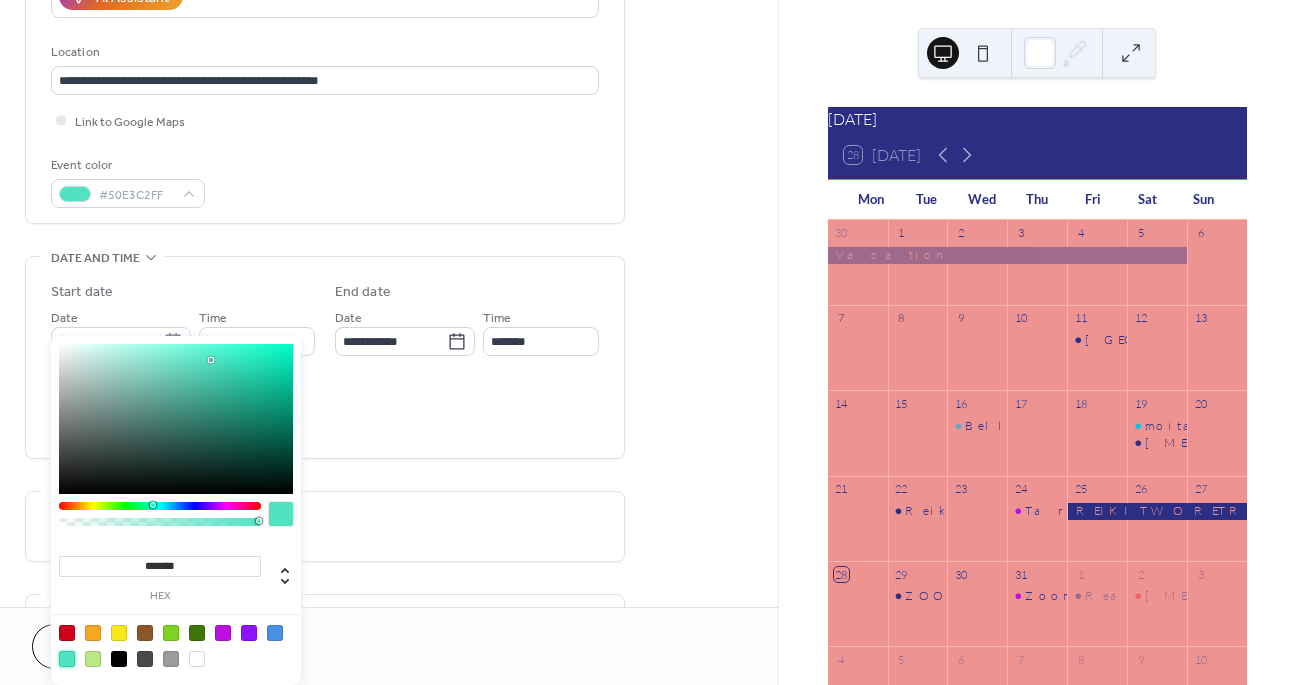 scroll, scrollTop: 521, scrollLeft: 0, axis: vertical 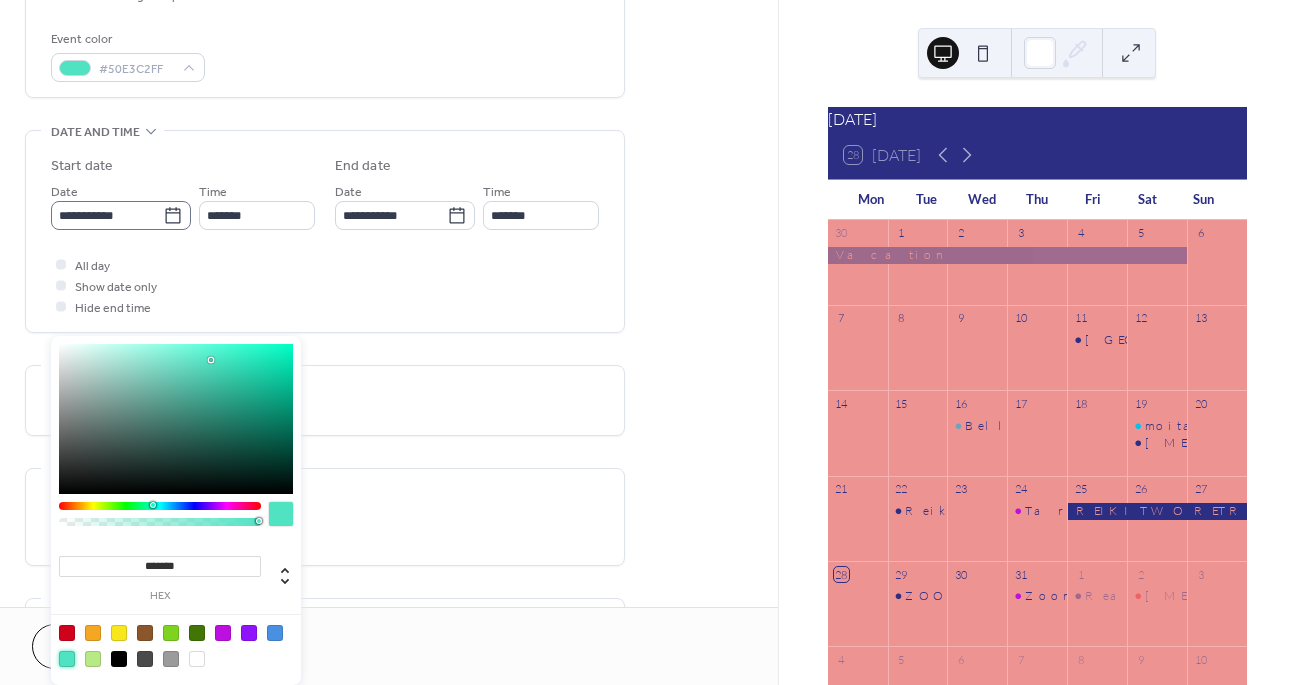 click 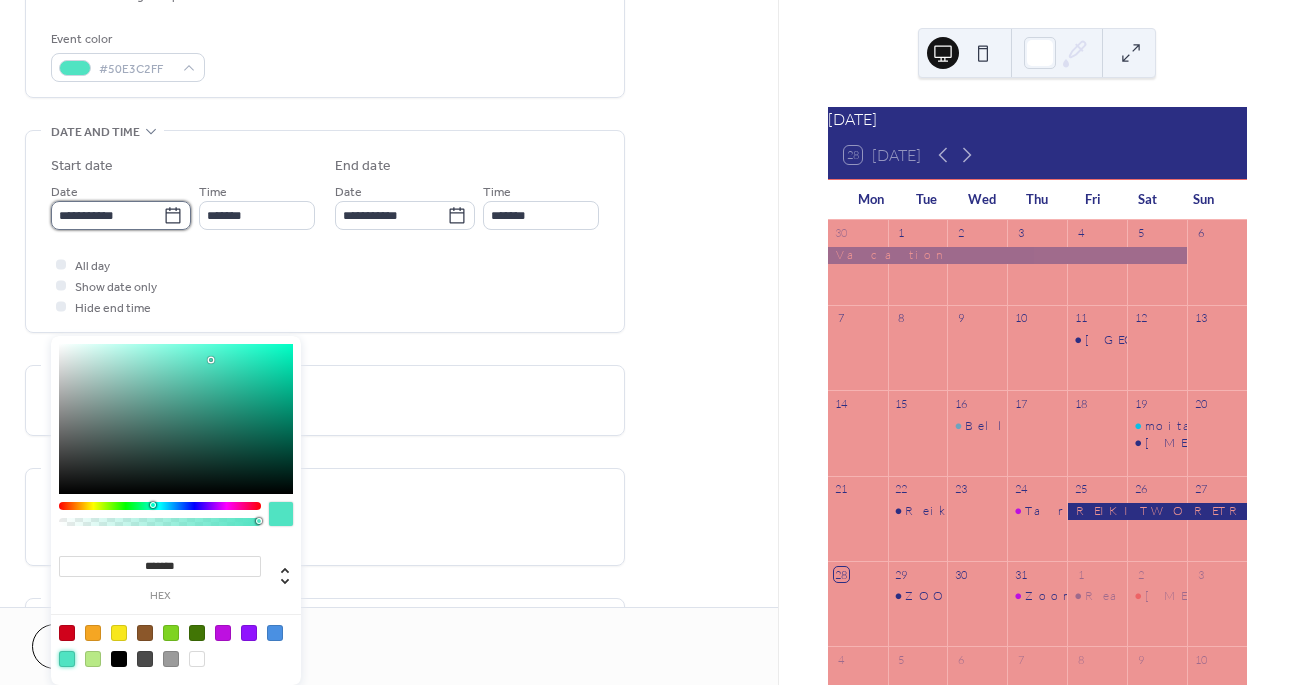click on "**********" at bounding box center (107, 215) 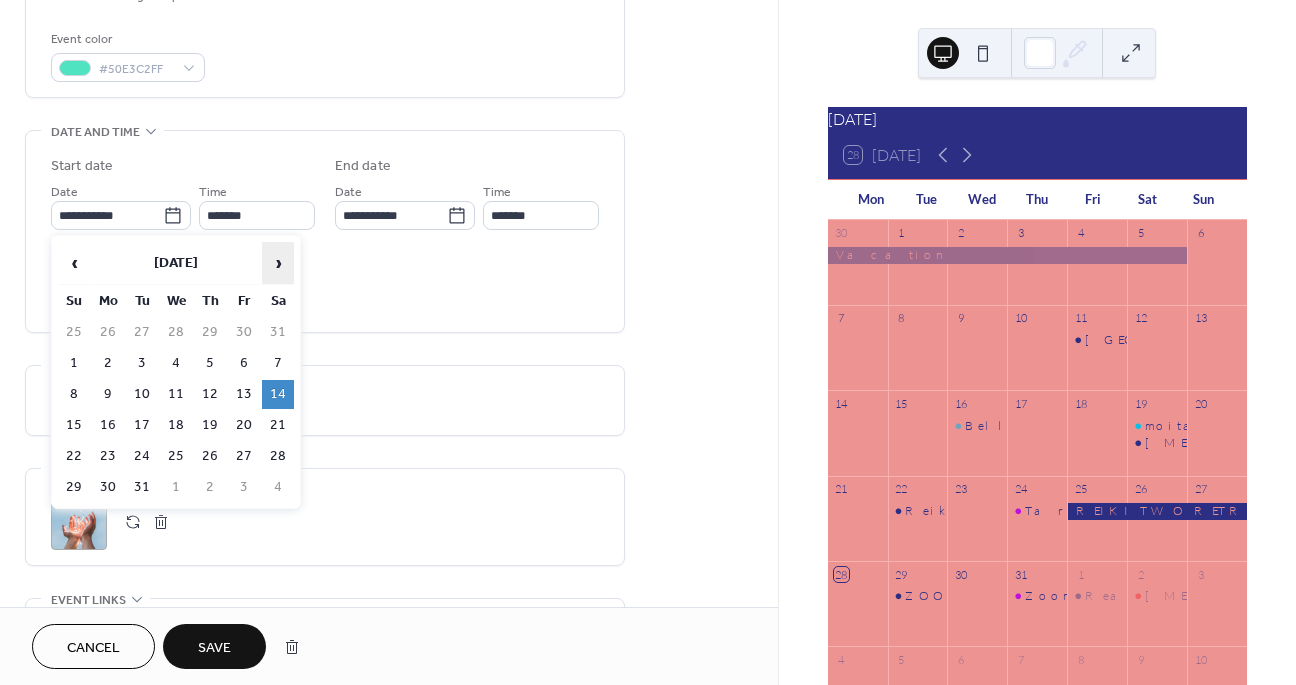 click on "›" at bounding box center (278, 263) 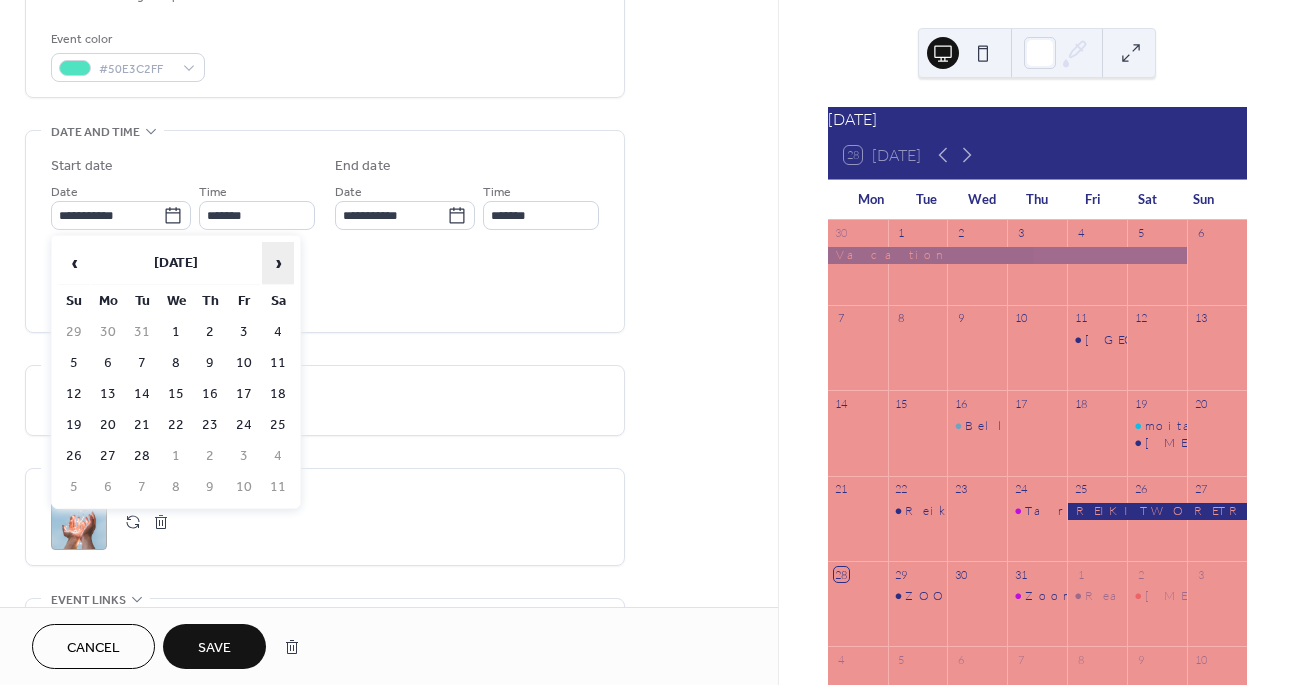 click on "›" at bounding box center [278, 263] 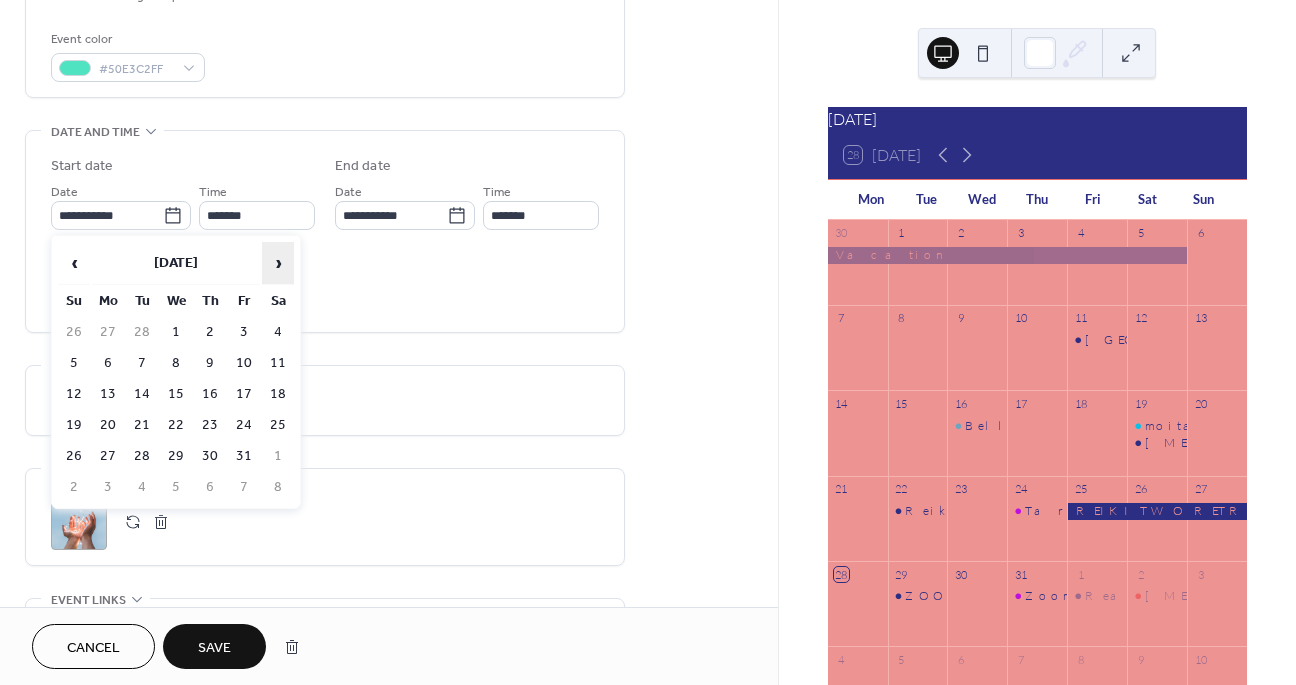 click on "›" at bounding box center [278, 263] 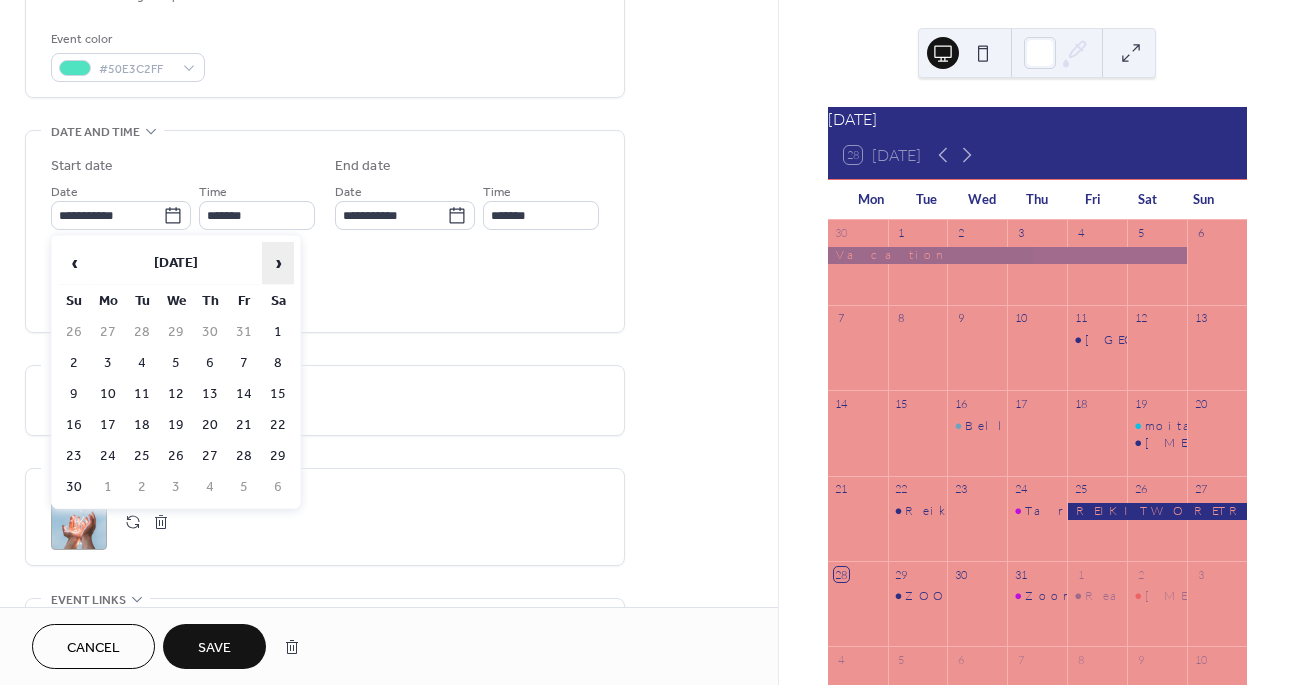 click on "›" at bounding box center (278, 263) 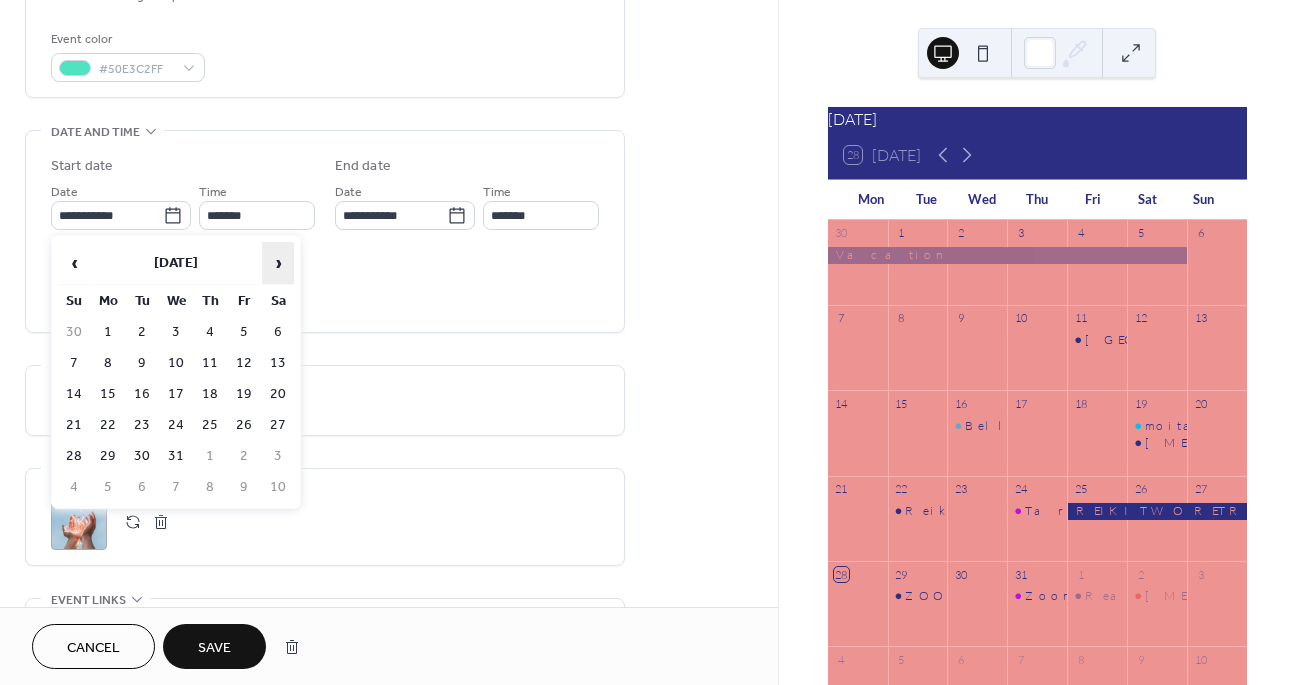 click on "›" at bounding box center (278, 263) 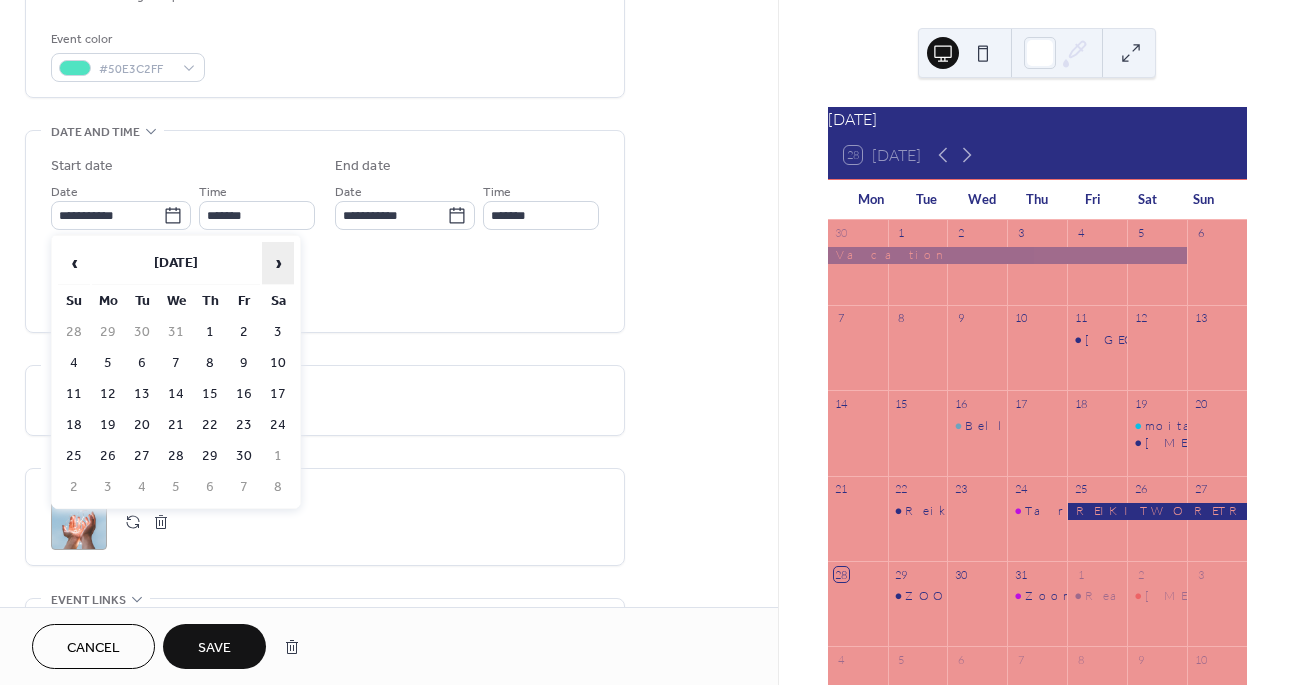 click on "›" at bounding box center (278, 263) 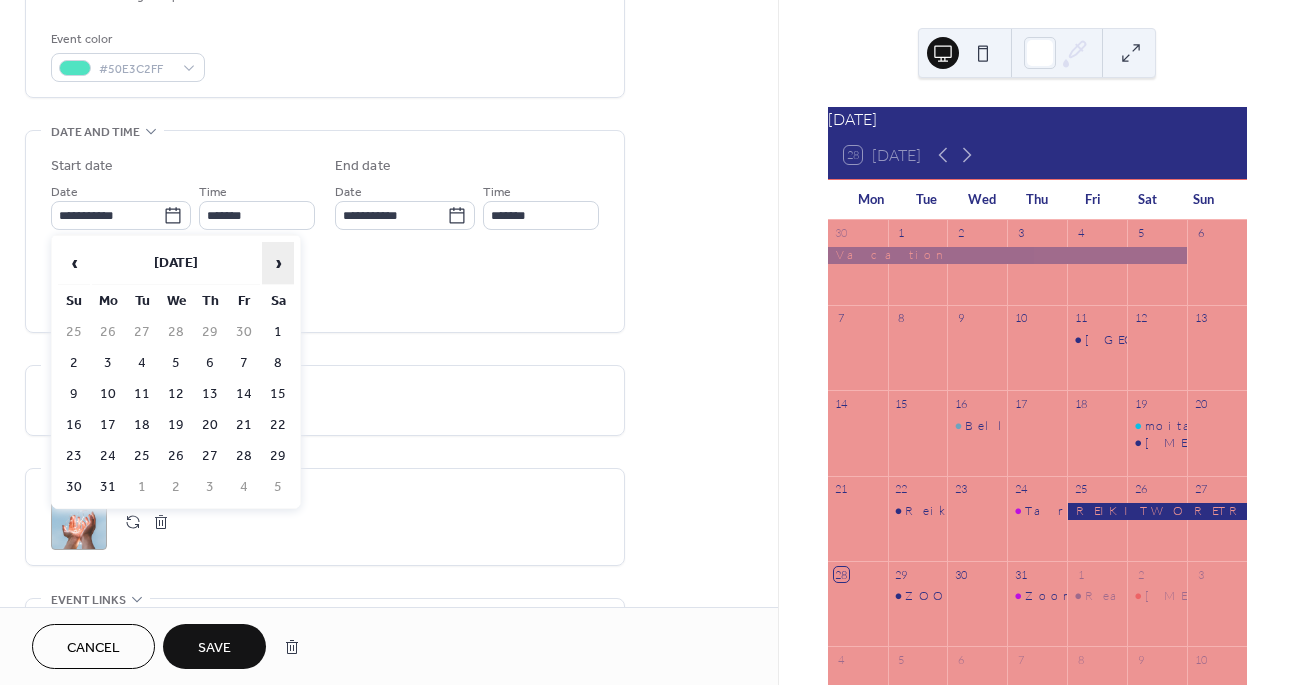 click on "›" at bounding box center (278, 263) 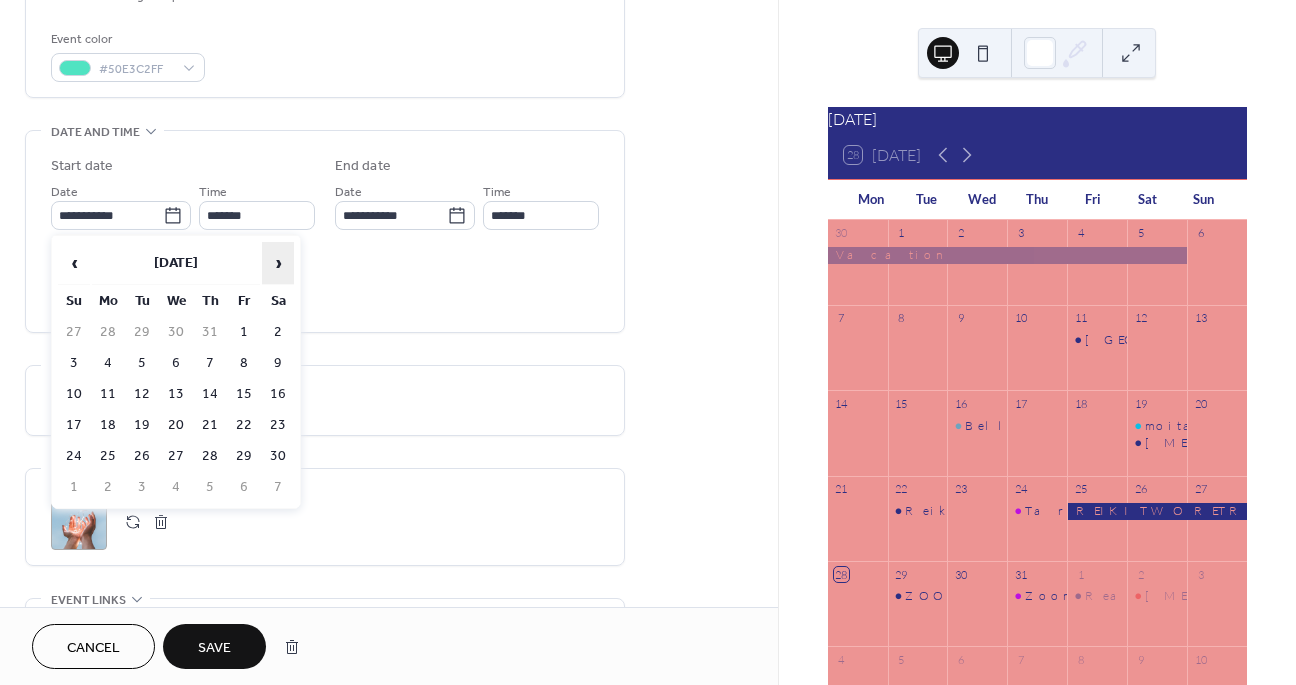 click on "›" at bounding box center (278, 263) 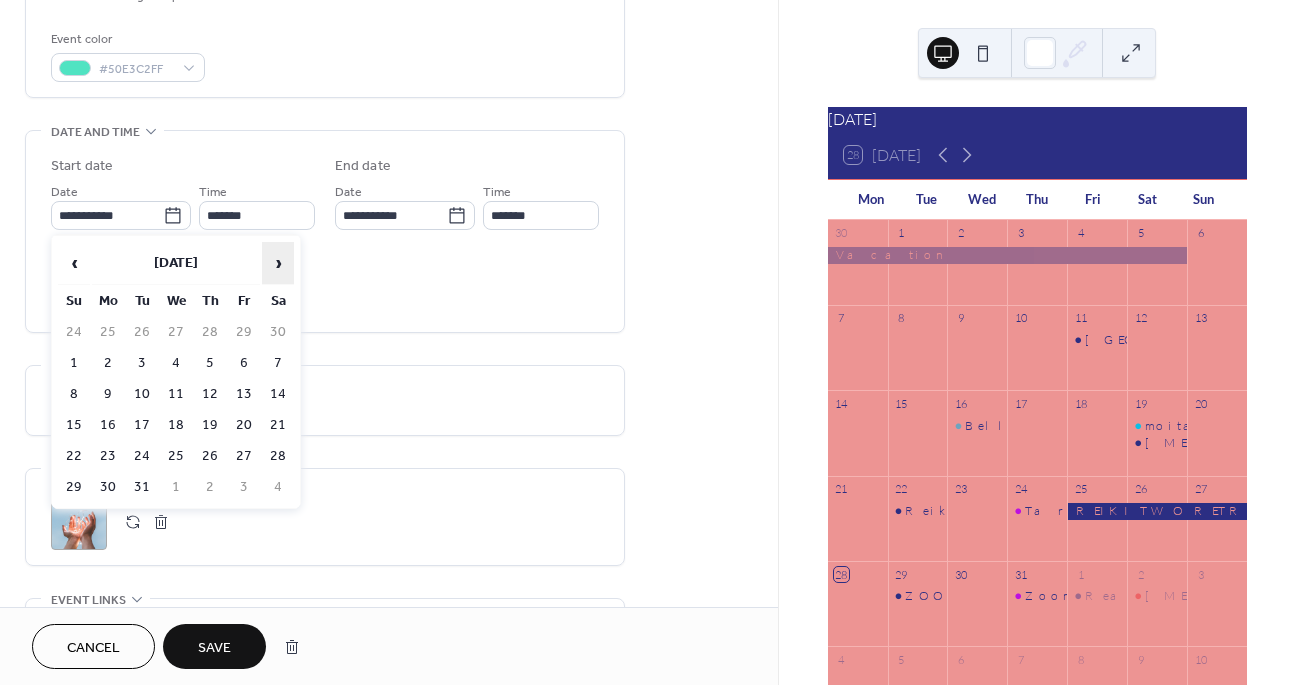 click on "›" at bounding box center (278, 263) 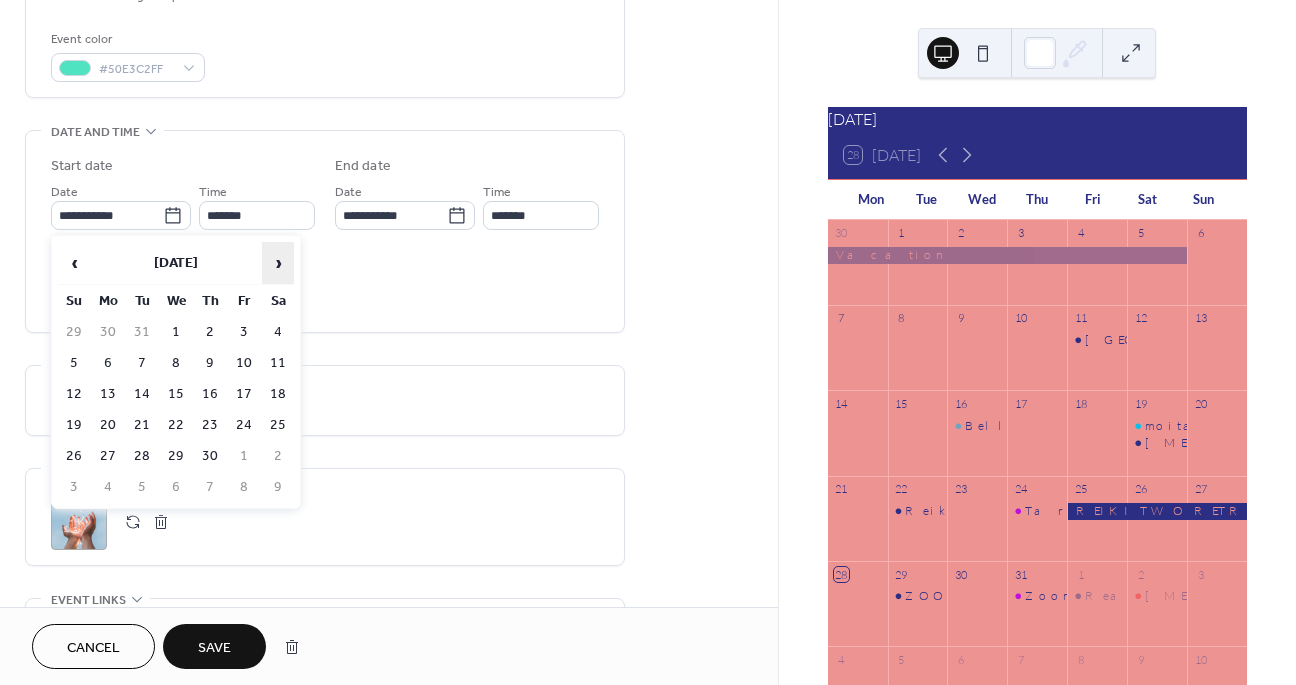 click on "›" at bounding box center (278, 263) 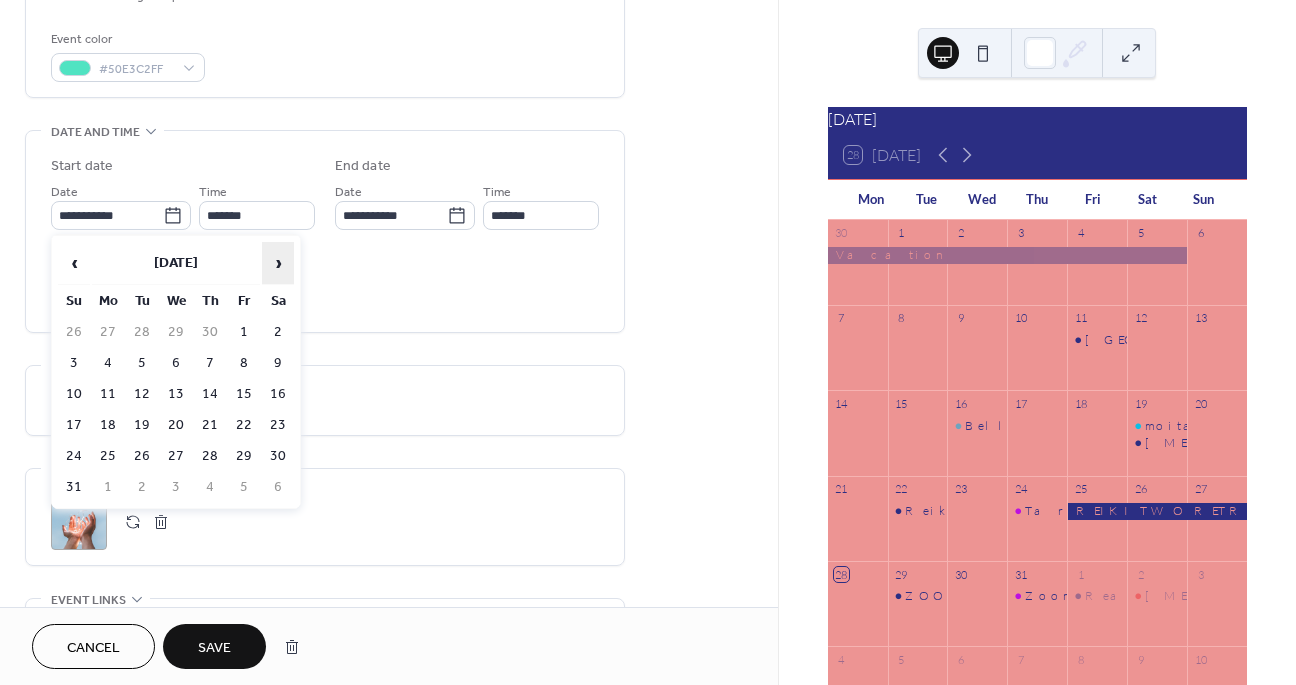 click on "›" at bounding box center (278, 263) 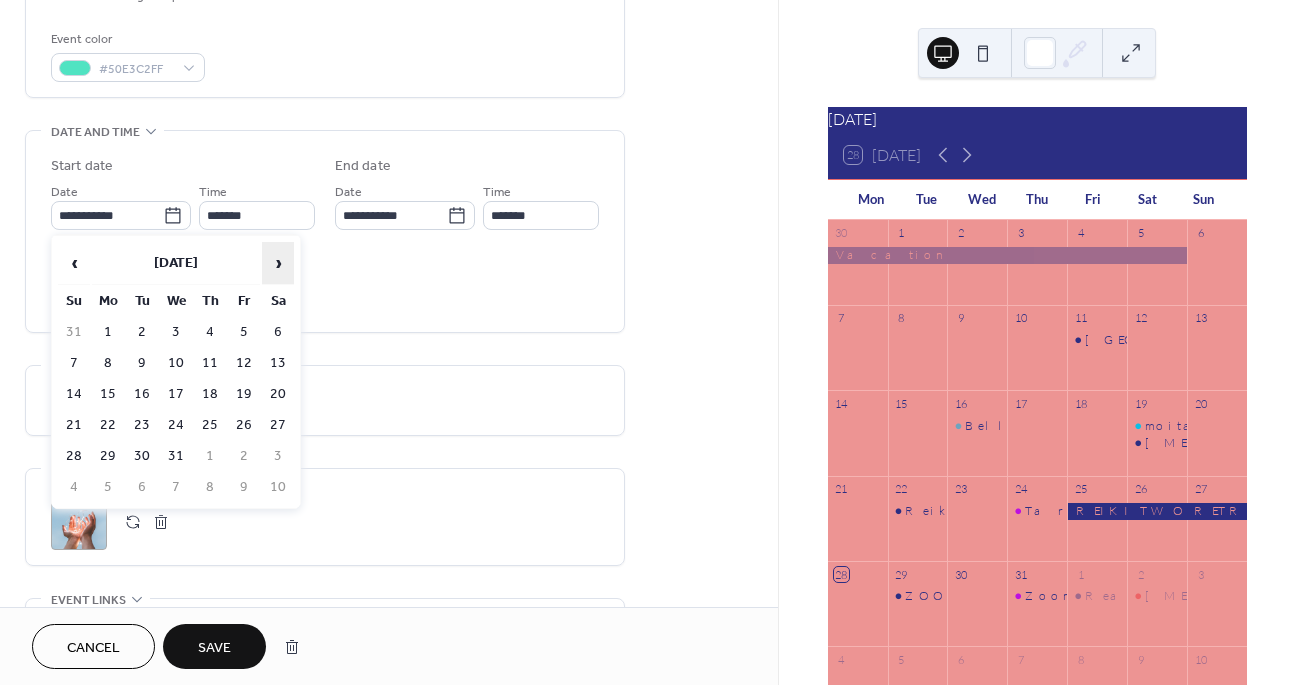 click on "›" at bounding box center (278, 263) 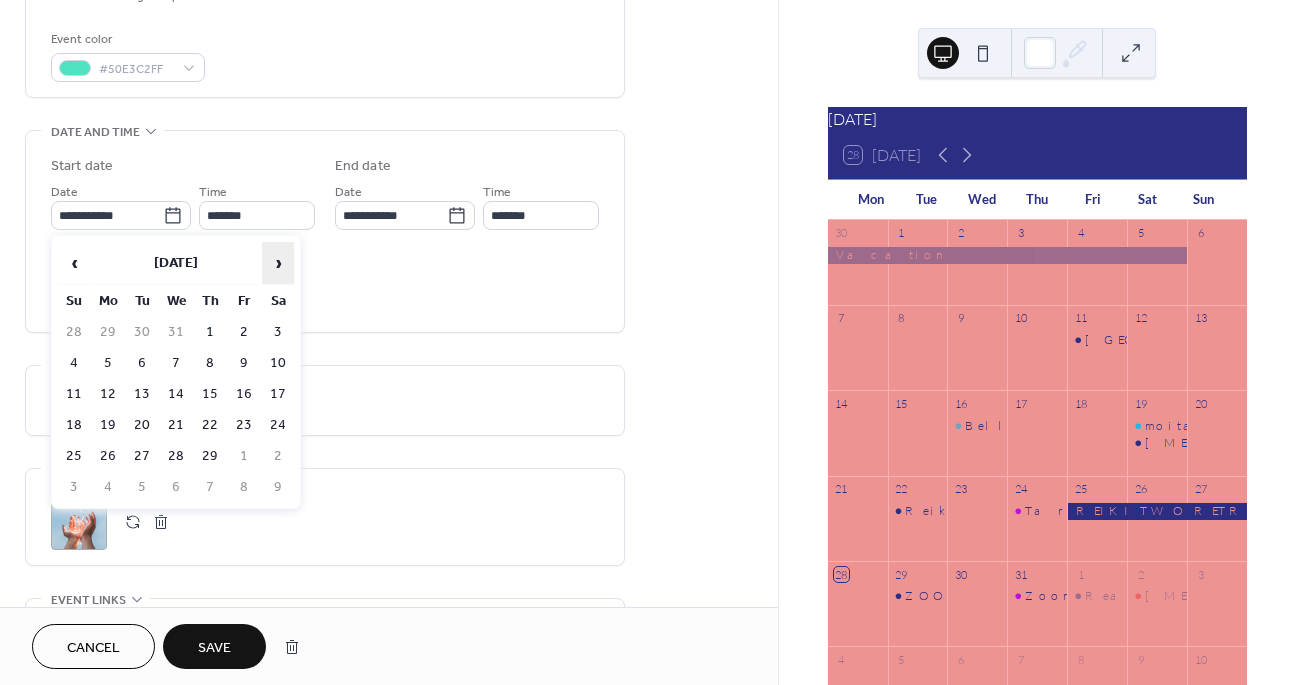 click on "›" at bounding box center [278, 263] 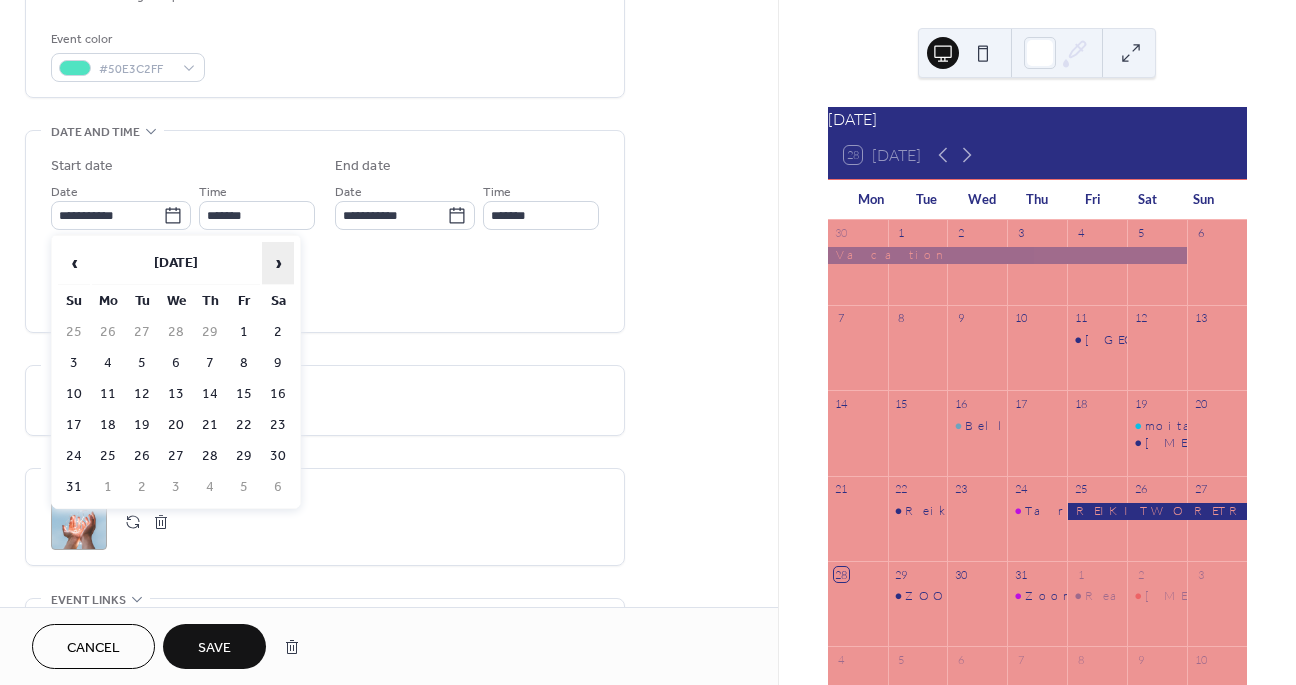 click on "›" at bounding box center [278, 263] 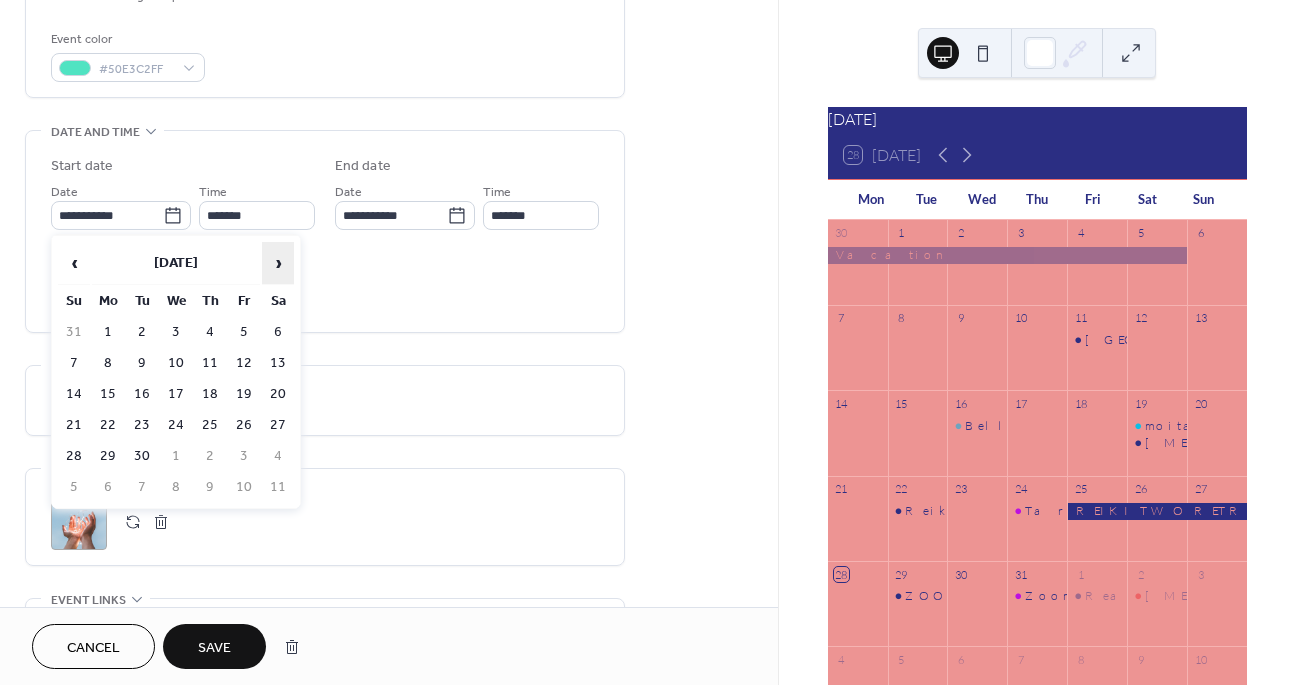 click on "›" at bounding box center (278, 263) 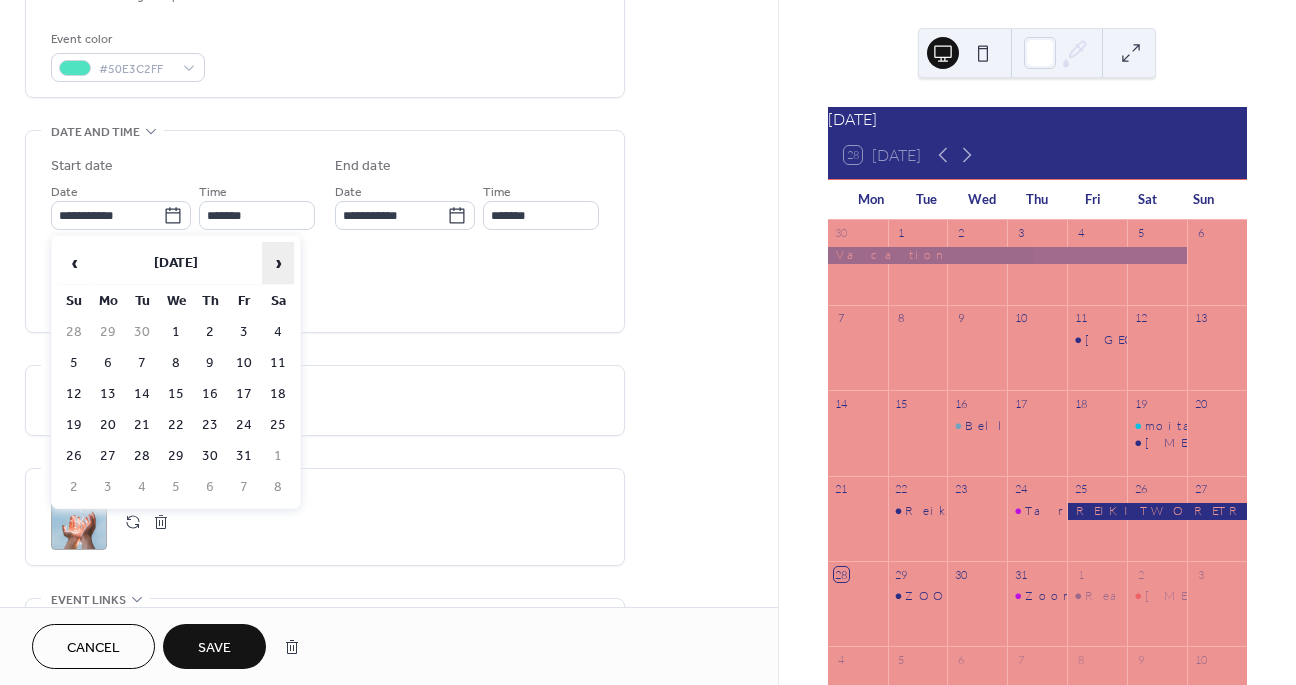 click on "›" at bounding box center [278, 263] 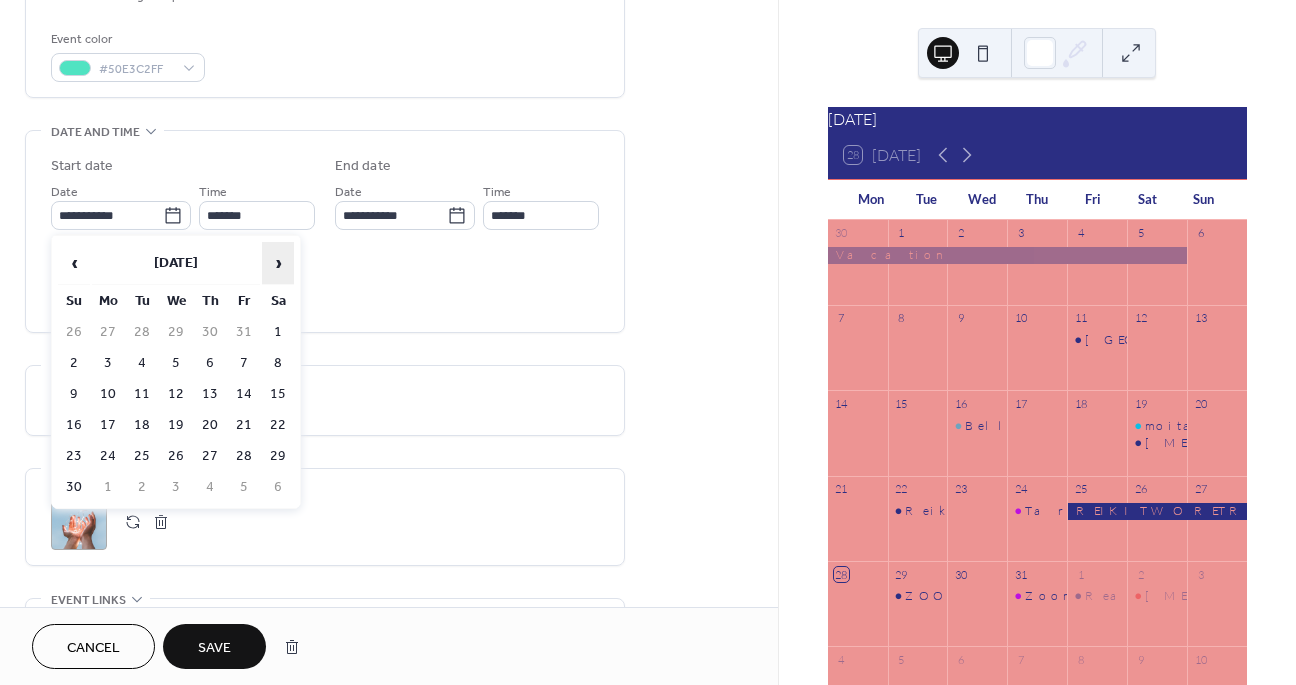 click on "›" at bounding box center (278, 263) 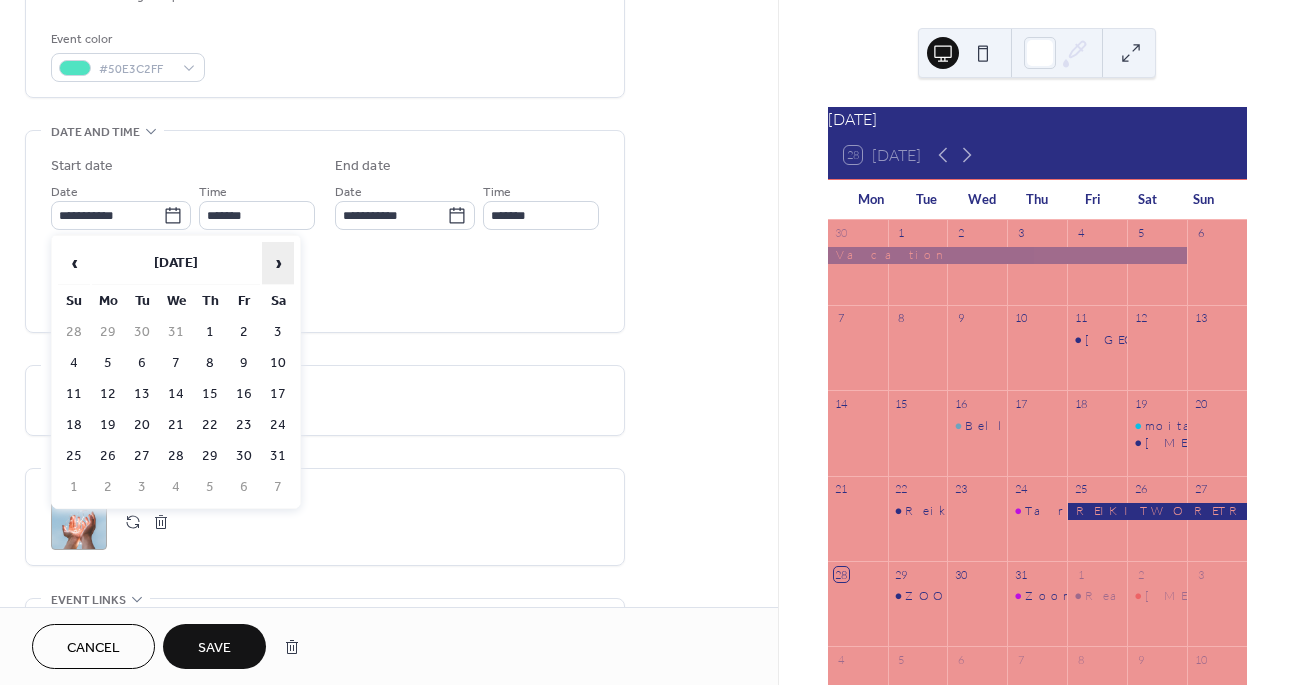 click on "›" at bounding box center [278, 263] 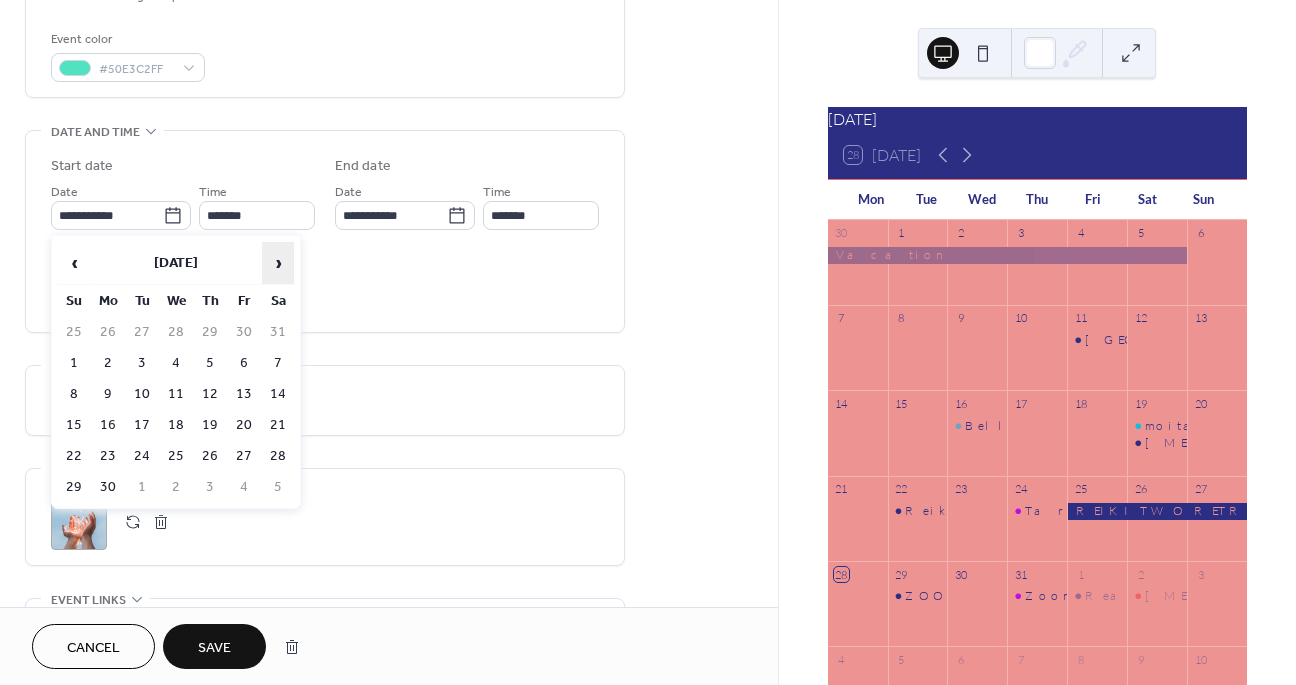 click on "›" at bounding box center [278, 263] 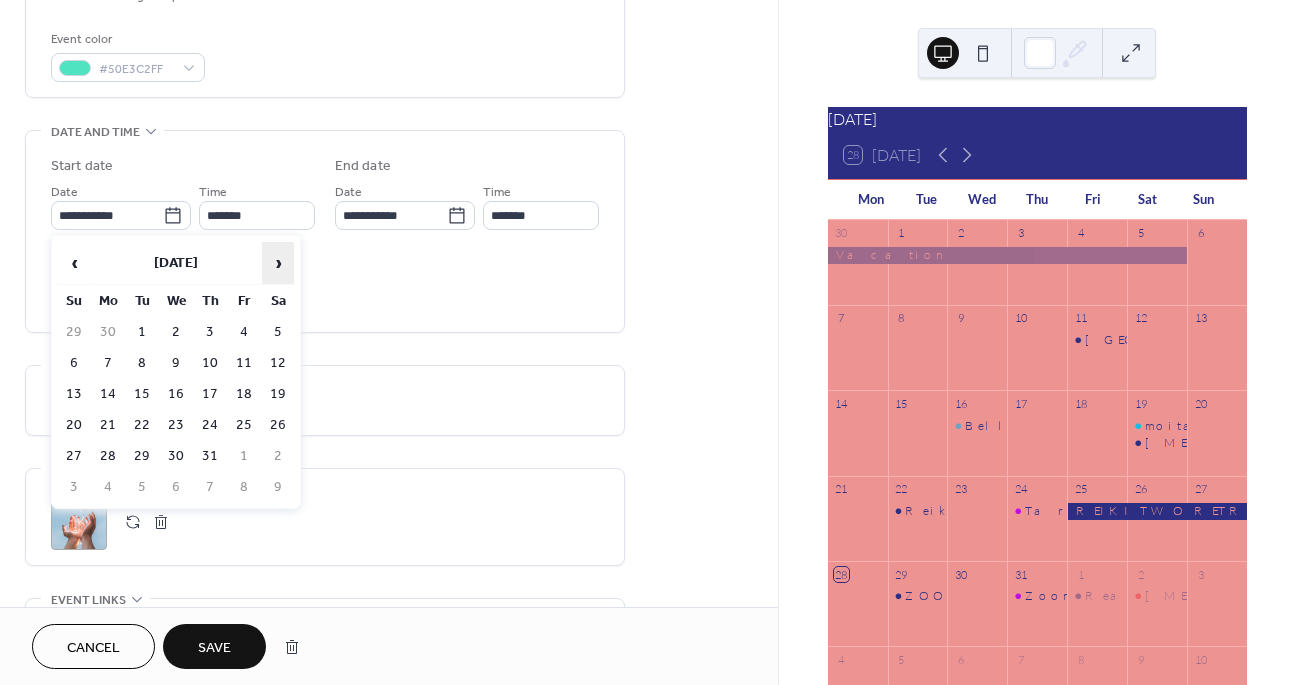click on "›" at bounding box center [278, 263] 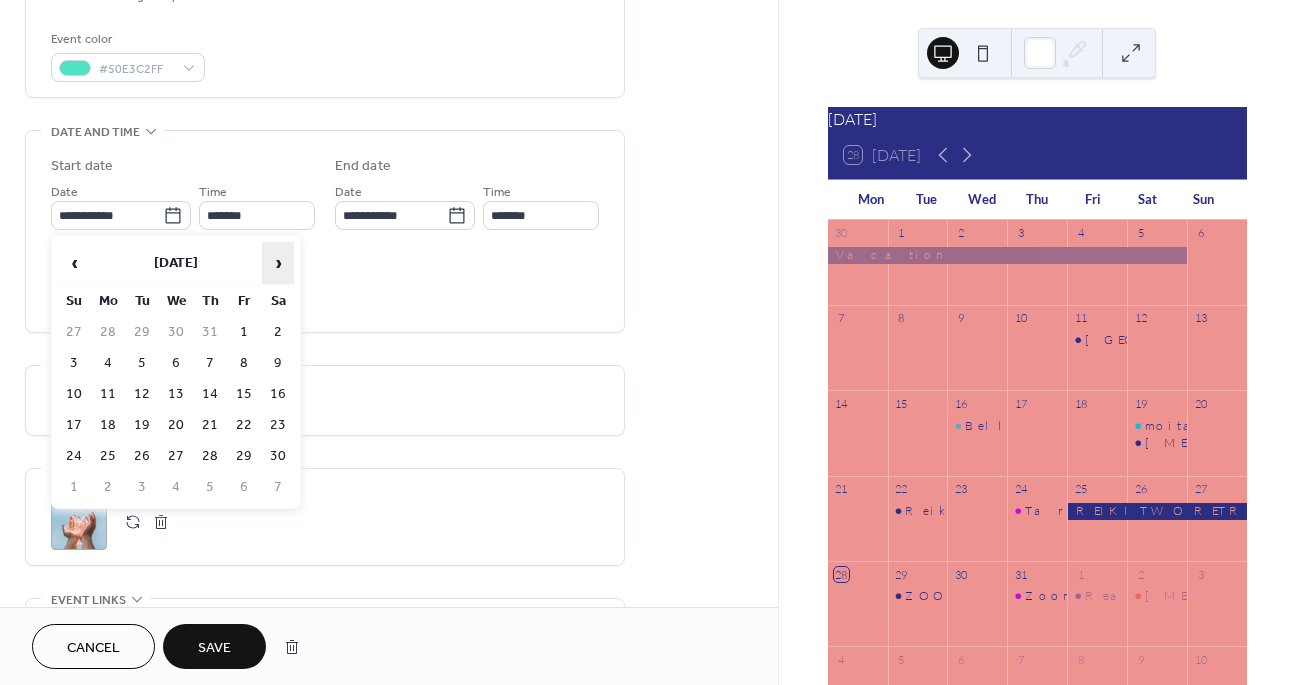 click on "›" at bounding box center (278, 263) 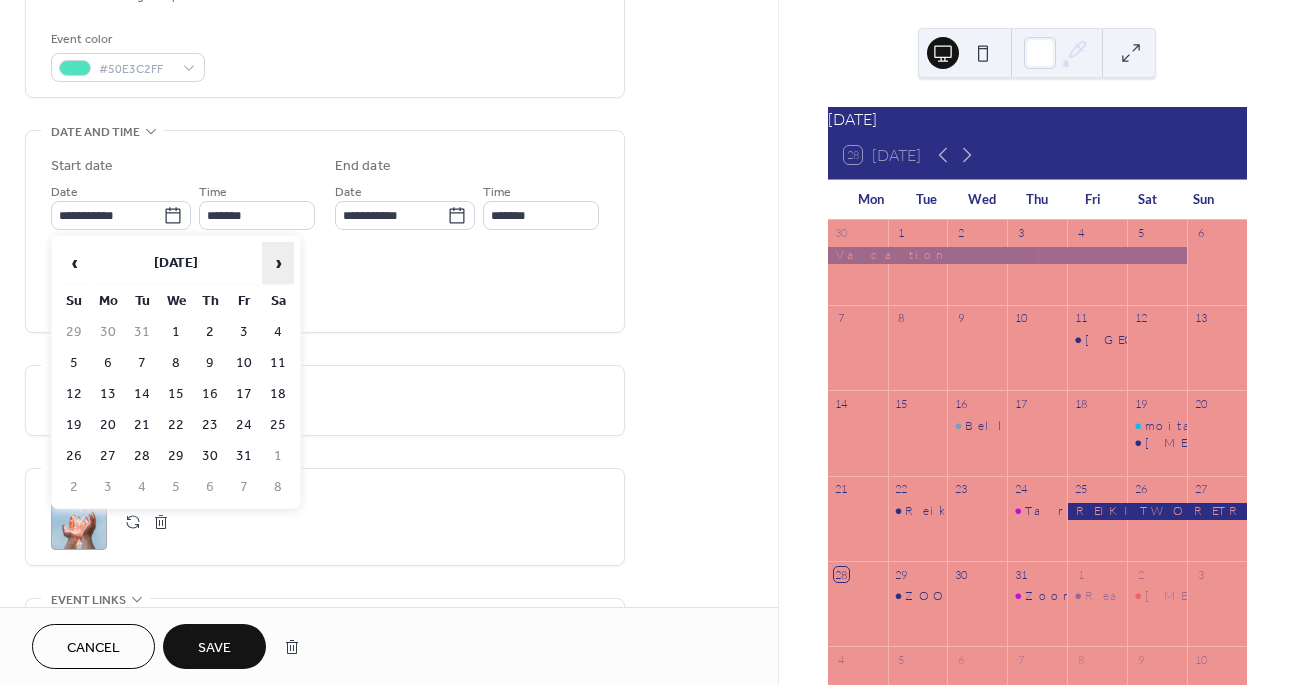 click on "›" at bounding box center (278, 263) 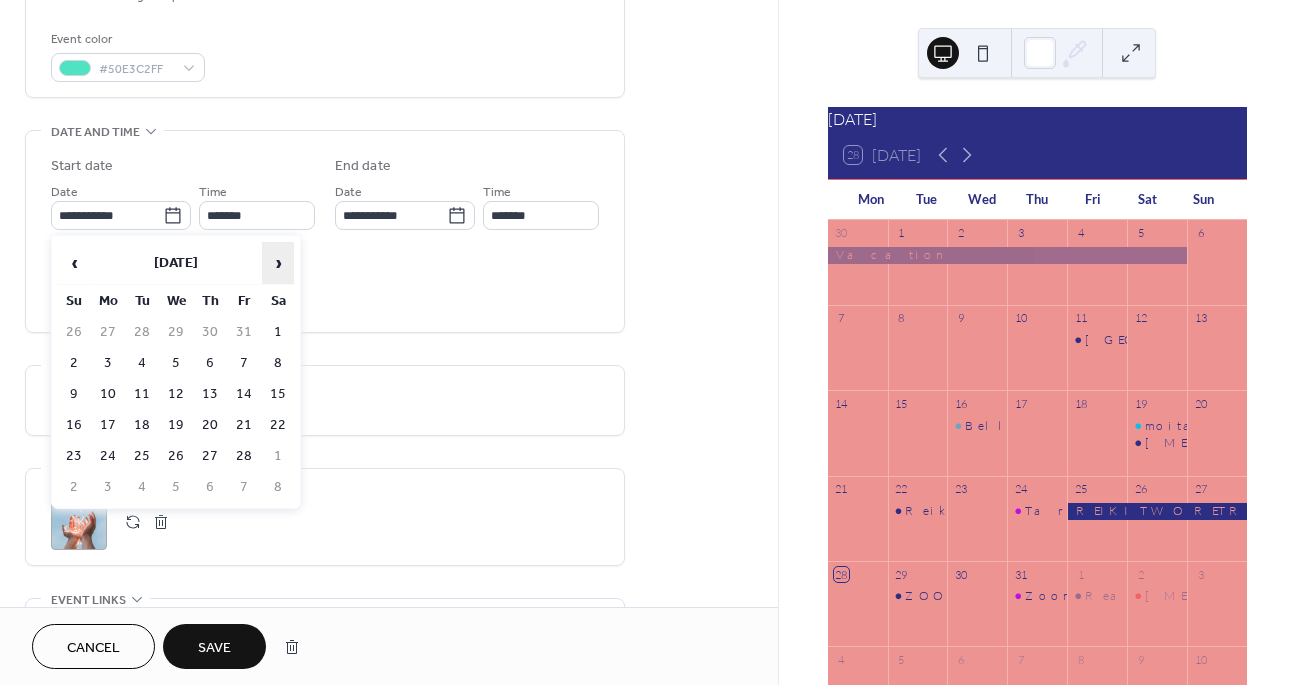 click on "›" at bounding box center [278, 263] 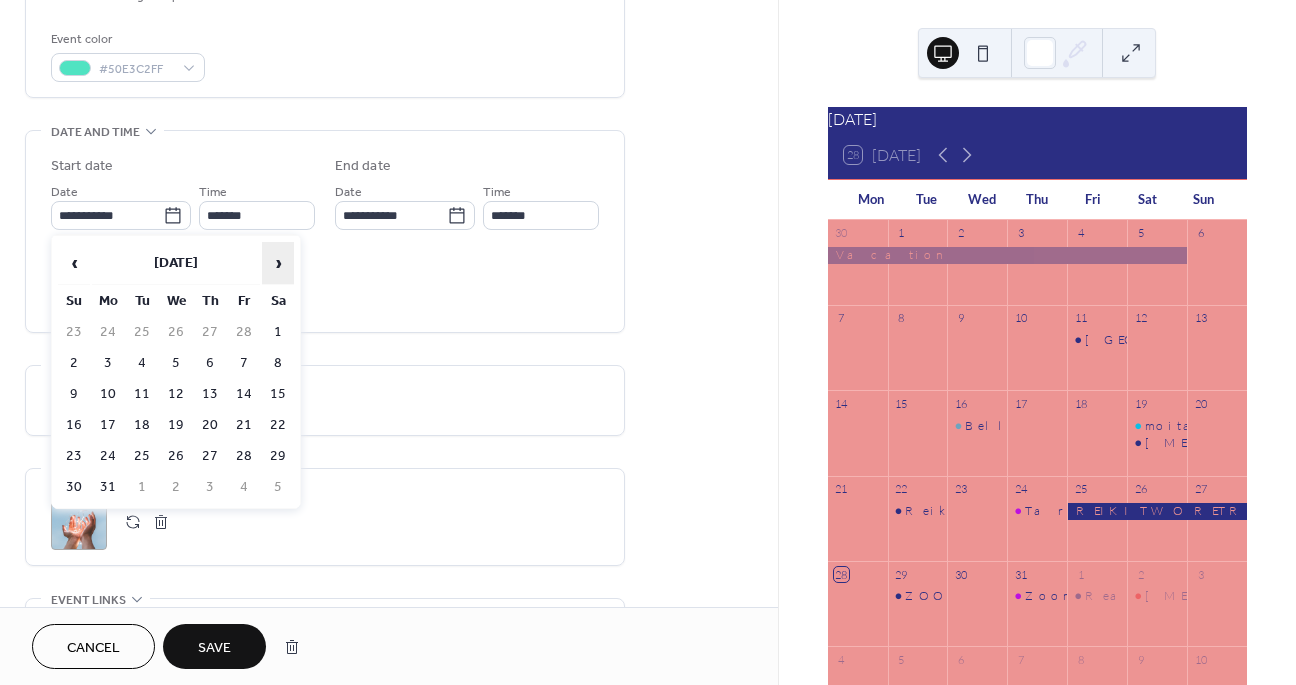 click on "›" at bounding box center (278, 263) 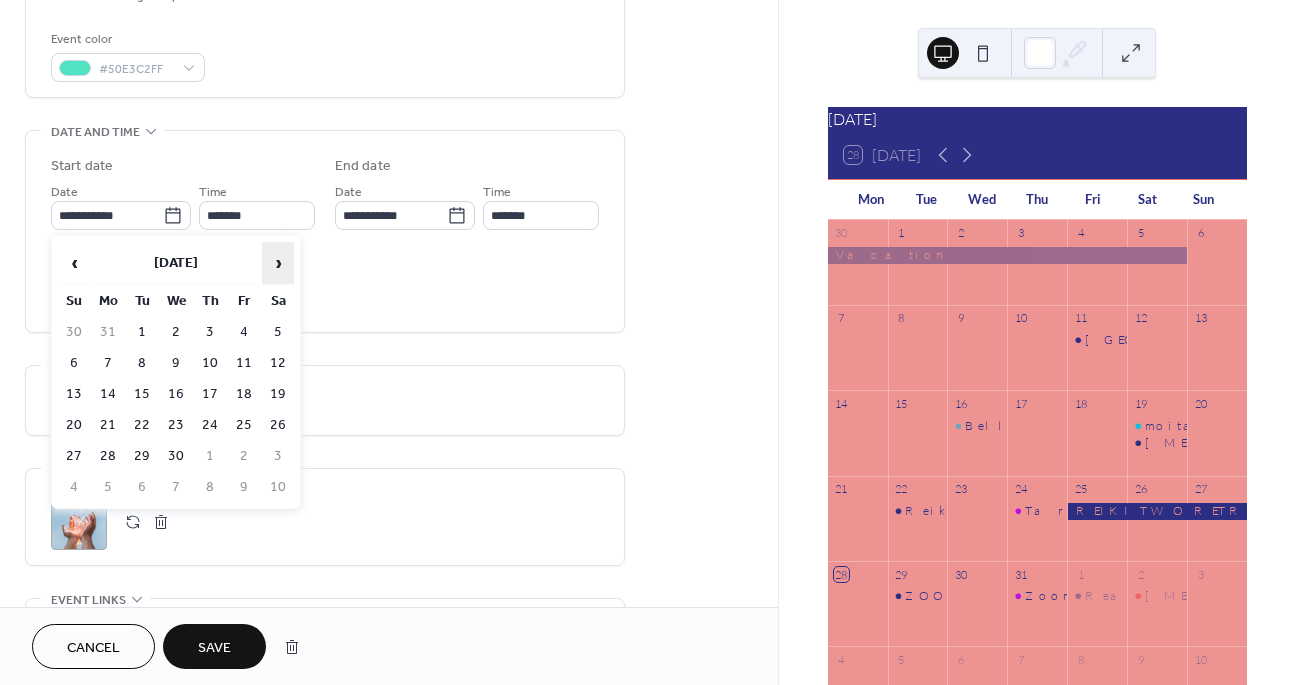 click on "›" at bounding box center (278, 263) 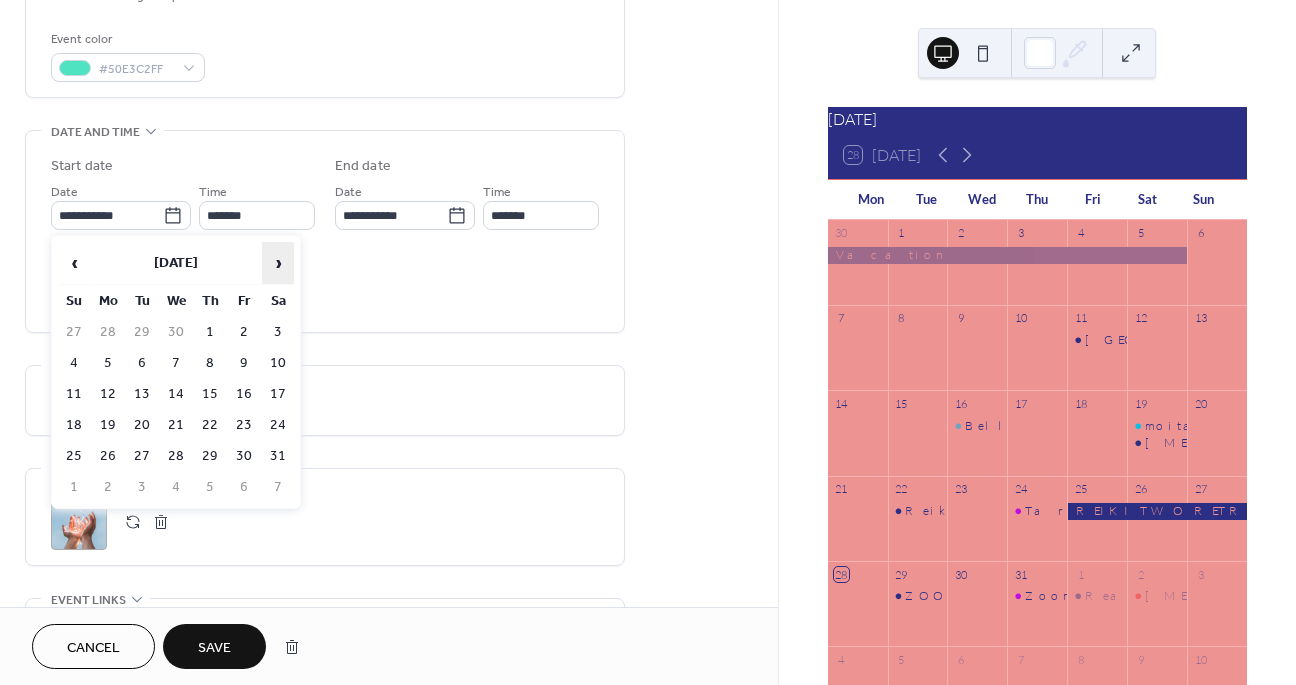 click on "›" at bounding box center (278, 263) 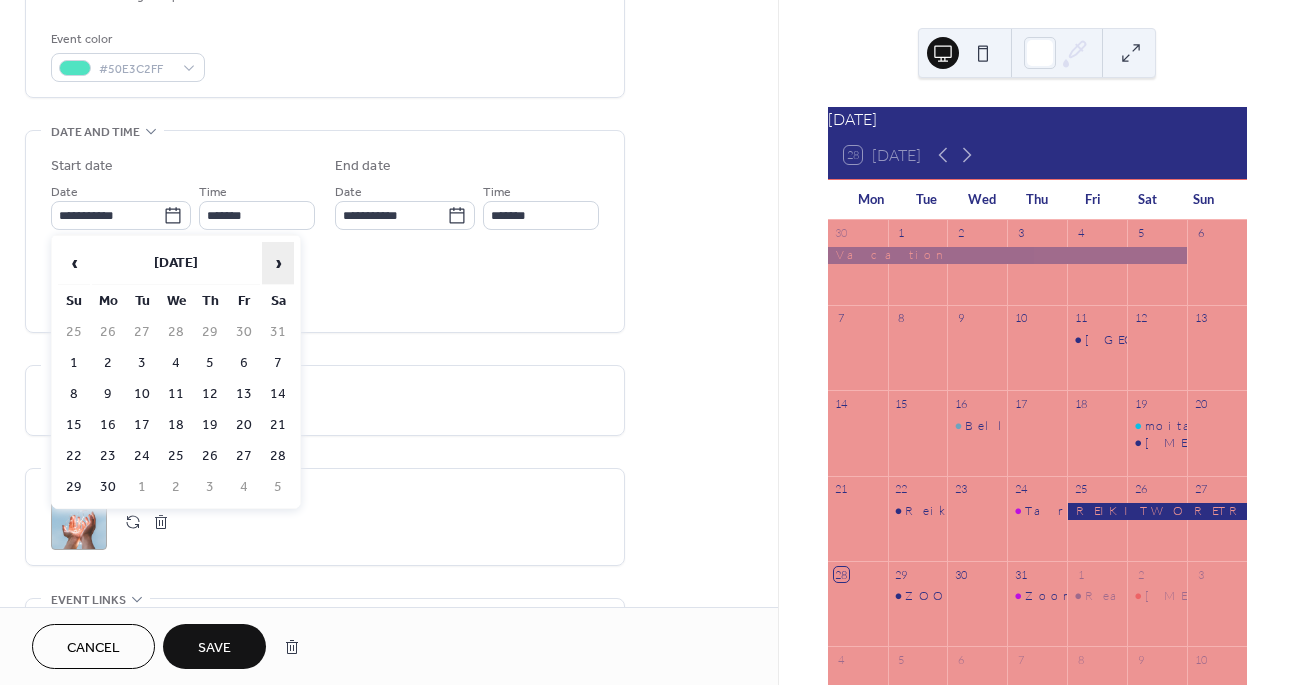 click on "›" at bounding box center [278, 263] 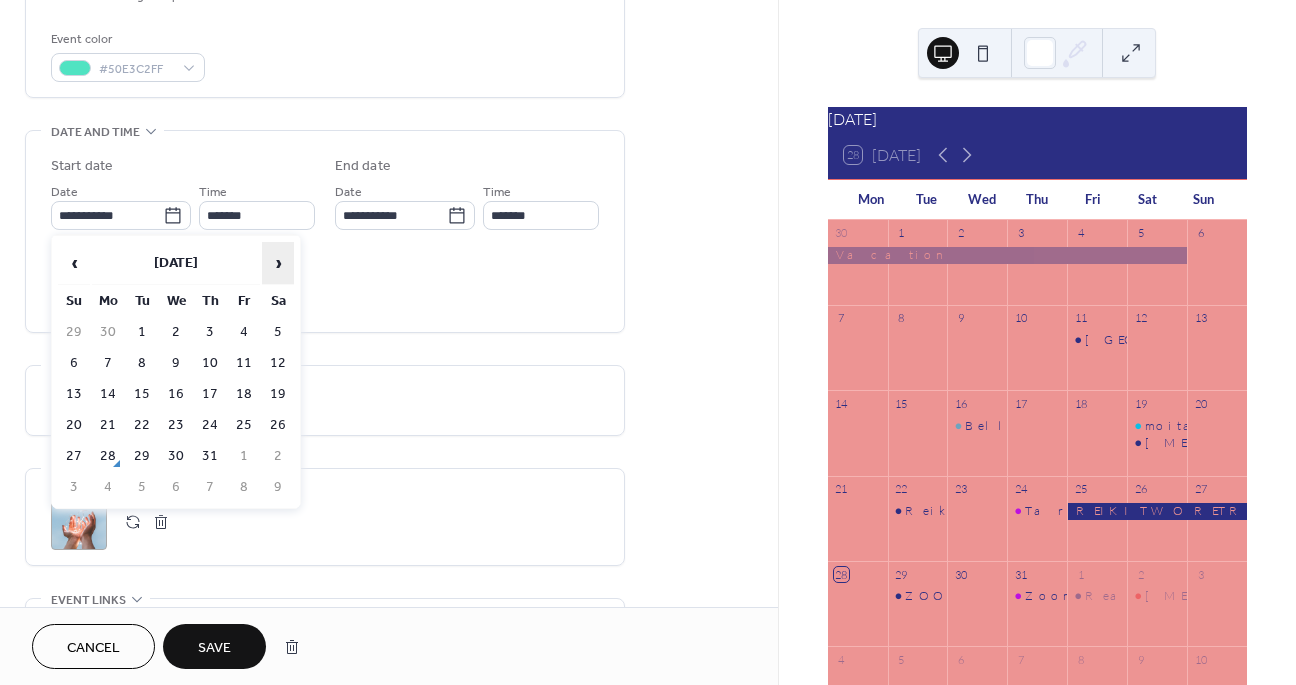 click on "›" at bounding box center [278, 263] 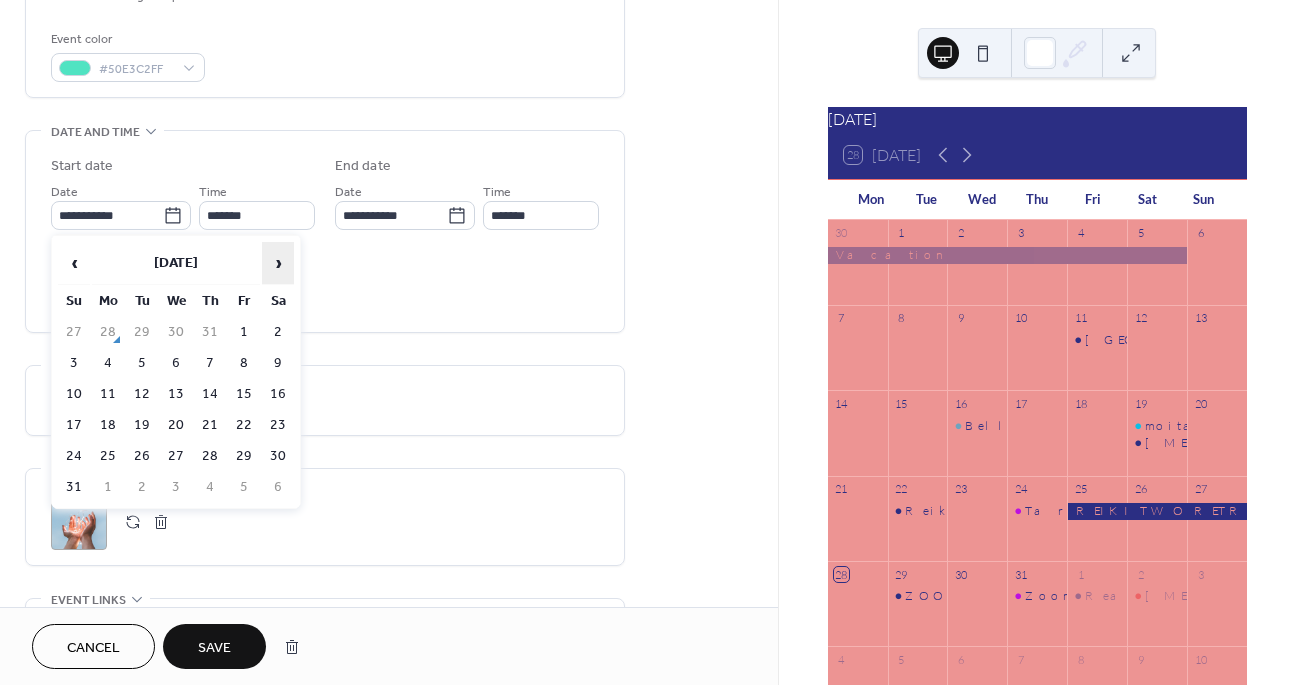 click on "›" at bounding box center (278, 263) 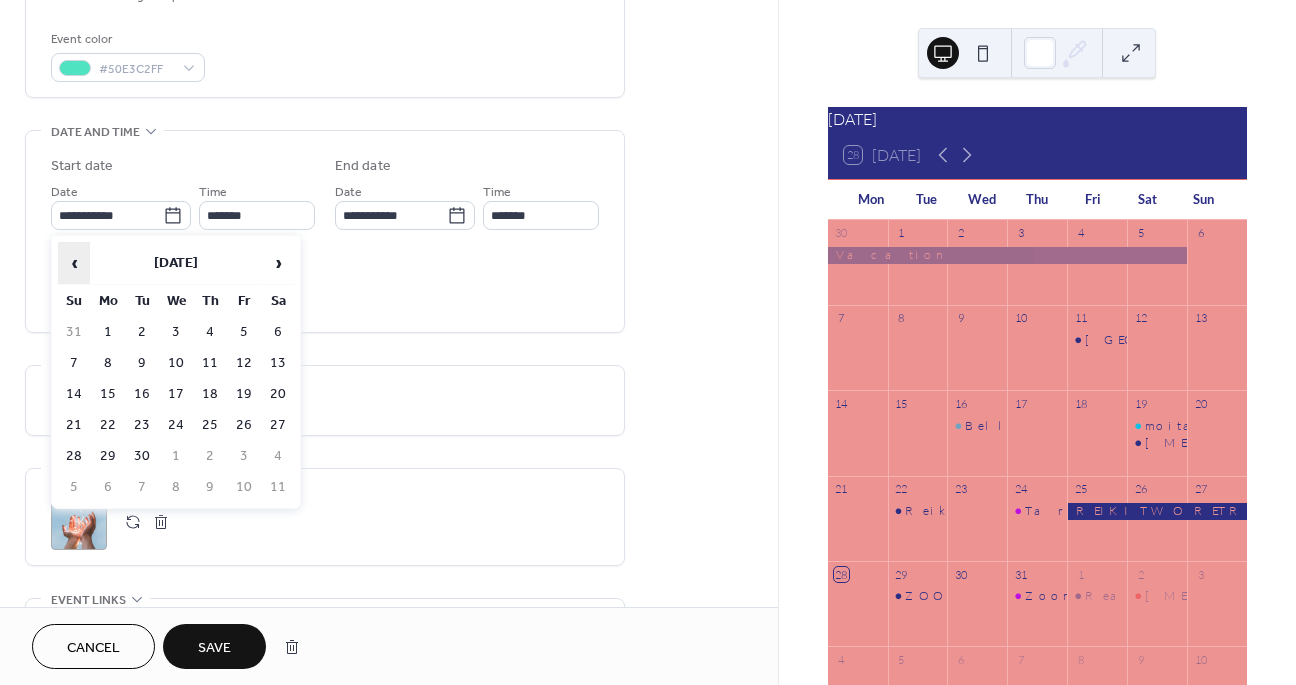 click on "‹" at bounding box center (74, 263) 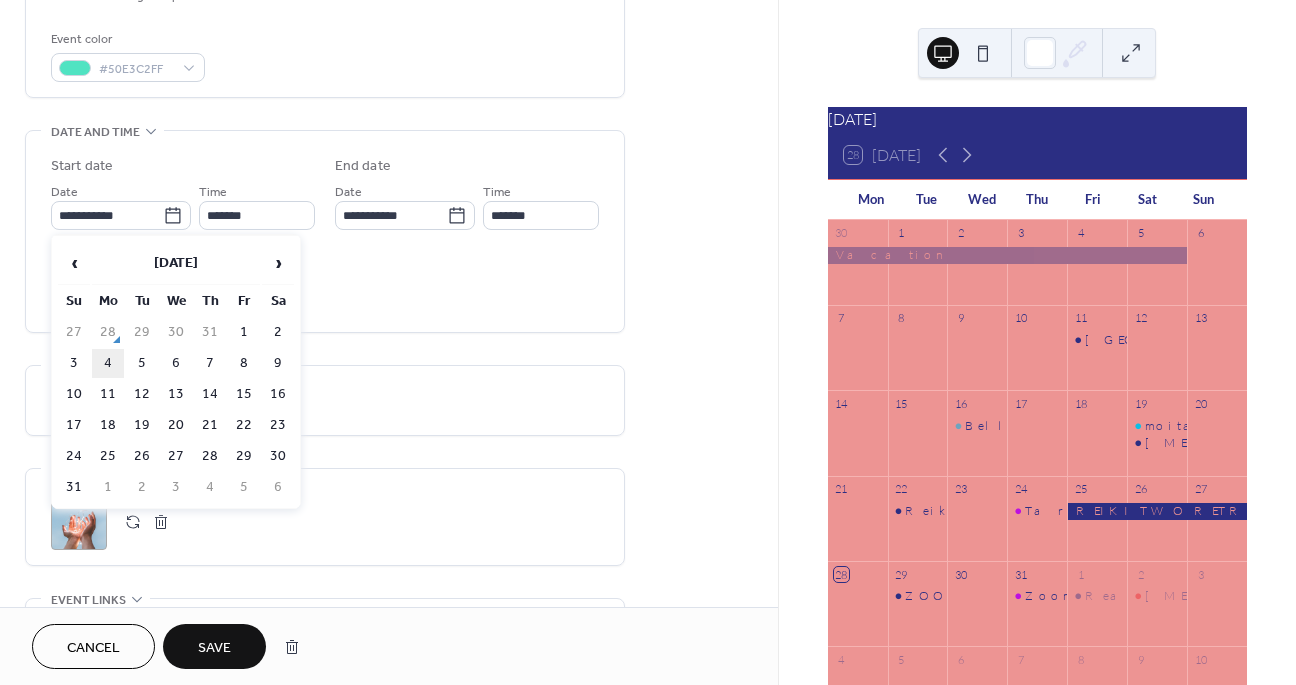 click on "4" at bounding box center (108, 363) 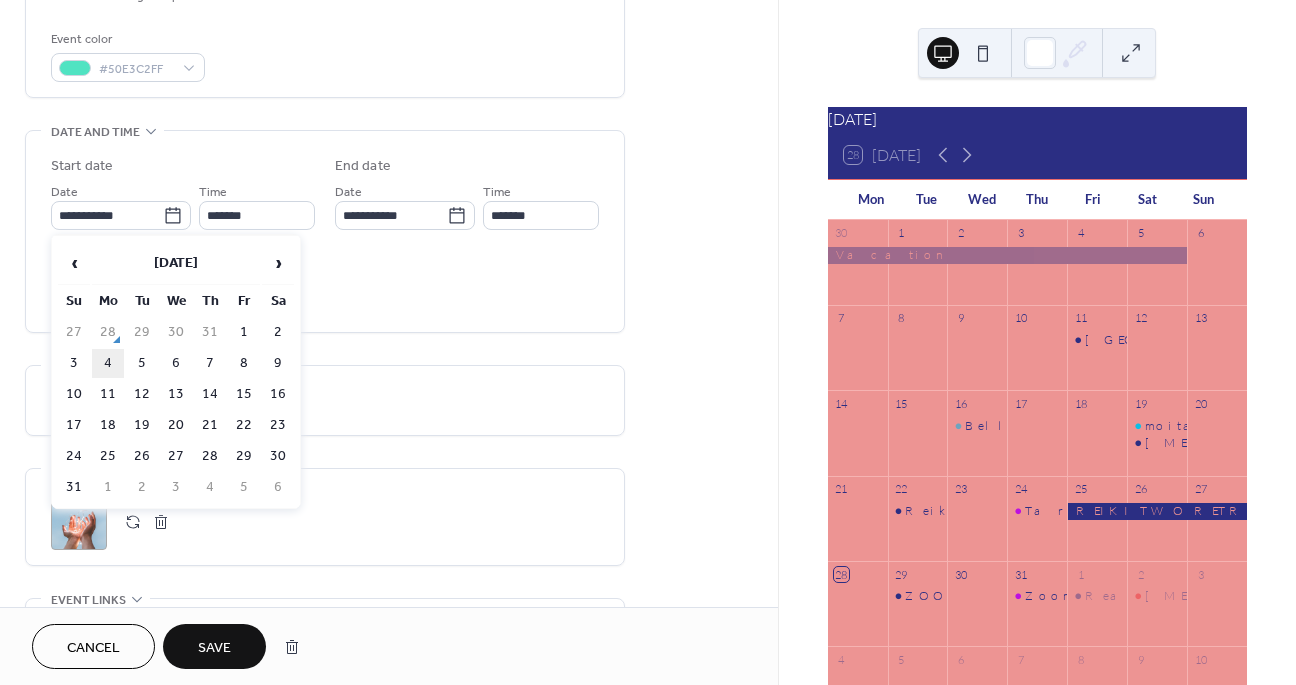 type on "**********" 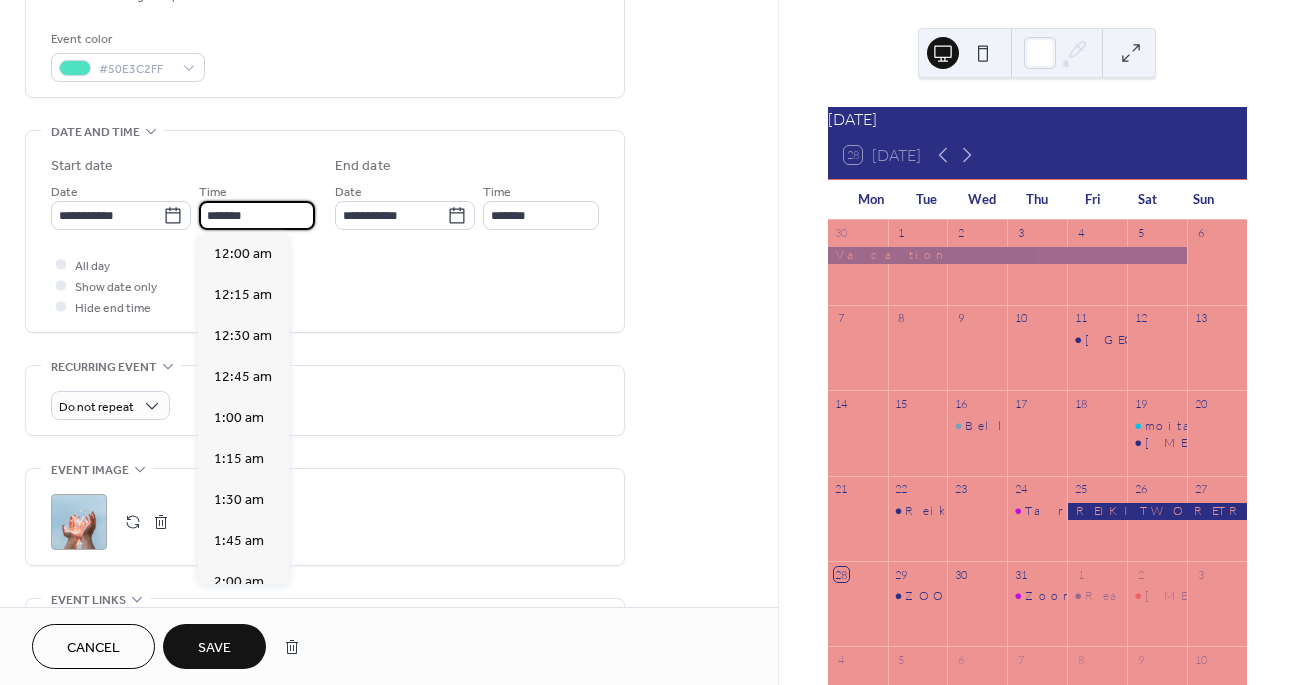 click on "*******" at bounding box center [257, 215] 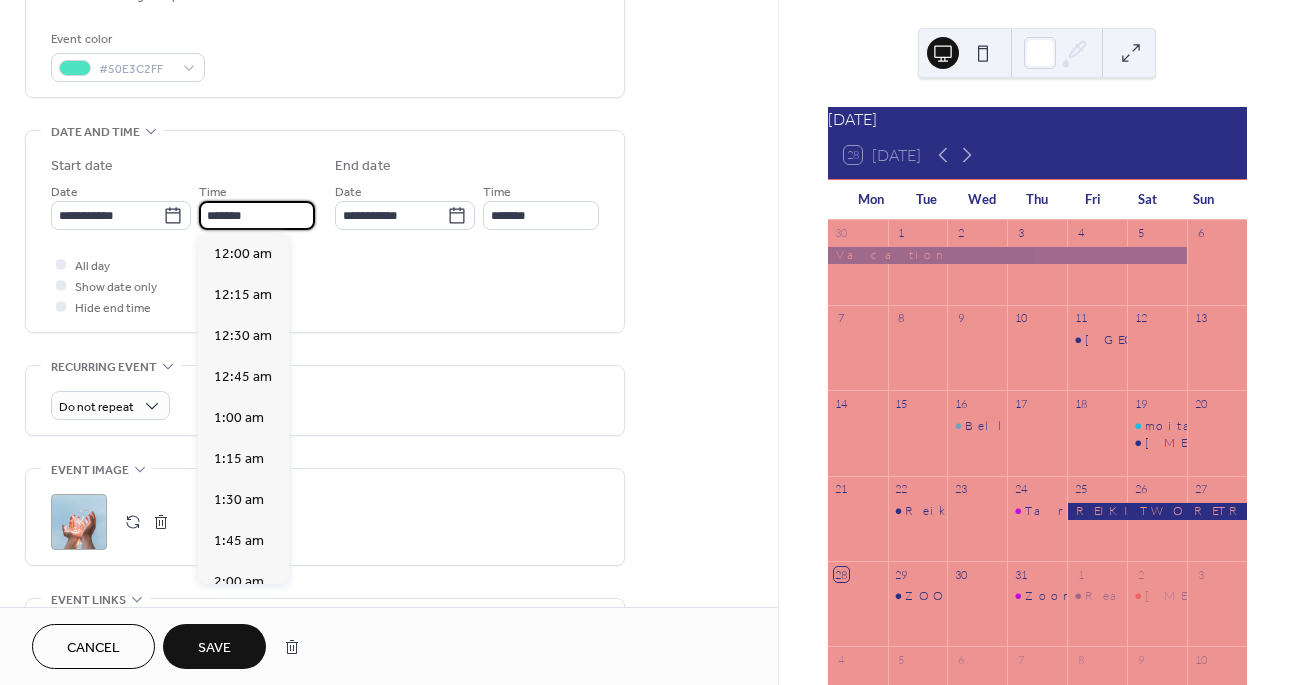scroll, scrollTop: 2592, scrollLeft: 0, axis: vertical 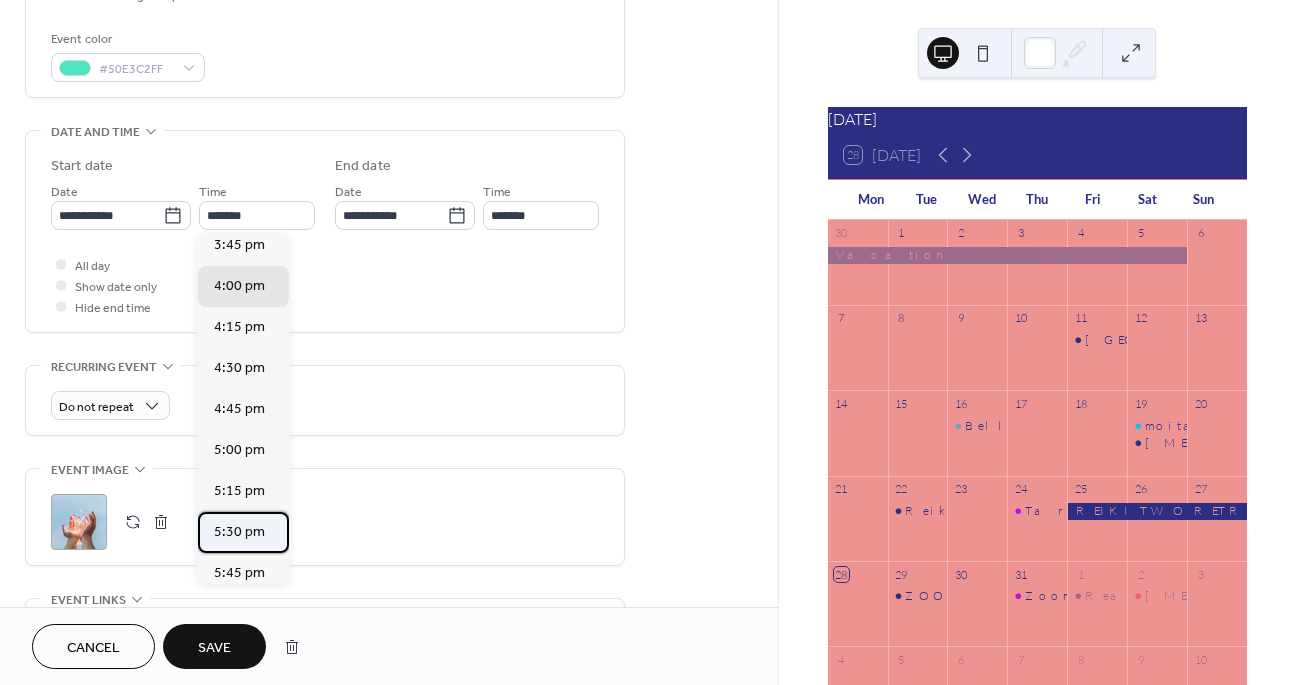 click on "5:30 pm" at bounding box center [239, 532] 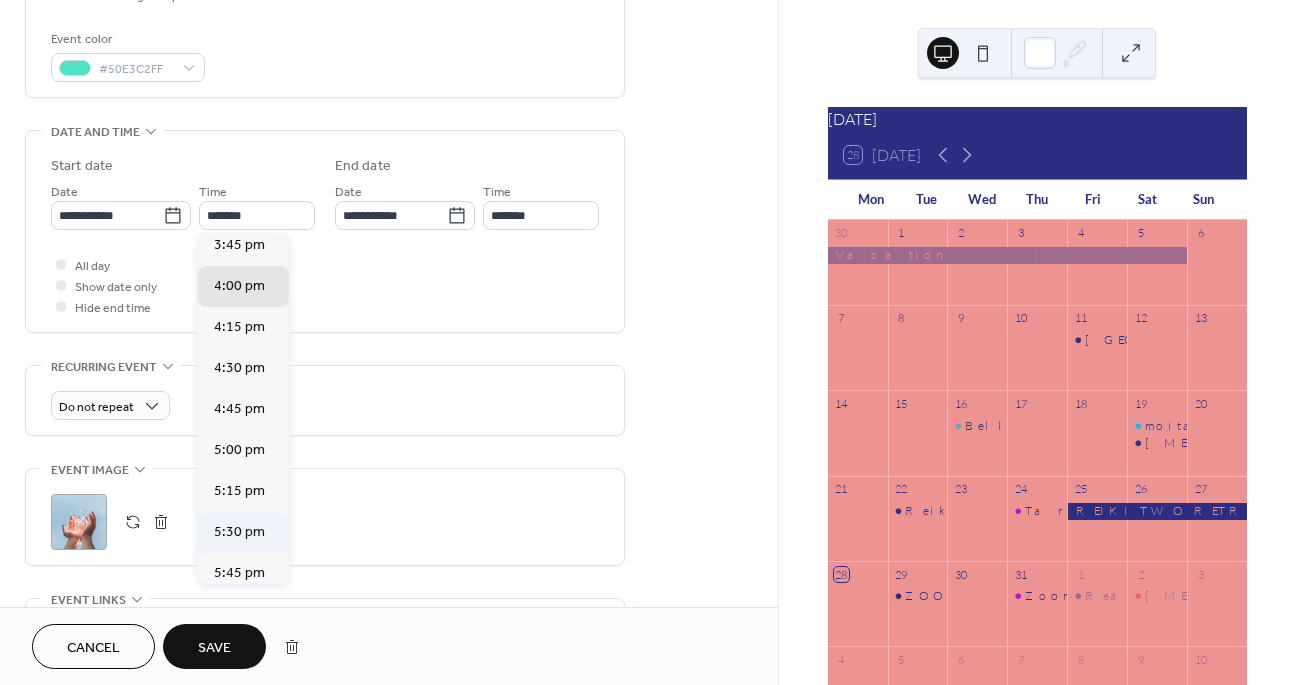 type on "*******" 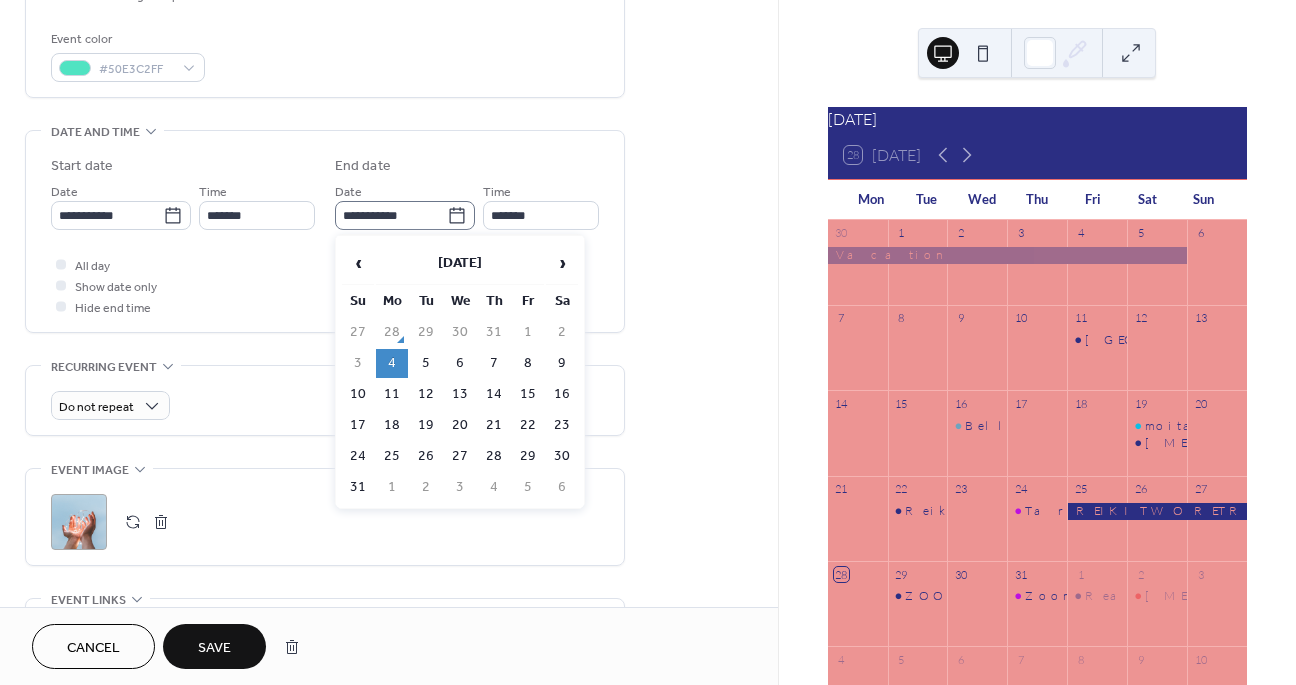 click 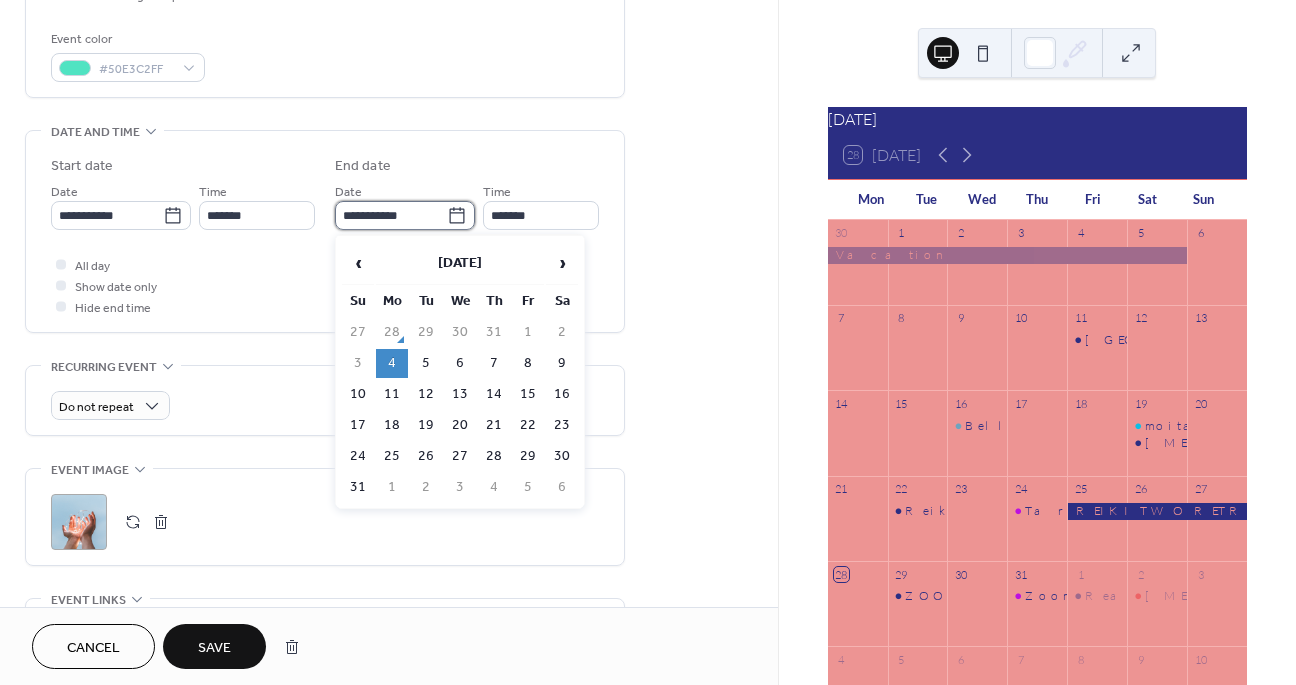 click on "**********" at bounding box center (391, 215) 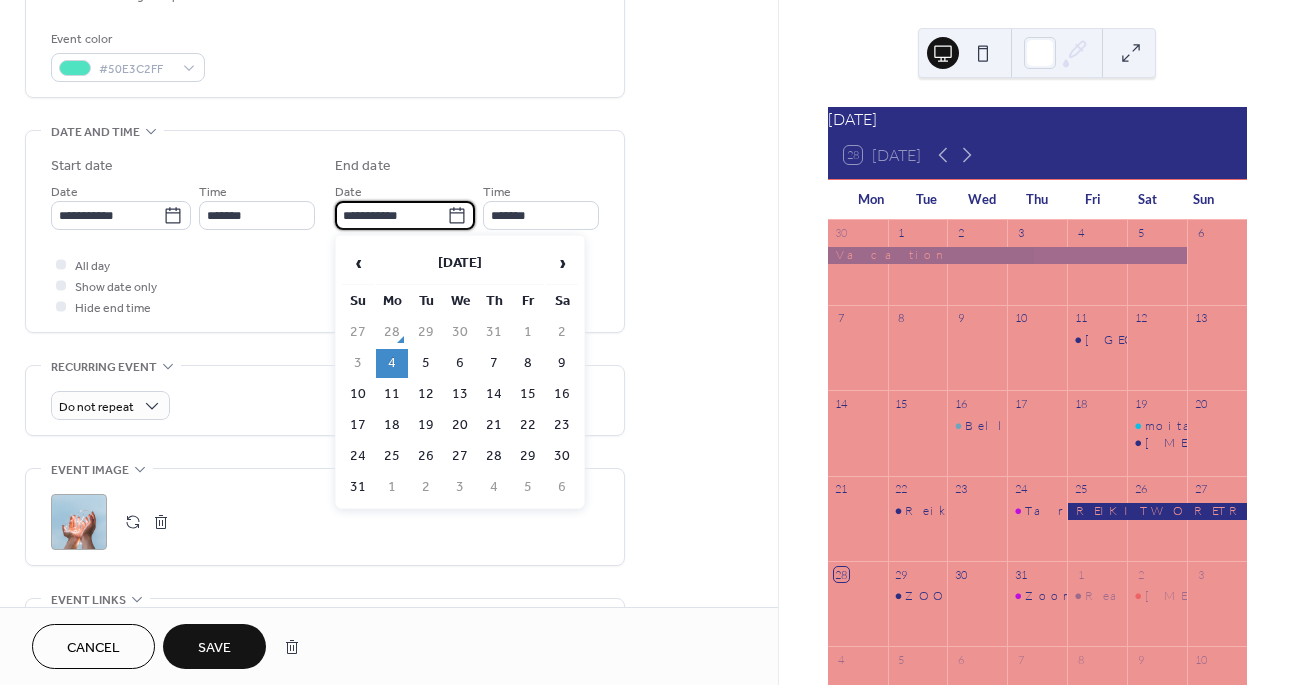 click on "25" at bounding box center [392, 456] 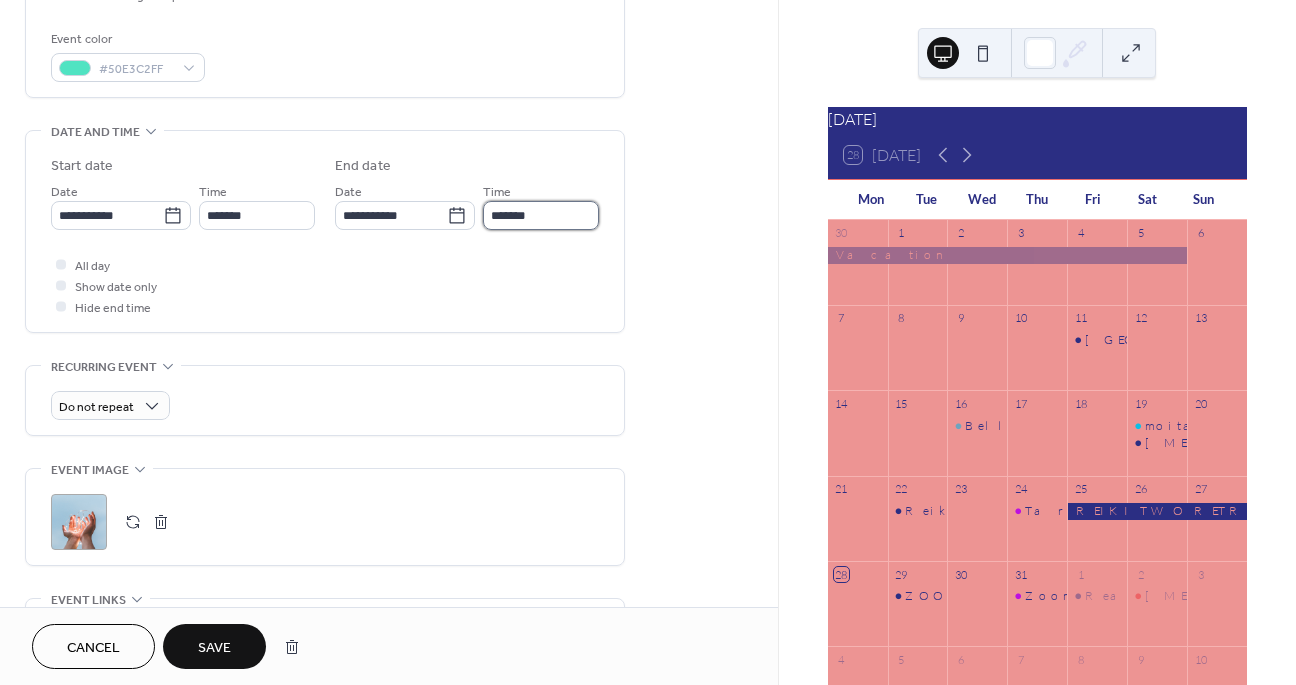 click on "*******" at bounding box center (541, 215) 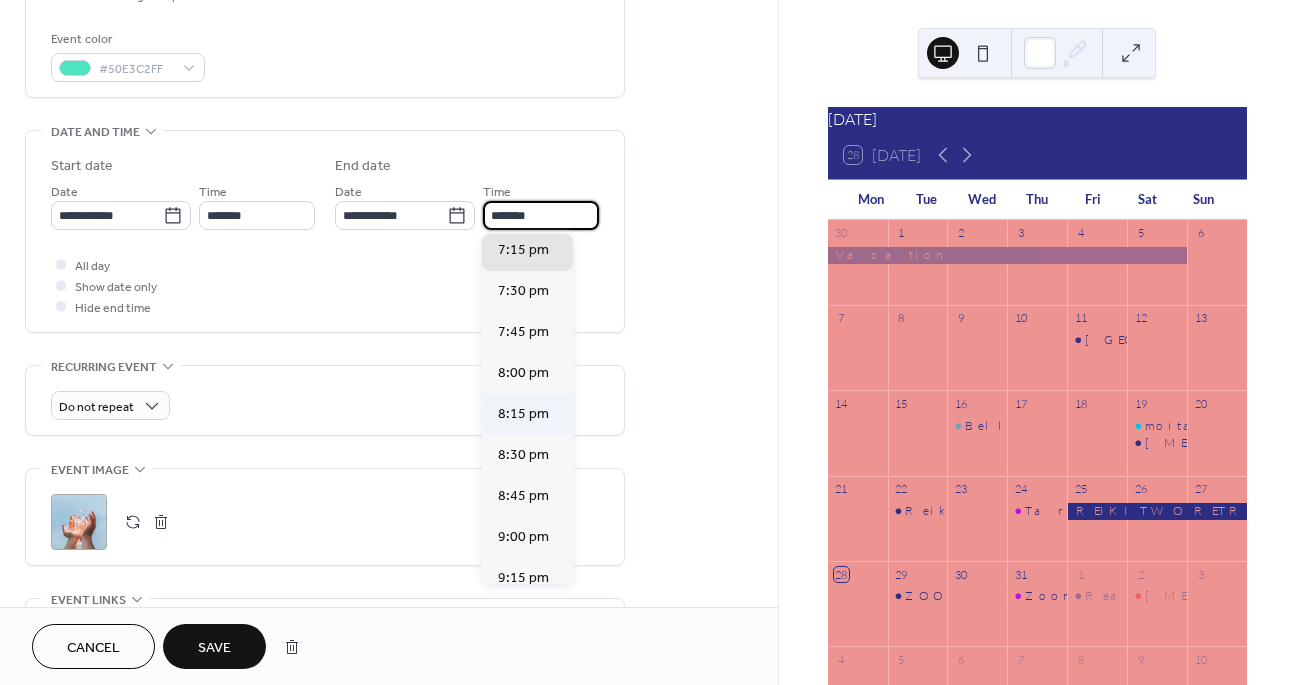 scroll, scrollTop: 3156, scrollLeft: 0, axis: vertical 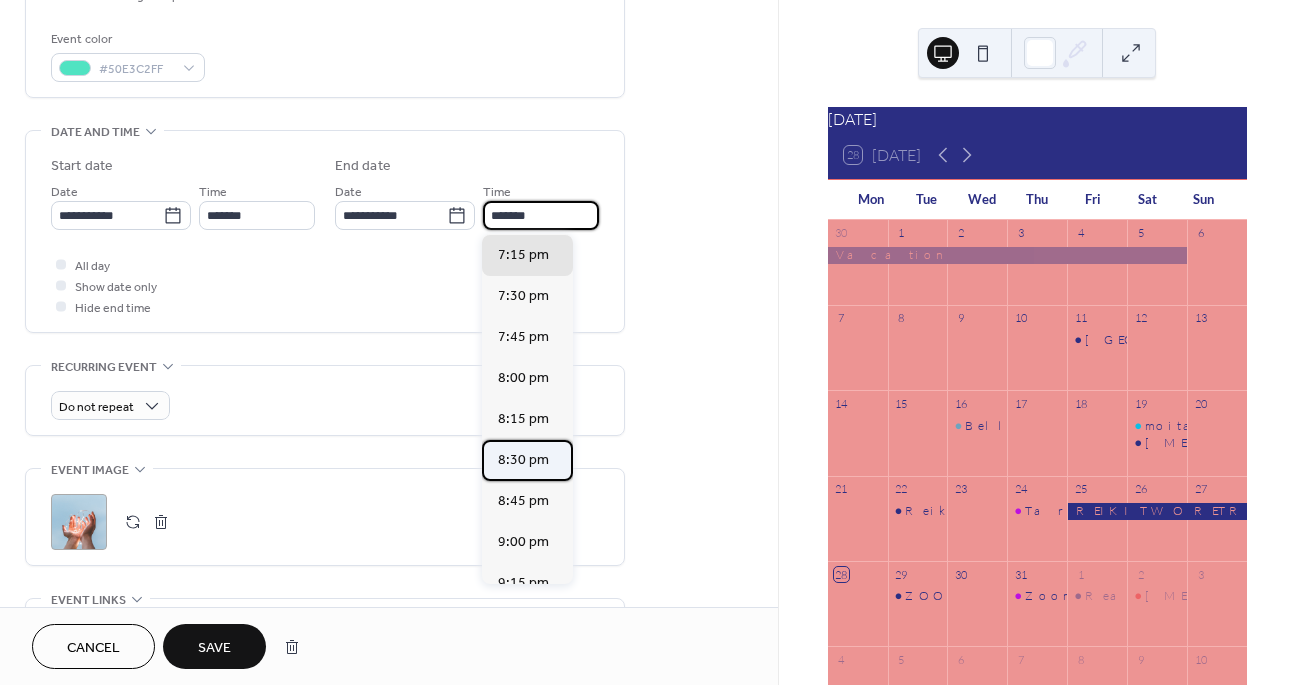 click on "8:30 pm" at bounding box center [523, 460] 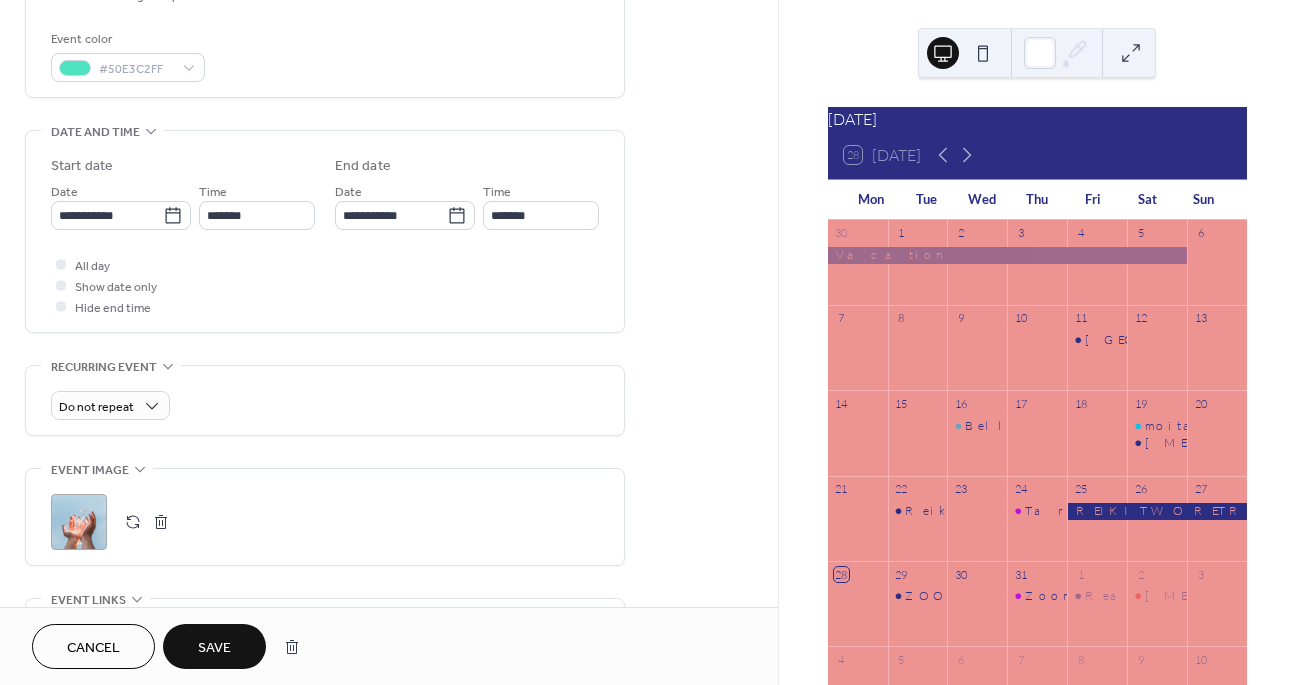 type on "*******" 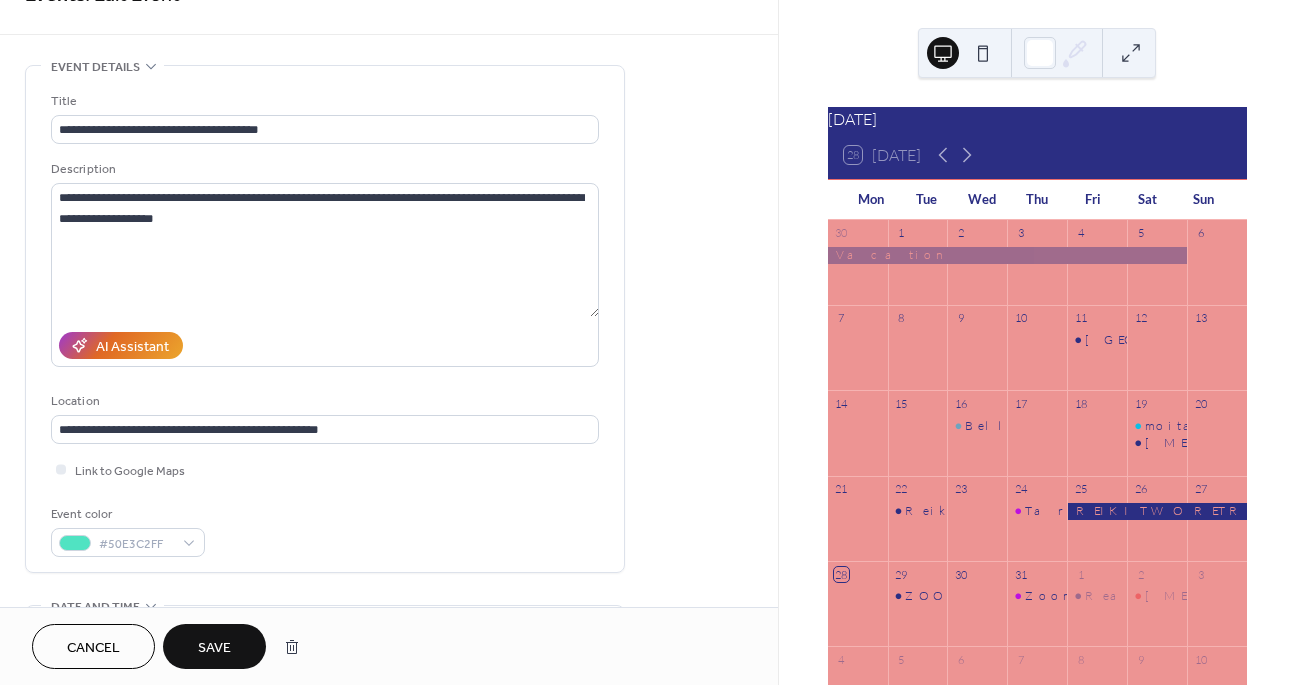 scroll, scrollTop: 0, scrollLeft: 0, axis: both 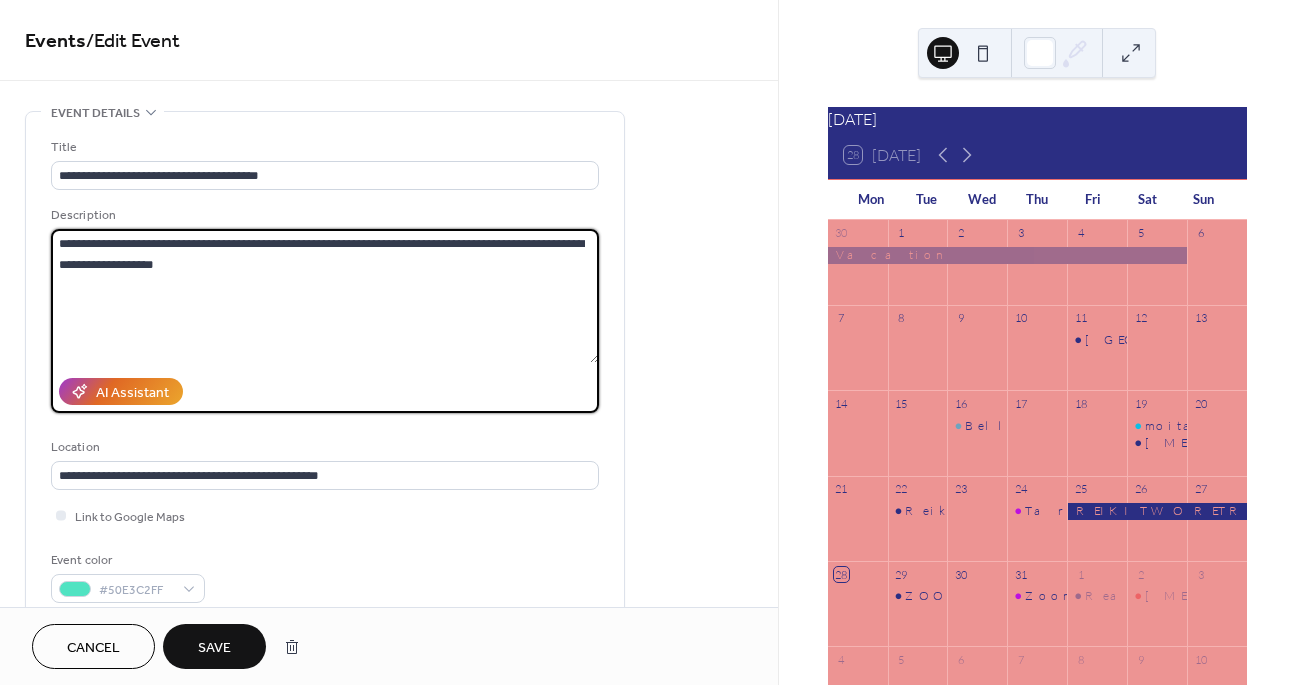 click on "**********" at bounding box center (325, 296) 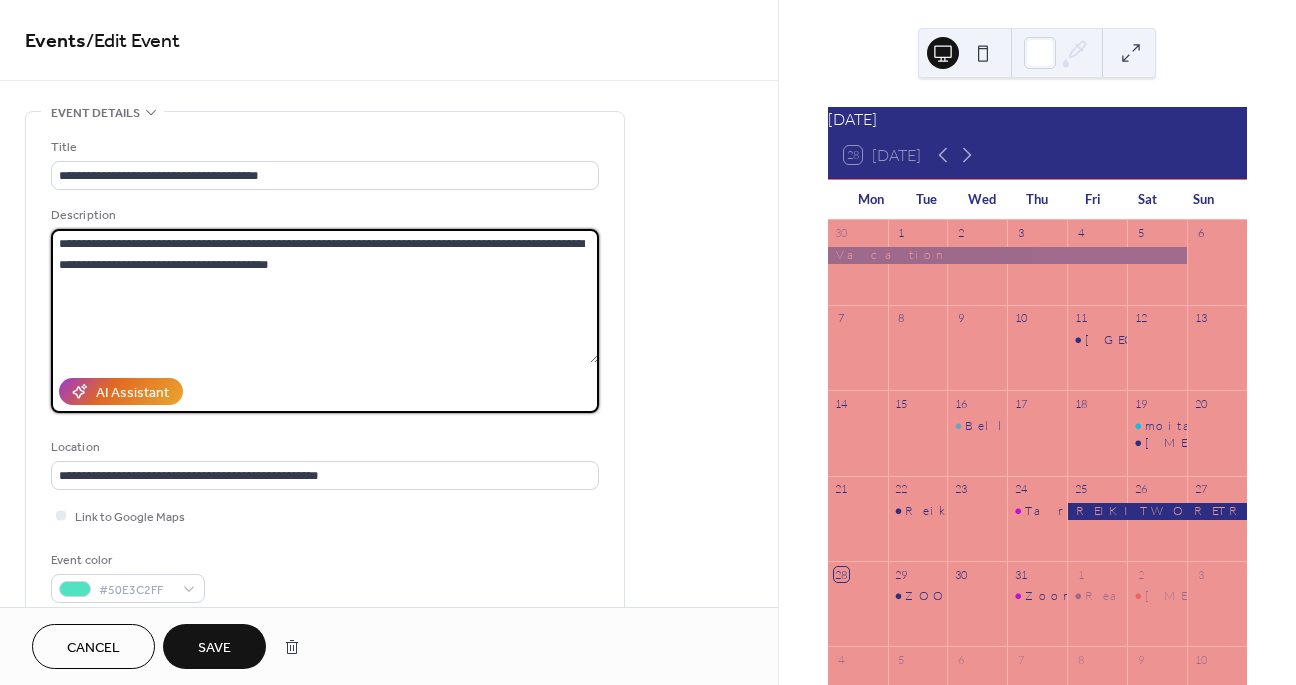 drag, startPoint x: 500, startPoint y: 270, endPoint x: 417, endPoint y: 265, distance: 83.15047 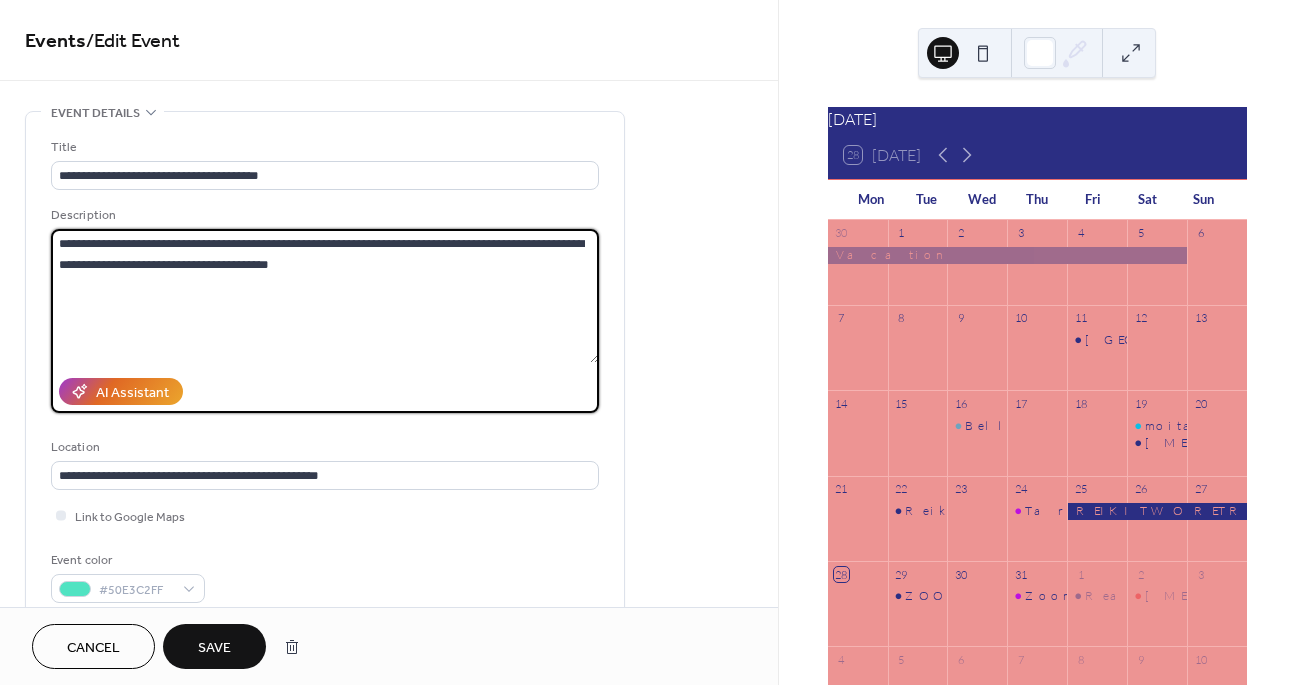 click on "**********" at bounding box center [325, 296] 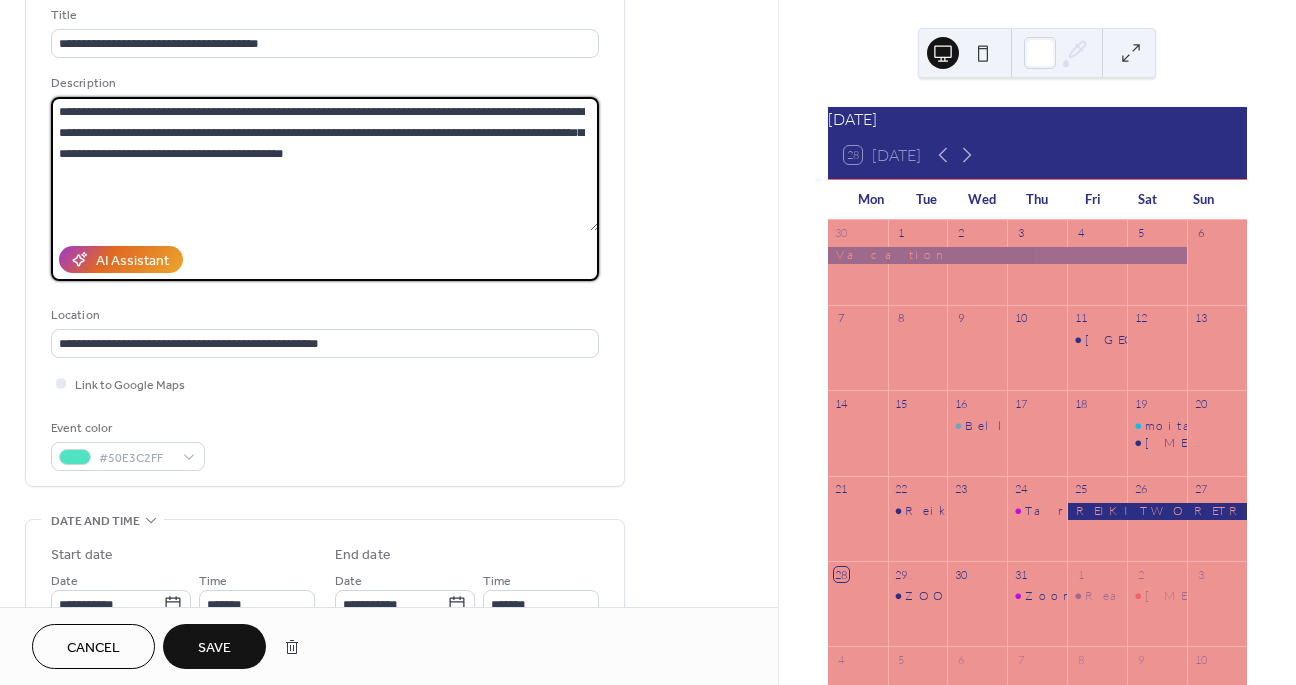 scroll, scrollTop: 140, scrollLeft: 0, axis: vertical 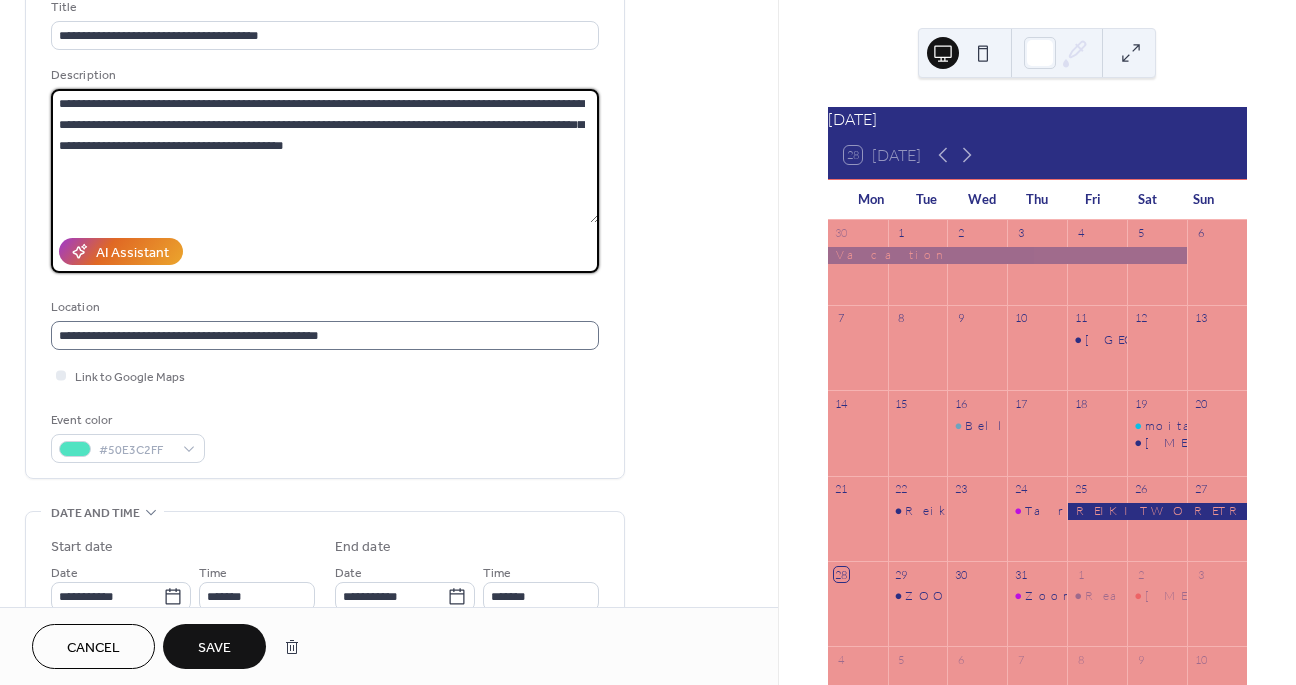 type on "**********" 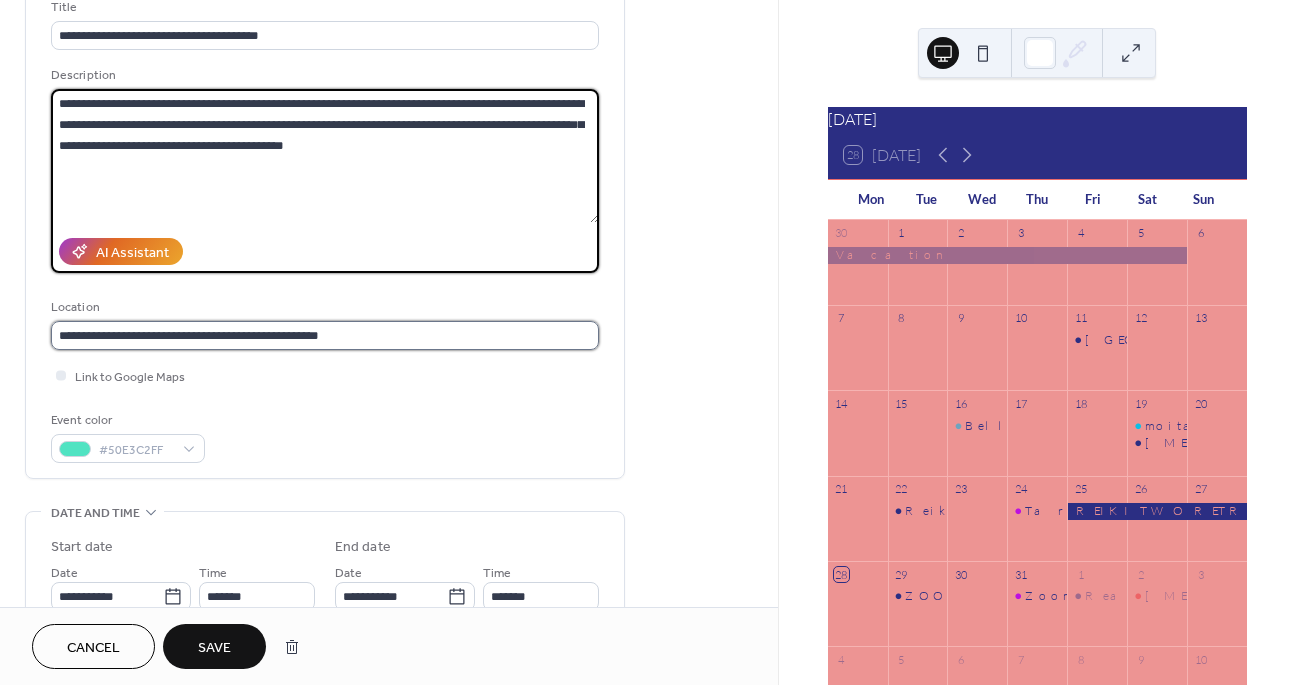 click on "**********" at bounding box center [325, 335] 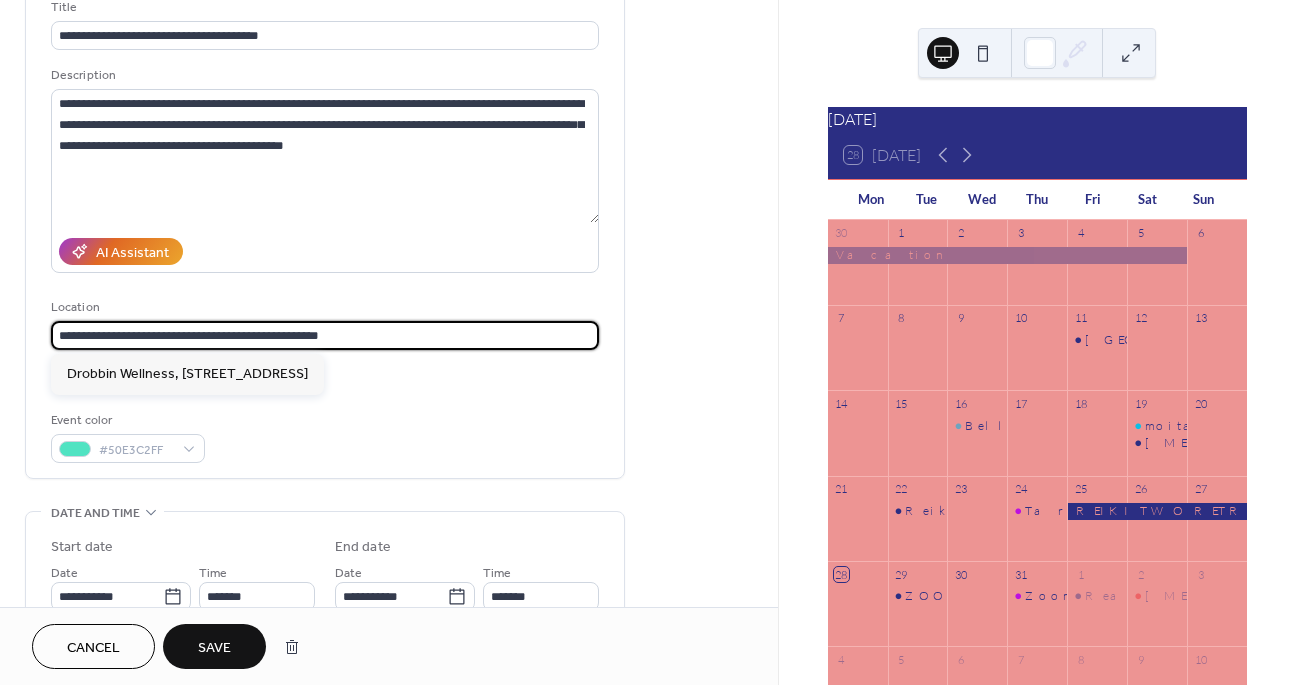 scroll, scrollTop: 0, scrollLeft: 0, axis: both 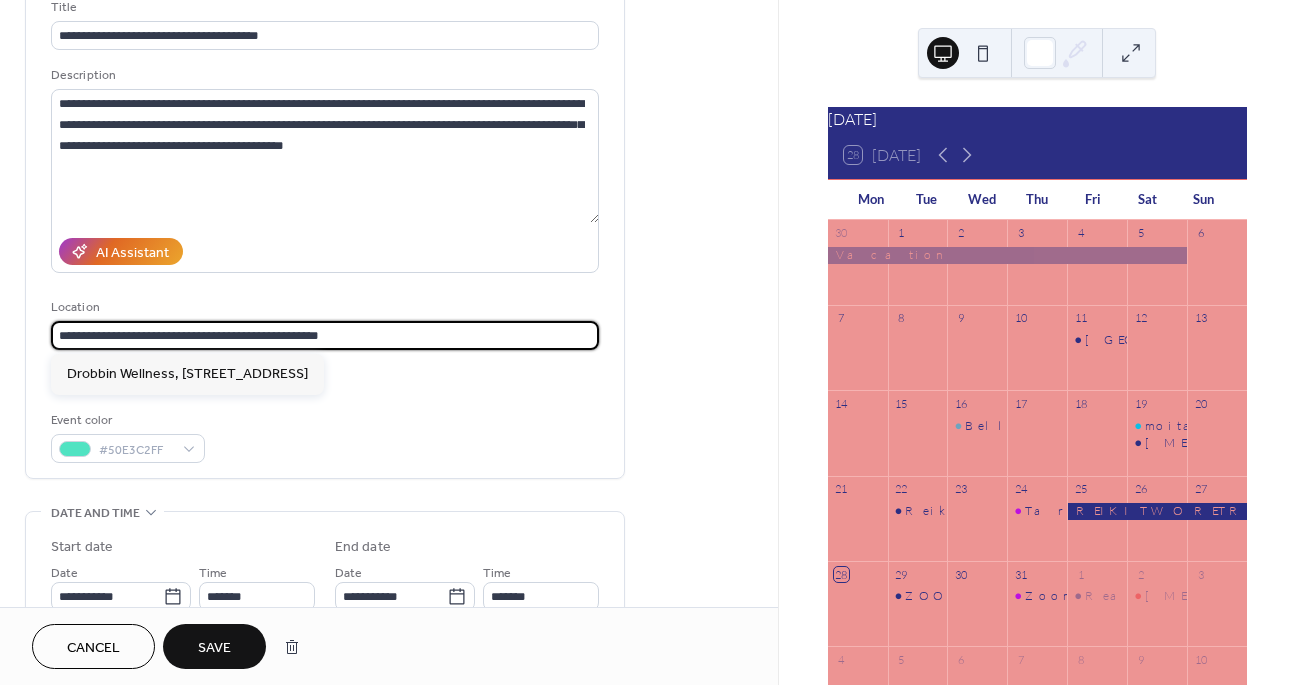 drag, startPoint x: 371, startPoint y: 339, endPoint x: 24, endPoint y: 316, distance: 347.7614 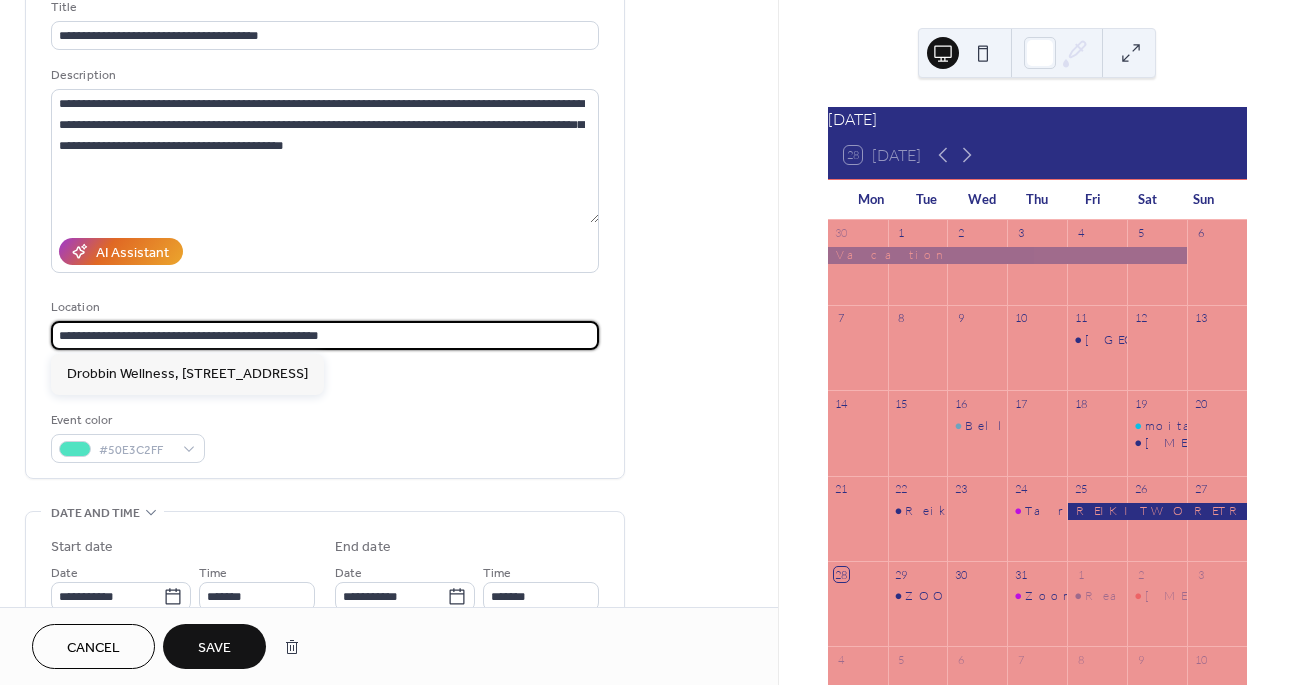 click on "**********" at bounding box center (325, 225) 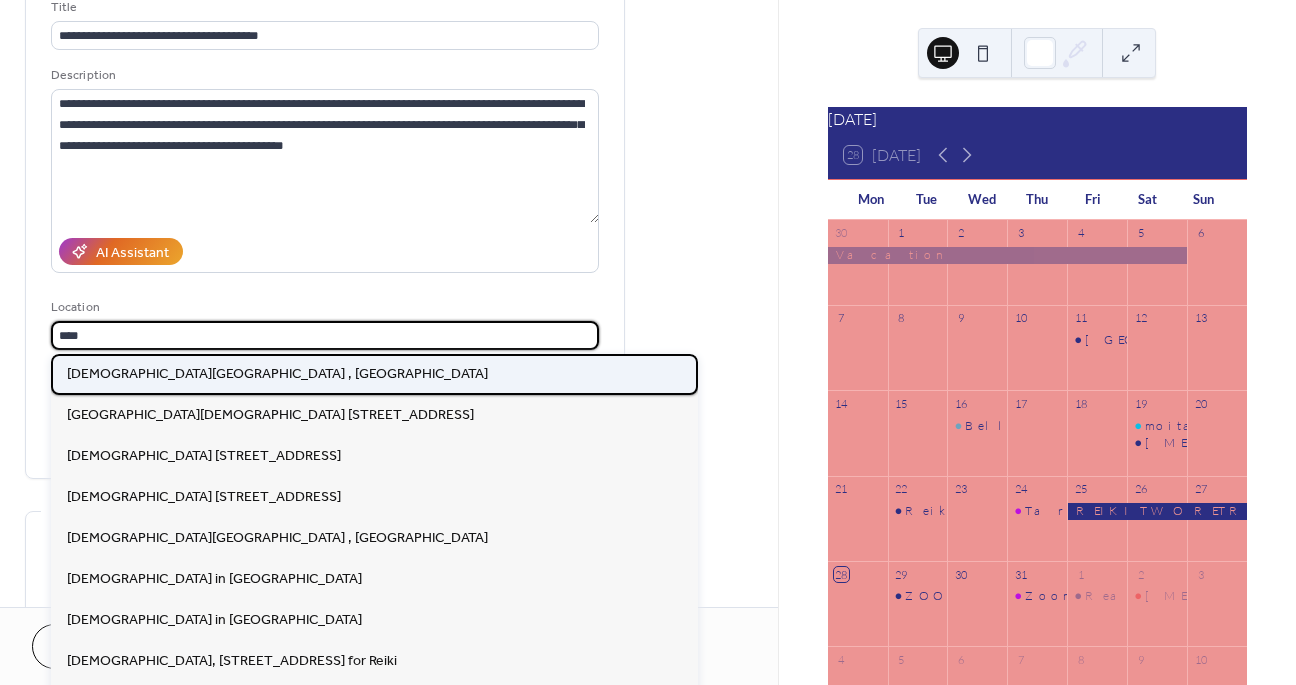 click on "[DEMOGRAPHIC_DATA][GEOGRAPHIC_DATA] , [GEOGRAPHIC_DATA]" at bounding box center (277, 374) 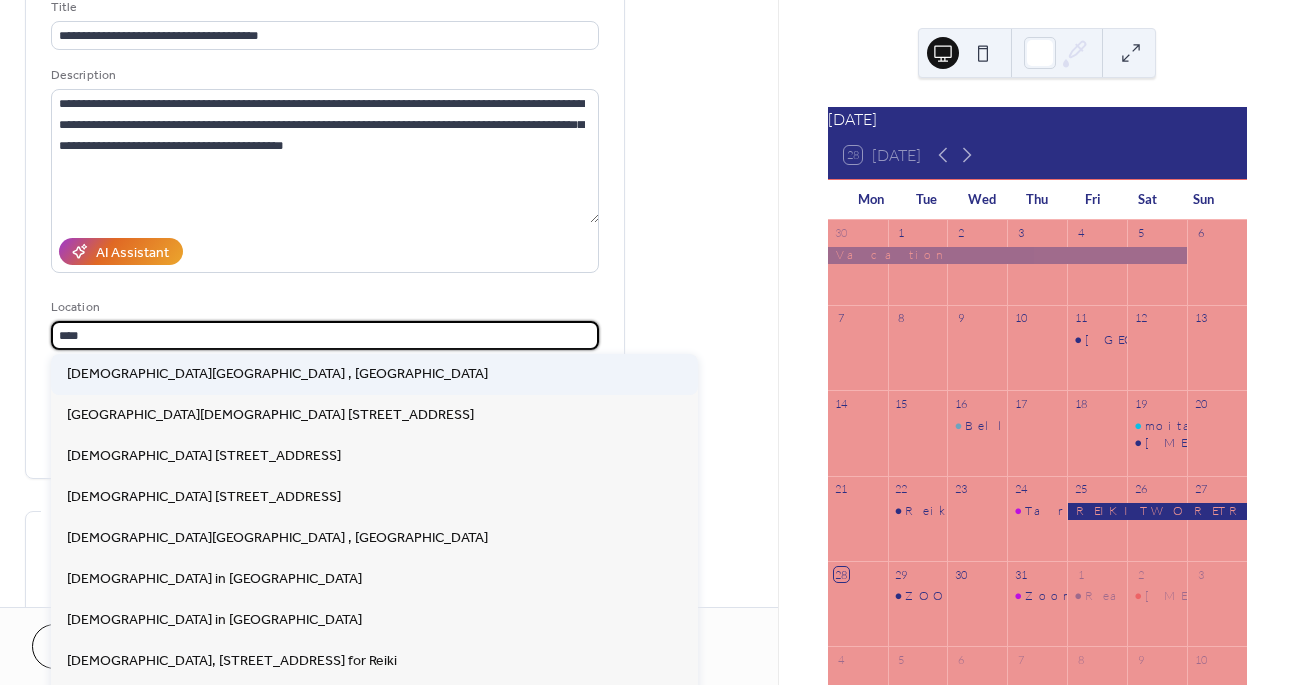 type on "**********" 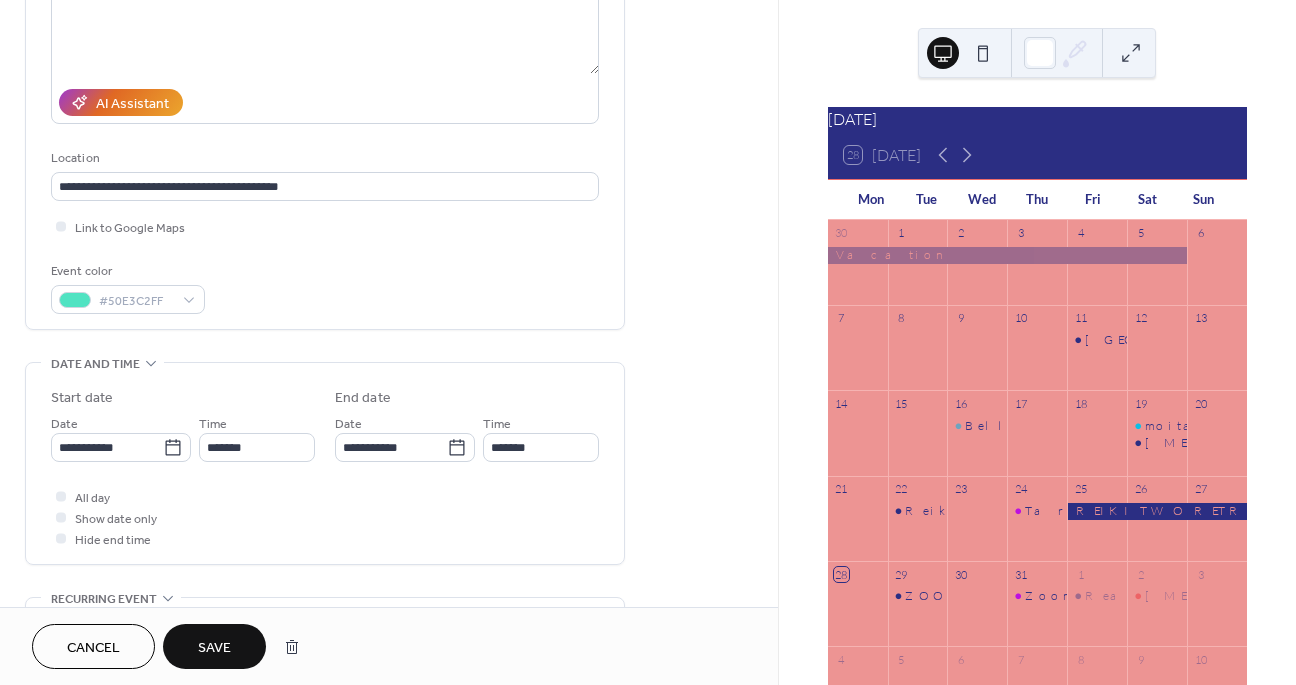 scroll, scrollTop: 316, scrollLeft: 0, axis: vertical 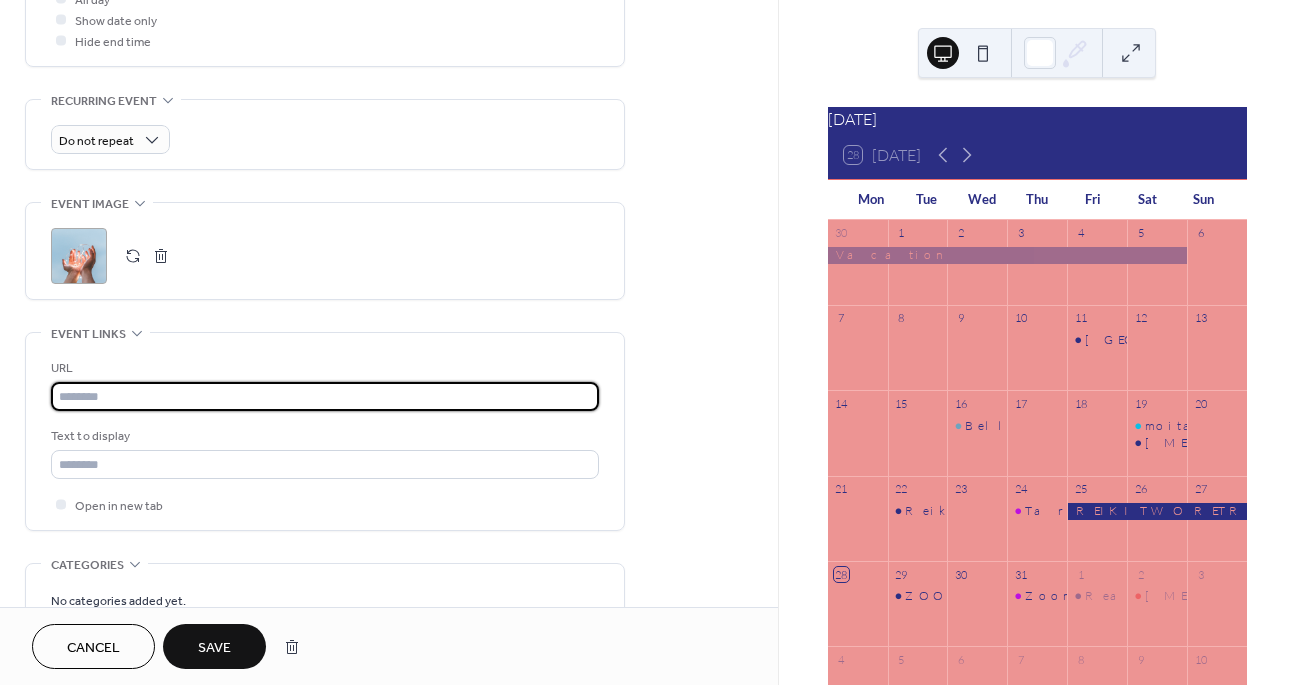 click at bounding box center [325, 396] 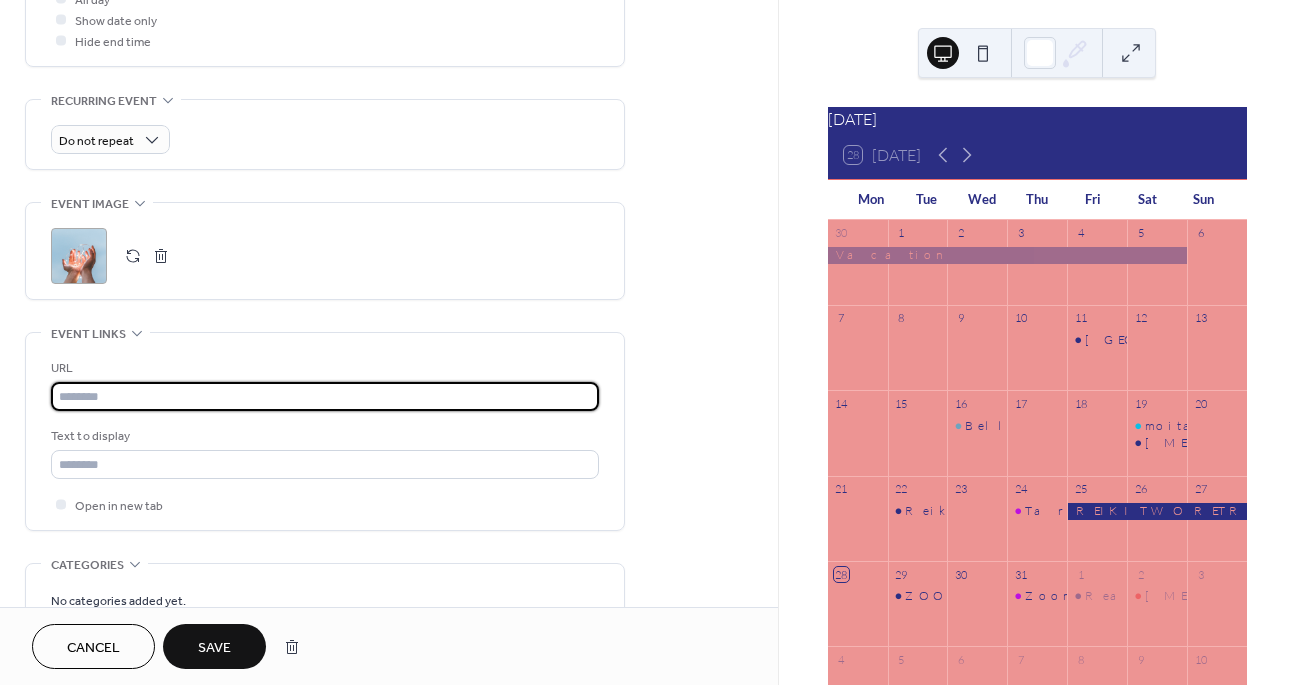 type on "**********" 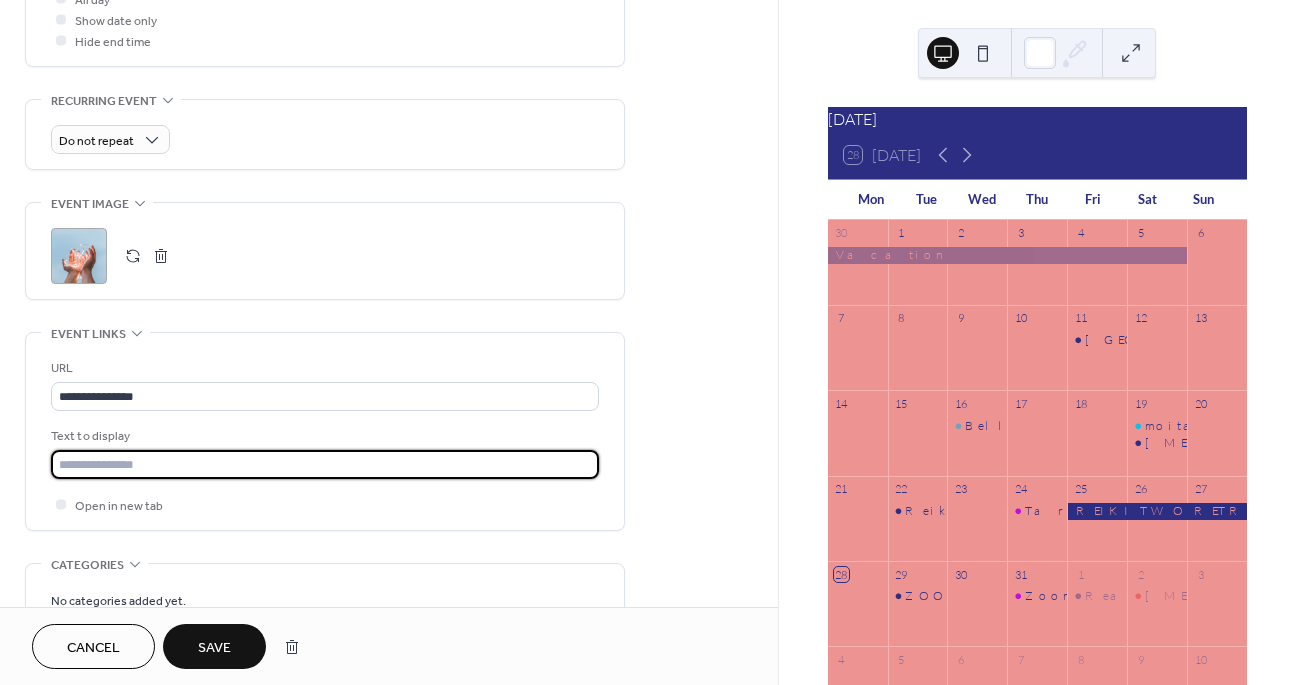 click at bounding box center [325, 464] 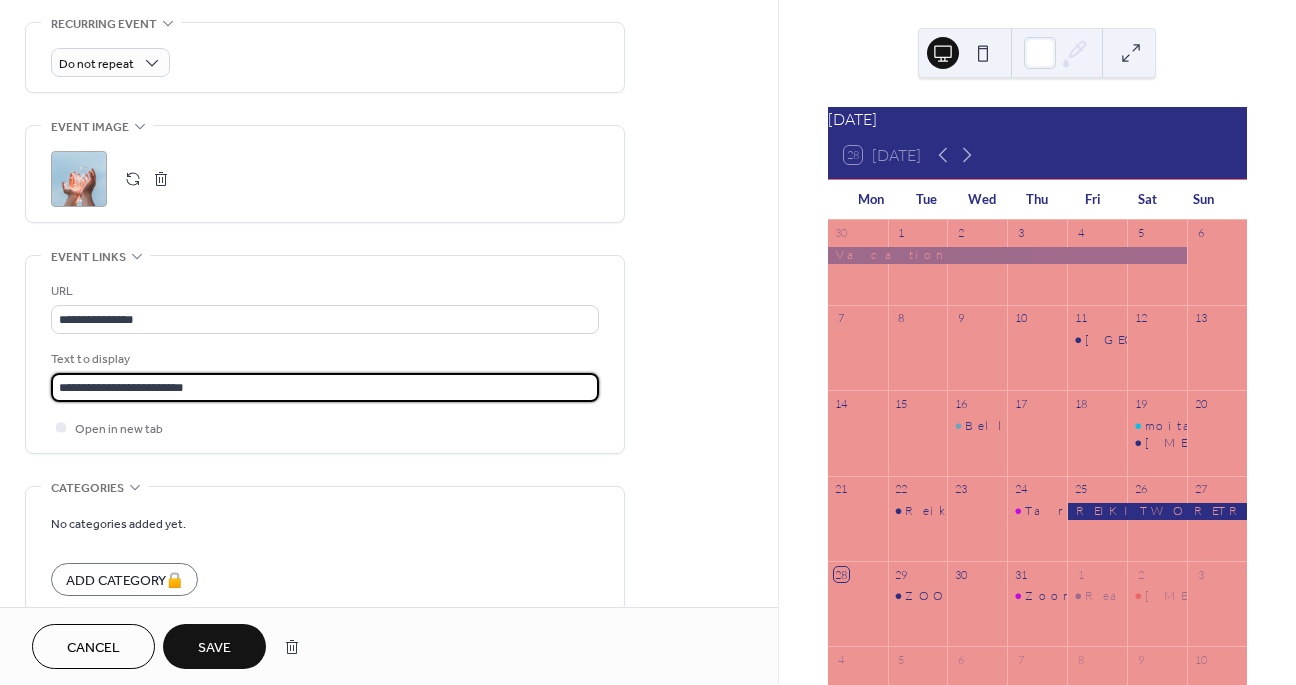 scroll, scrollTop: 968, scrollLeft: 0, axis: vertical 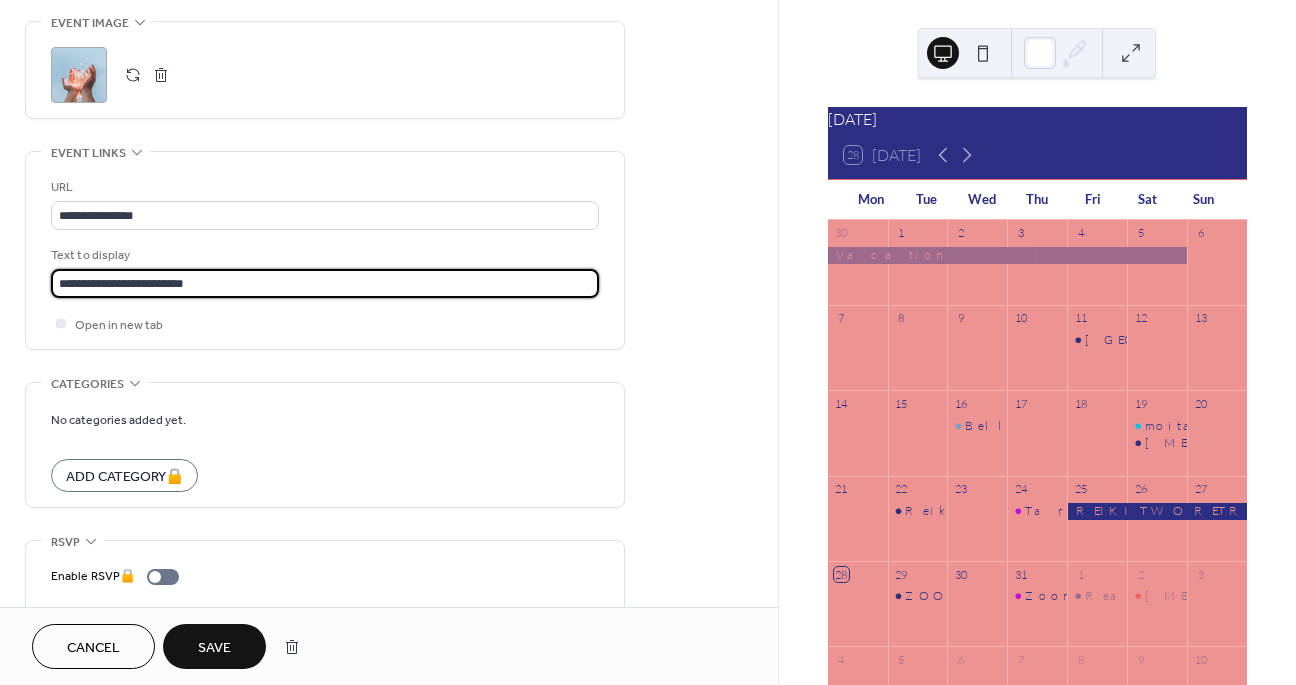 type on "**********" 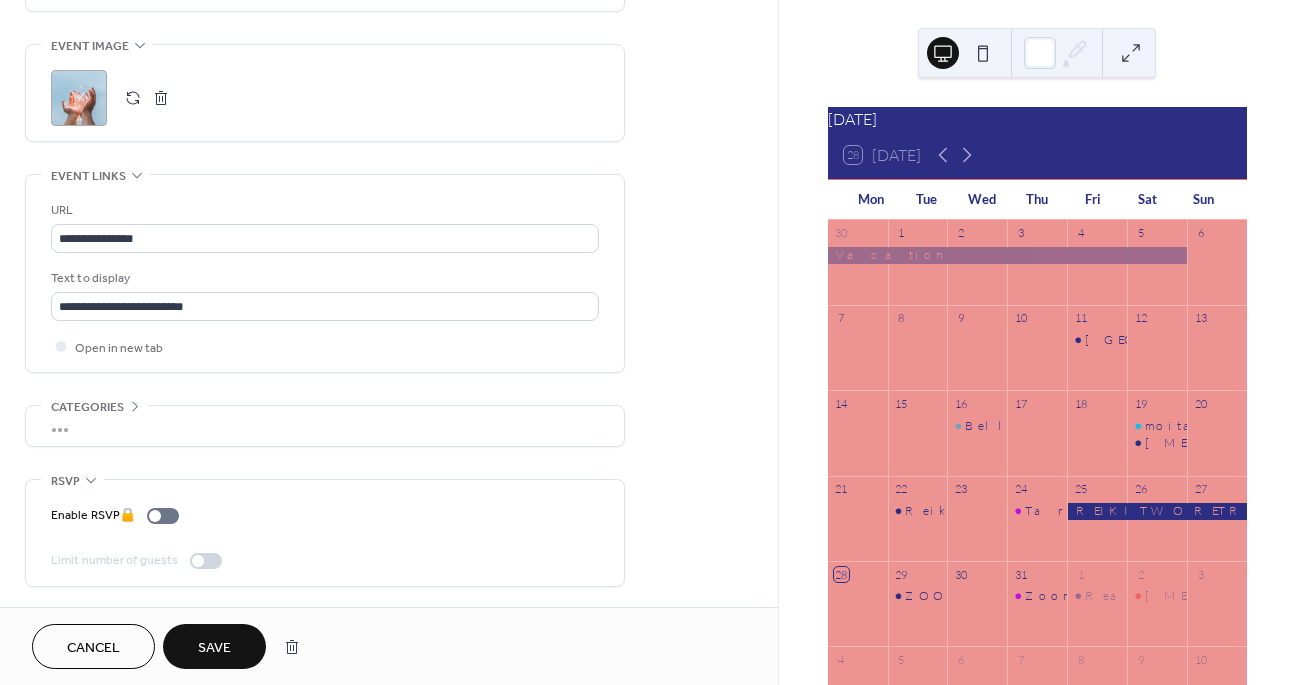 scroll, scrollTop: 945, scrollLeft: 0, axis: vertical 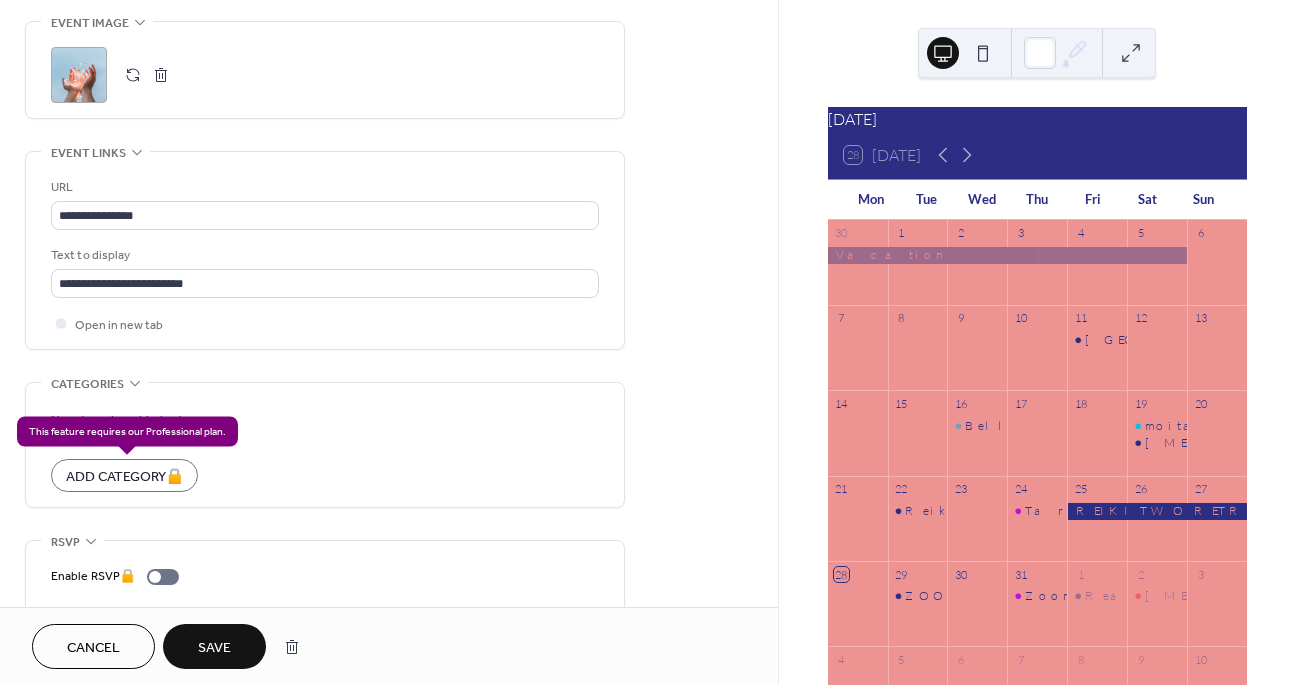 click on "Add Category  🔒" at bounding box center [124, 475] 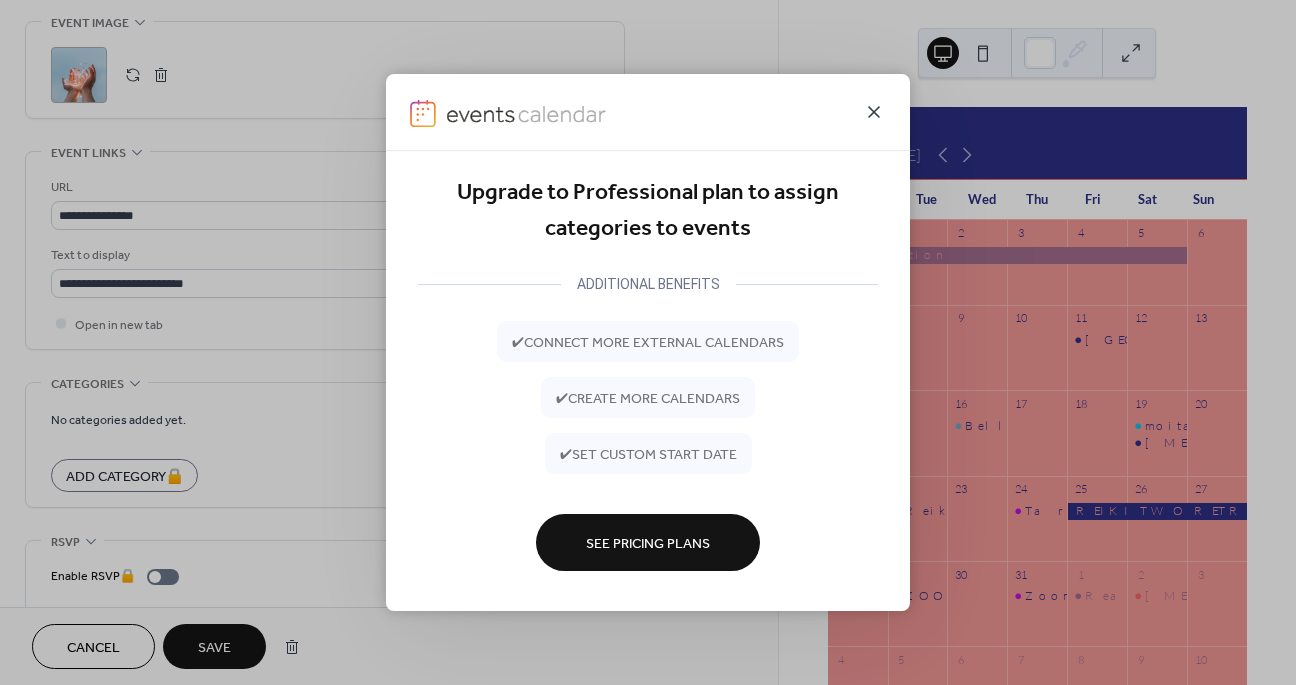 click 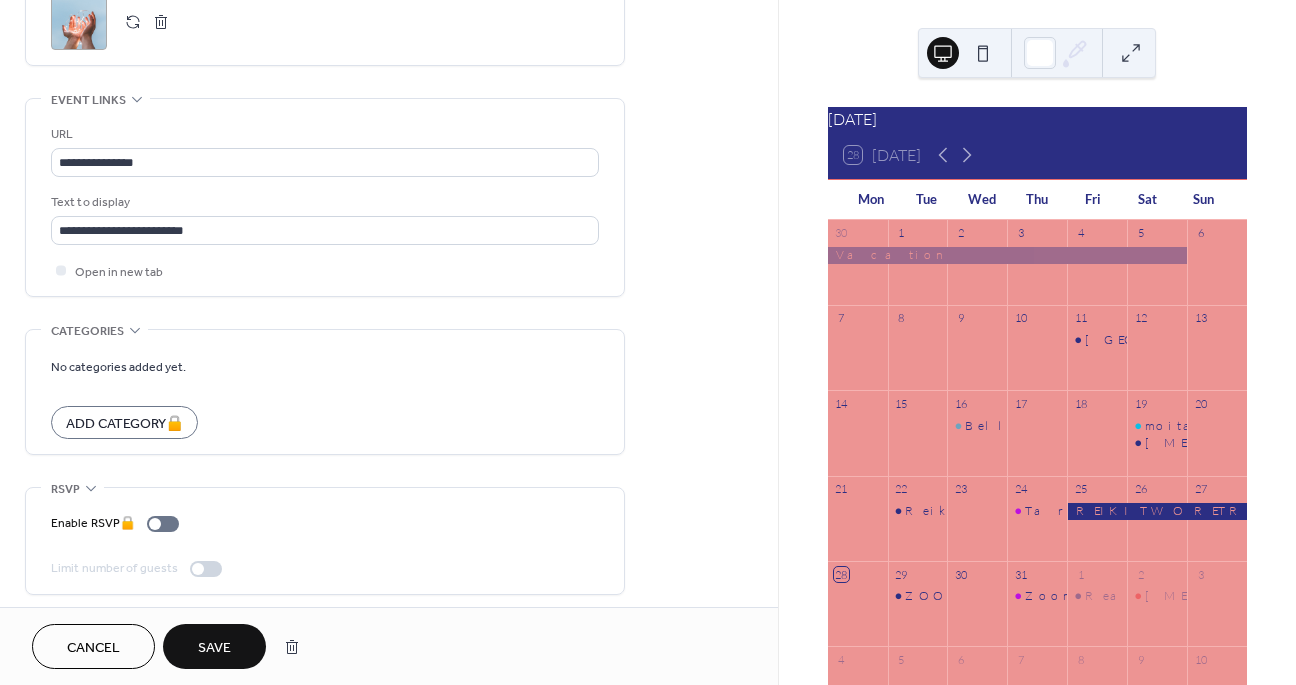 scroll, scrollTop: 1029, scrollLeft: 0, axis: vertical 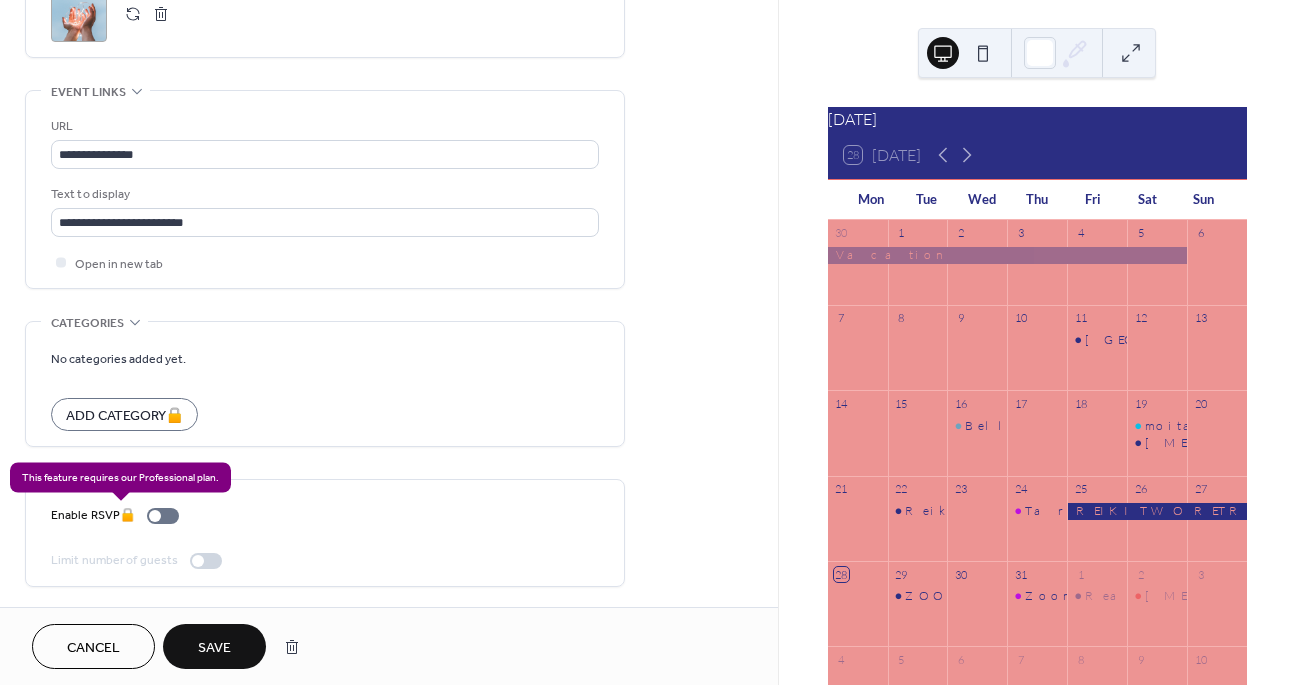 click on "Enable RSVP  🔒" at bounding box center [119, 515] 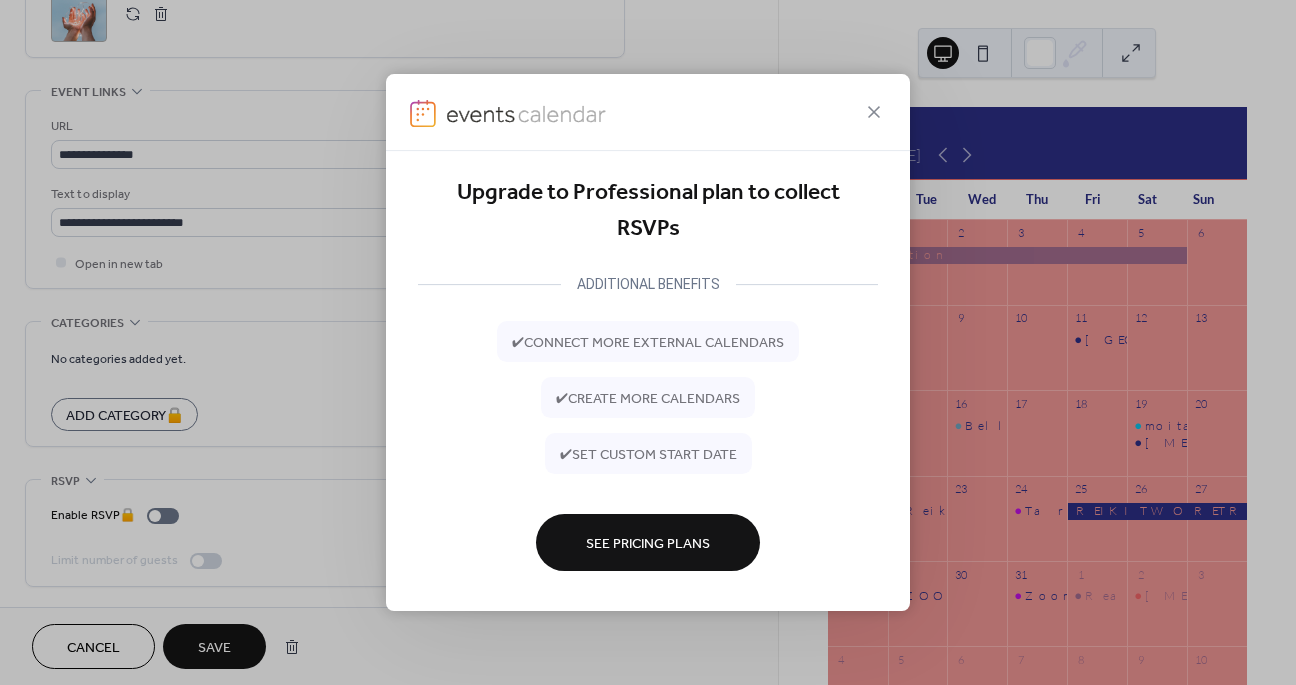 click on "Upgrade to Professional plan to collect RSVPs ADDITIONAL BENEFITS ✔  connect more external calendars ✔  create more calendars ✔  set custom start date See Pricing Plans" at bounding box center [648, 342] 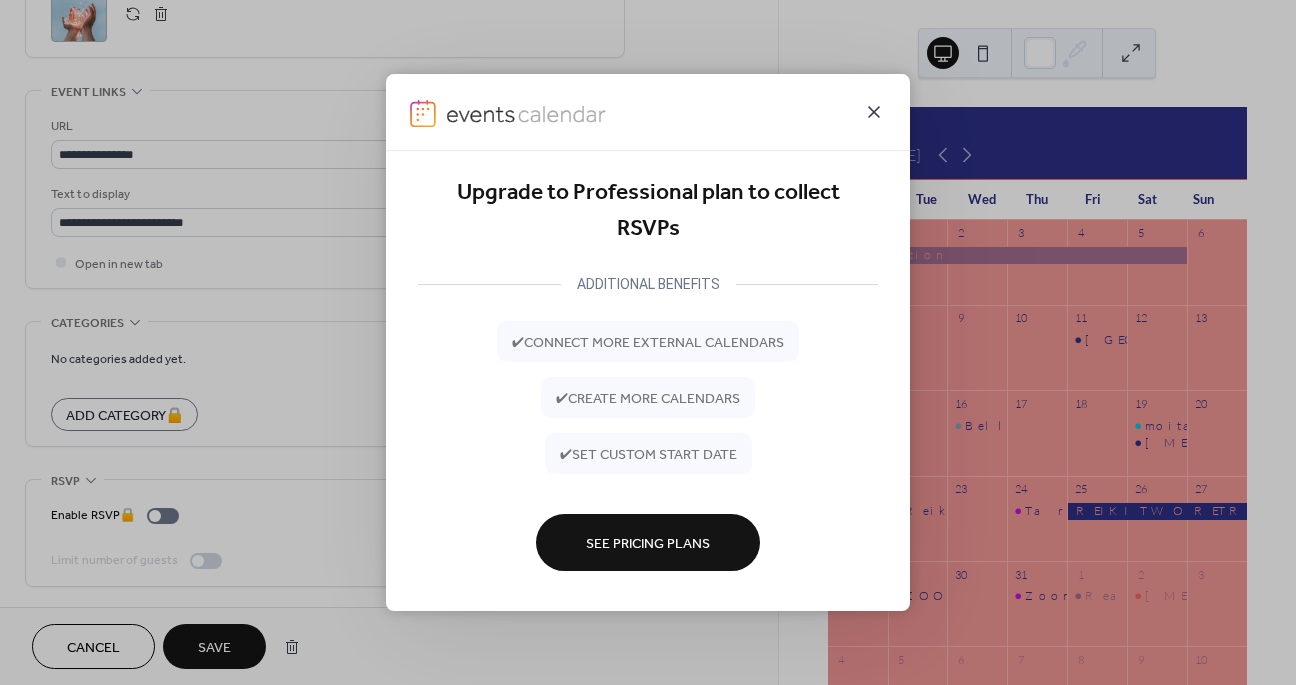 click 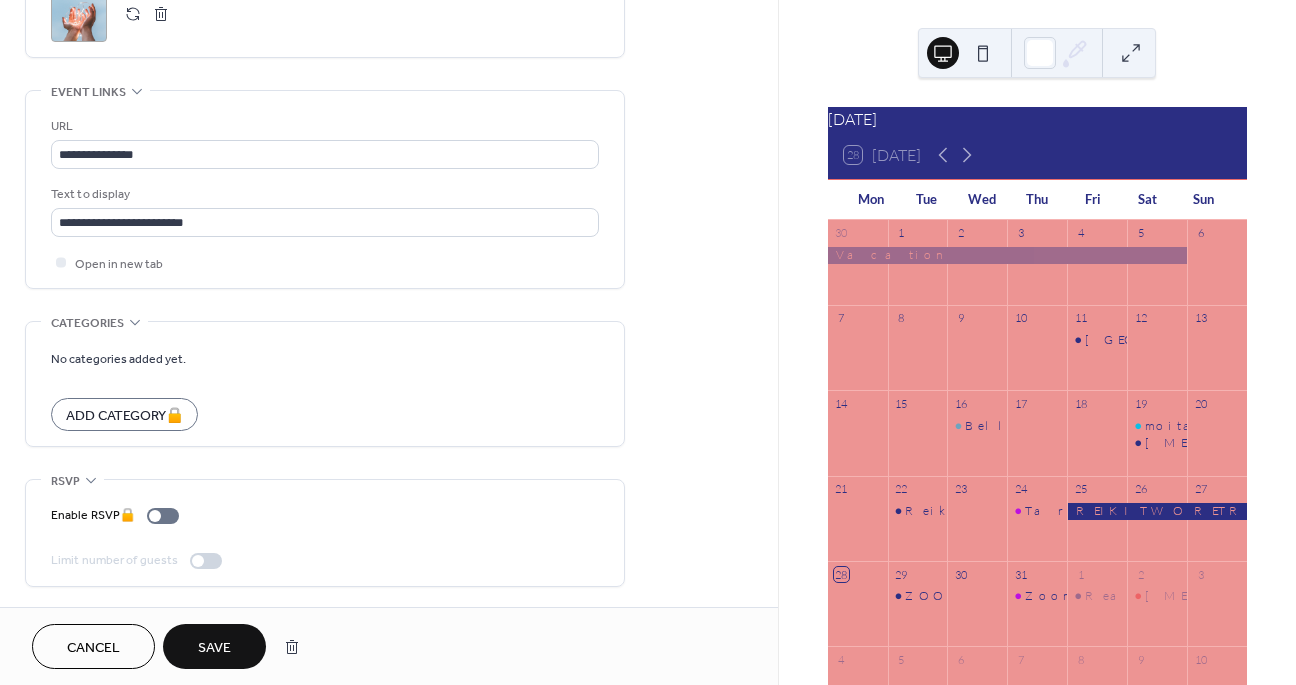 click on "Save" at bounding box center [214, 648] 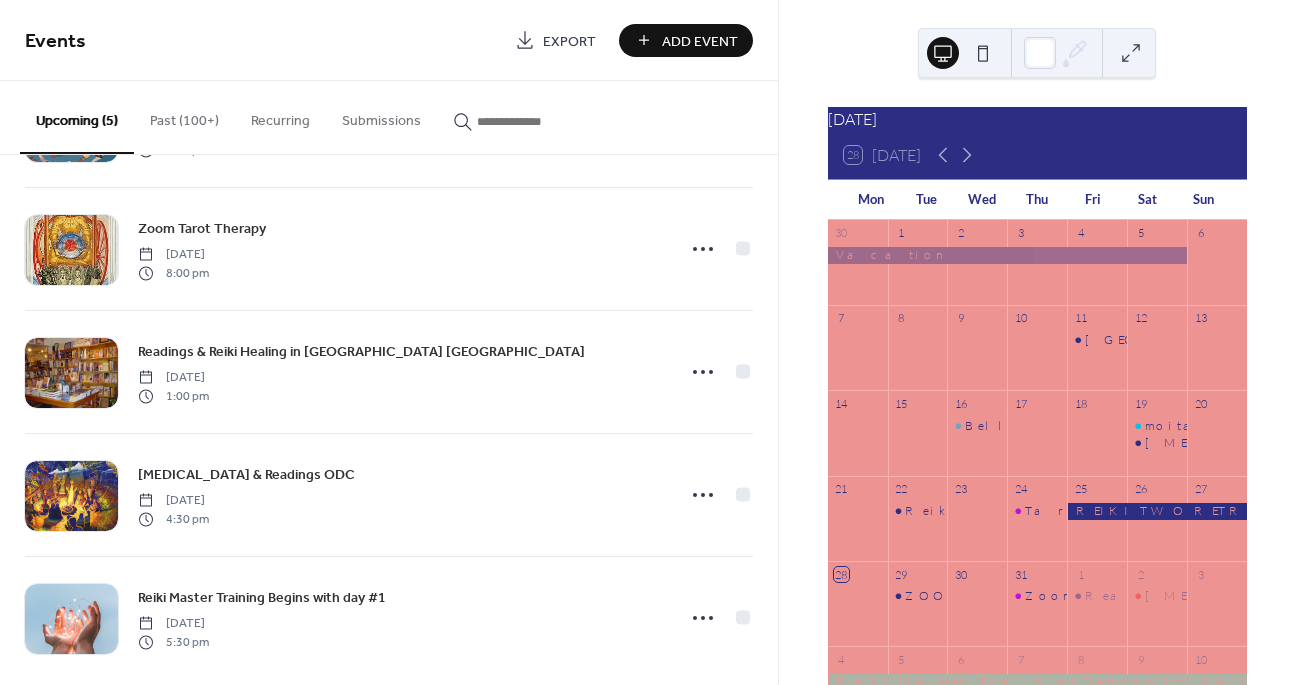 scroll, scrollTop: 144, scrollLeft: 0, axis: vertical 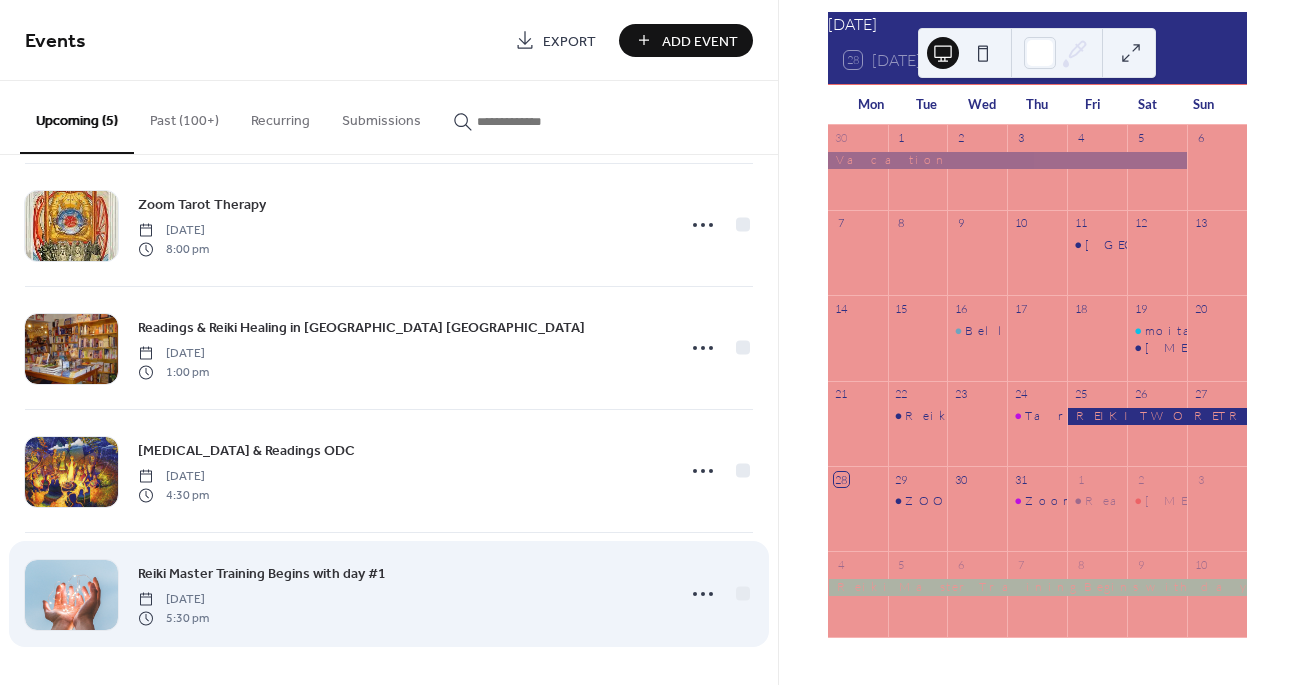 click on "Reiki Master Training Begins with day #1 [DATE] 5:30 pm" at bounding box center [389, 594] 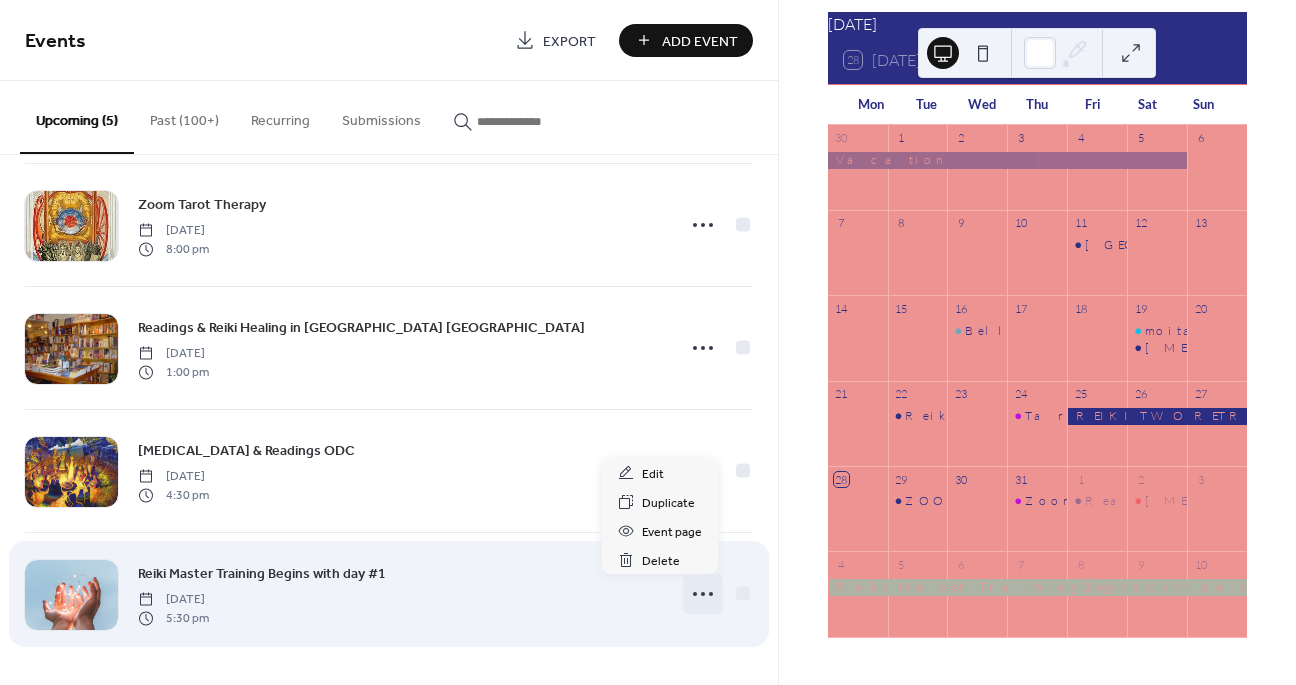 click 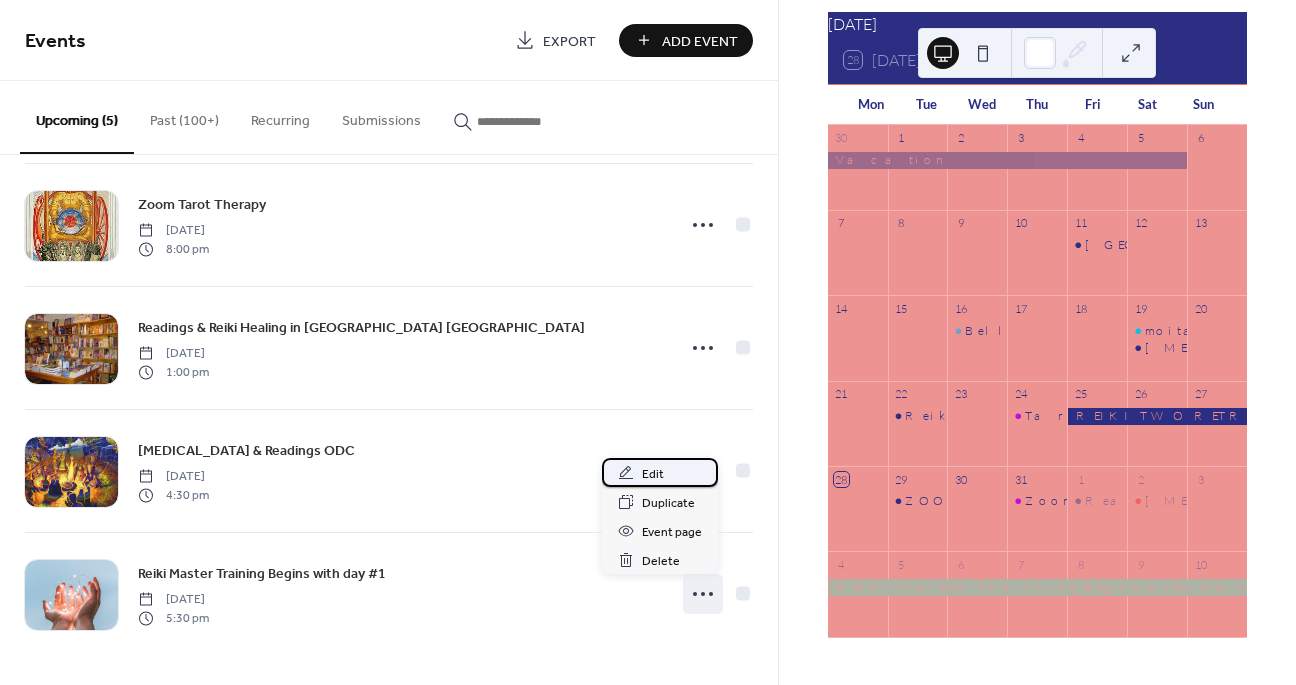 click on "Edit" at bounding box center (660, 472) 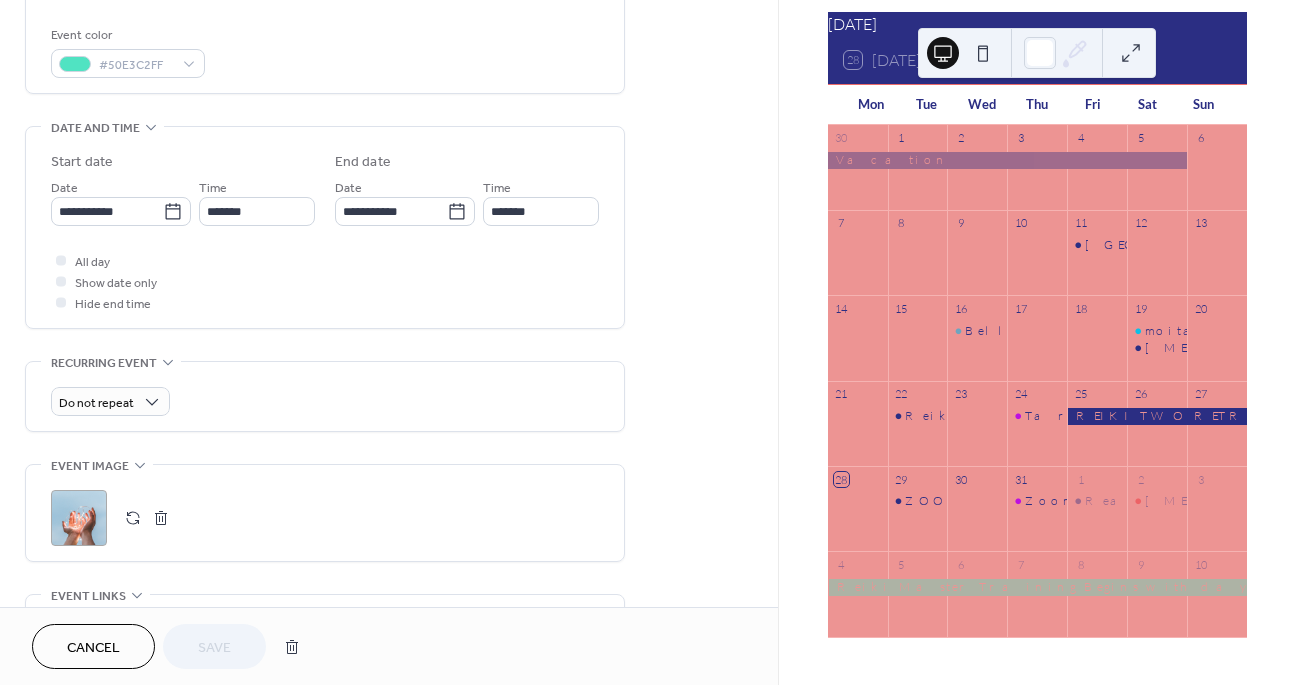 scroll, scrollTop: 531, scrollLeft: 0, axis: vertical 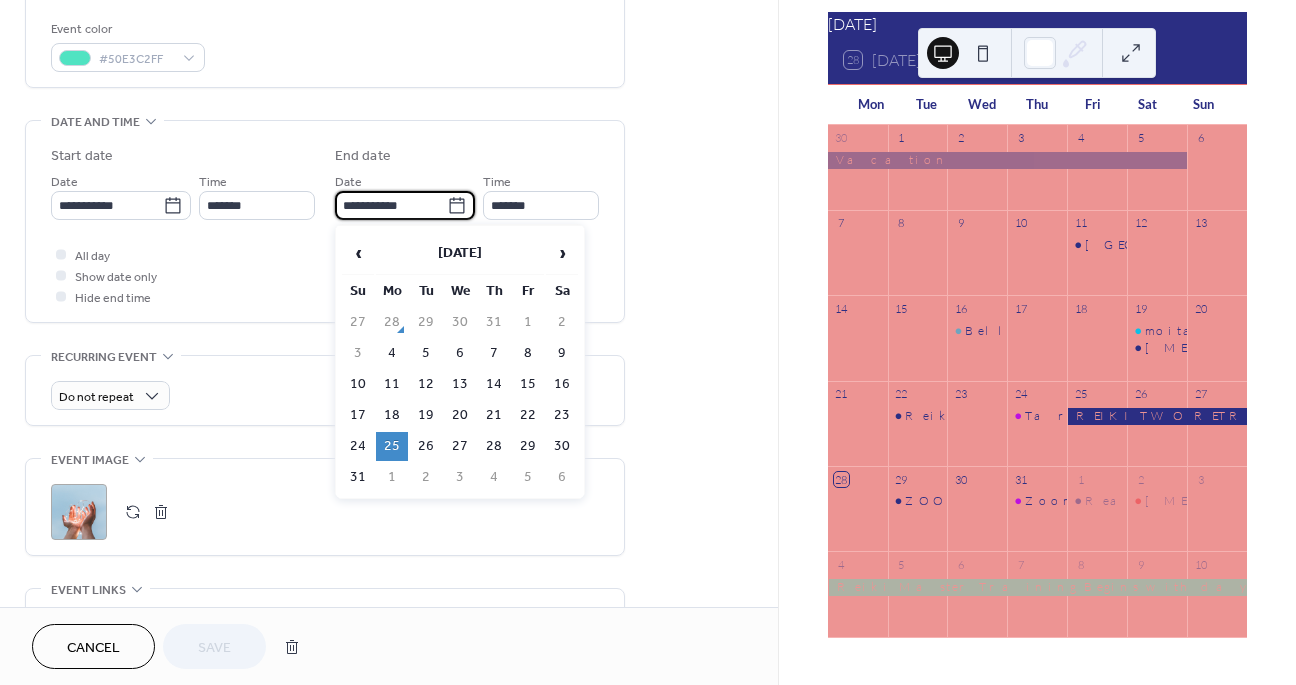 click on "**********" at bounding box center [391, 205] 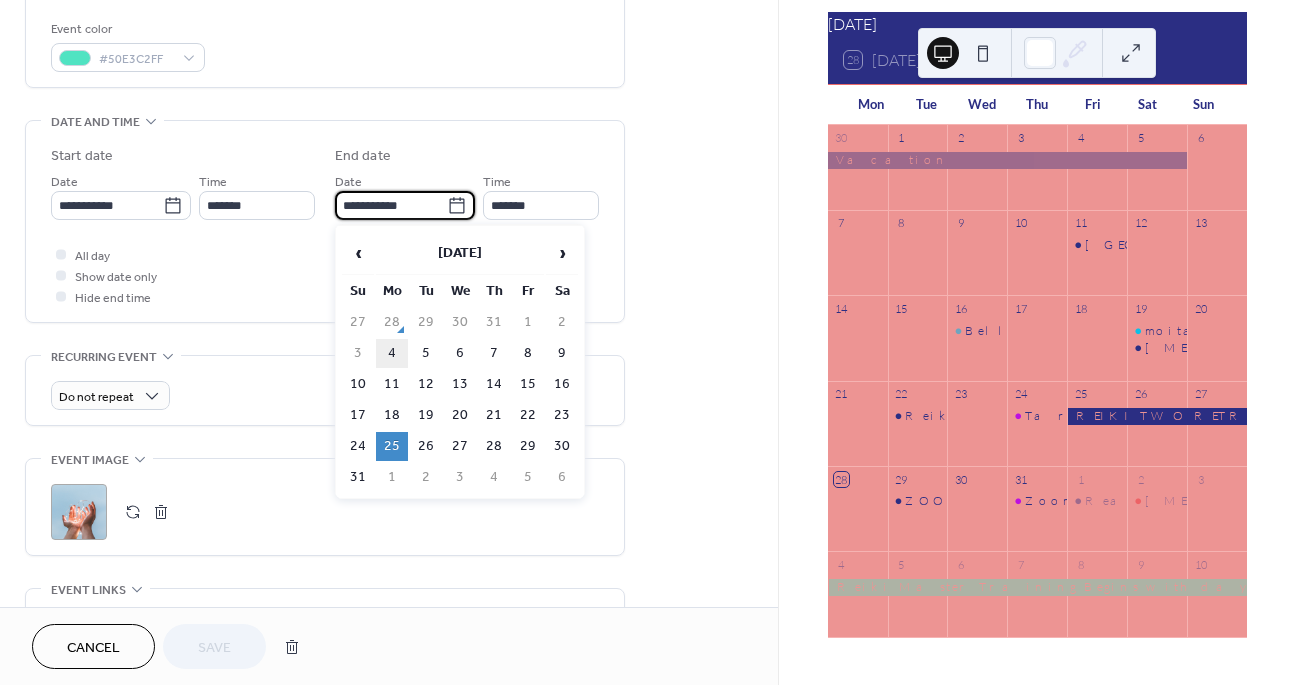 click on "4" at bounding box center (392, 353) 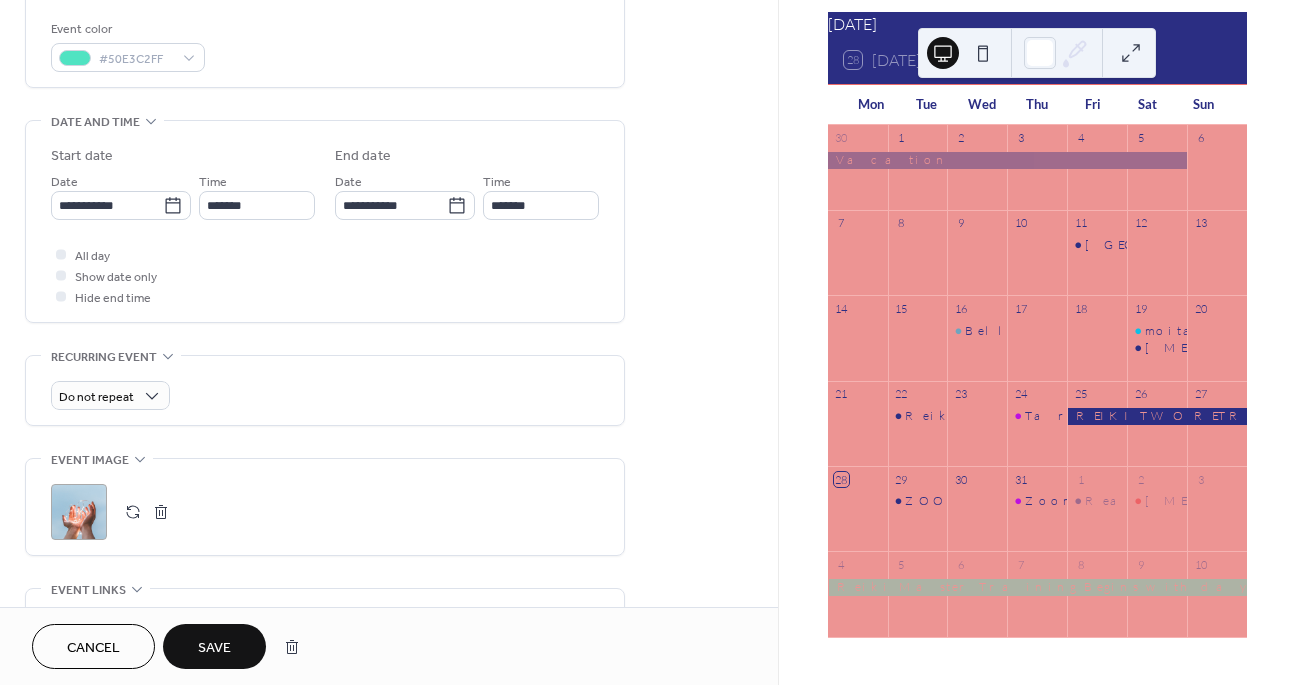 click on "Save" at bounding box center [214, 648] 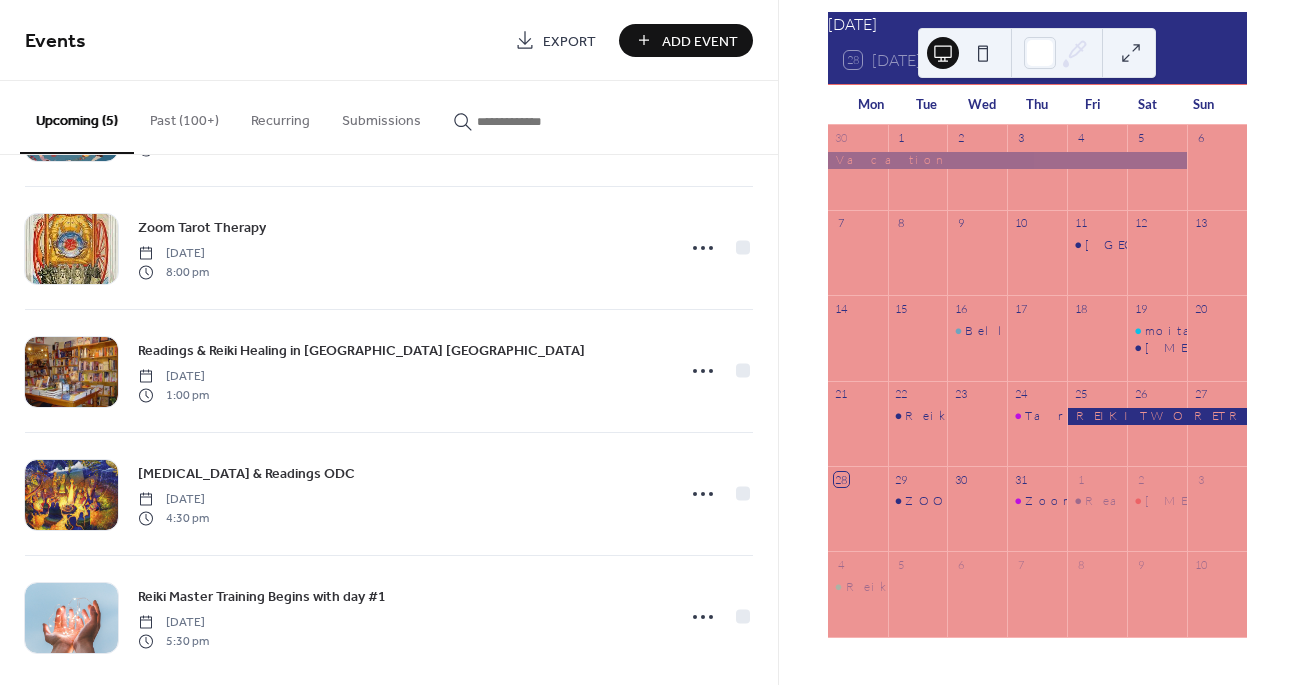 scroll, scrollTop: 144, scrollLeft: 0, axis: vertical 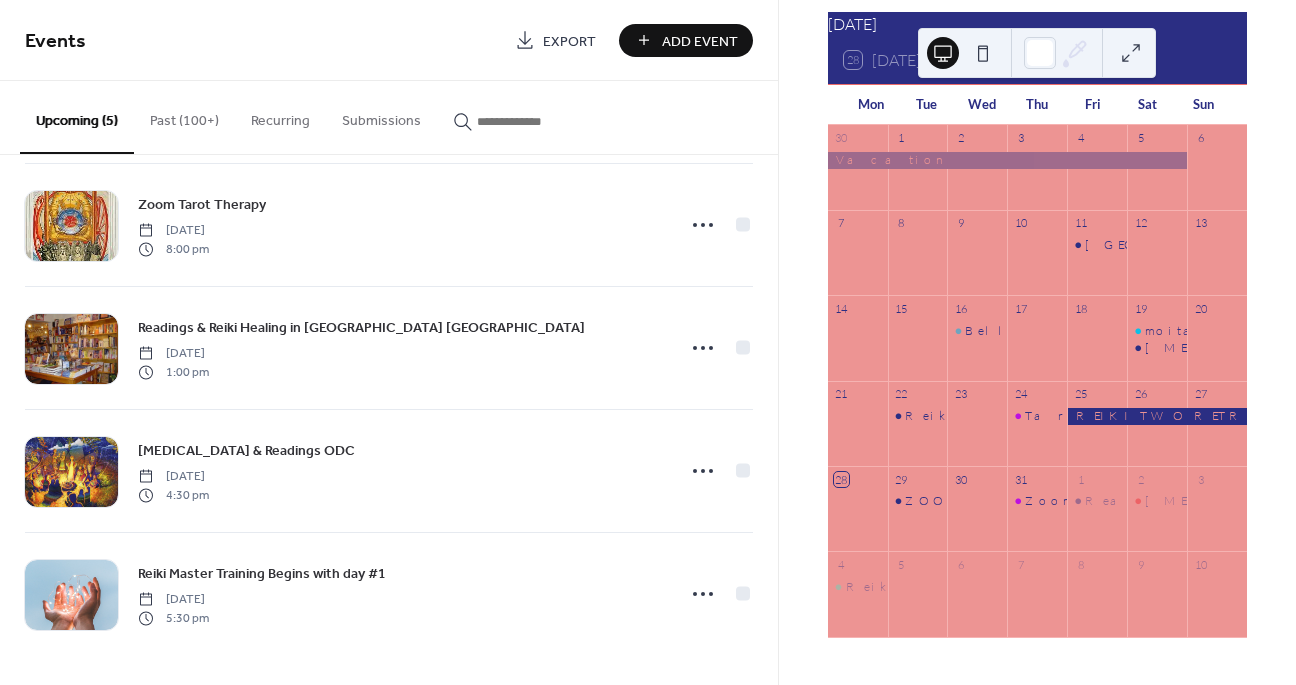 click at bounding box center (918, 604) 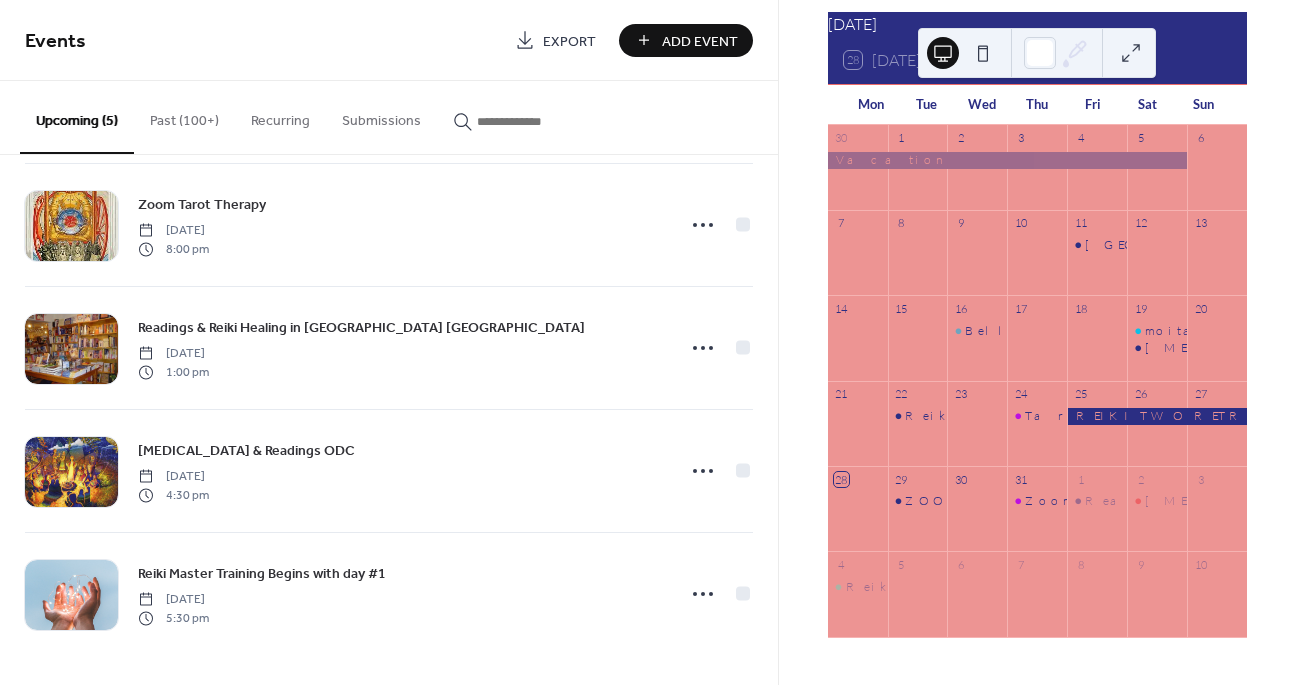 click at bounding box center (918, 604) 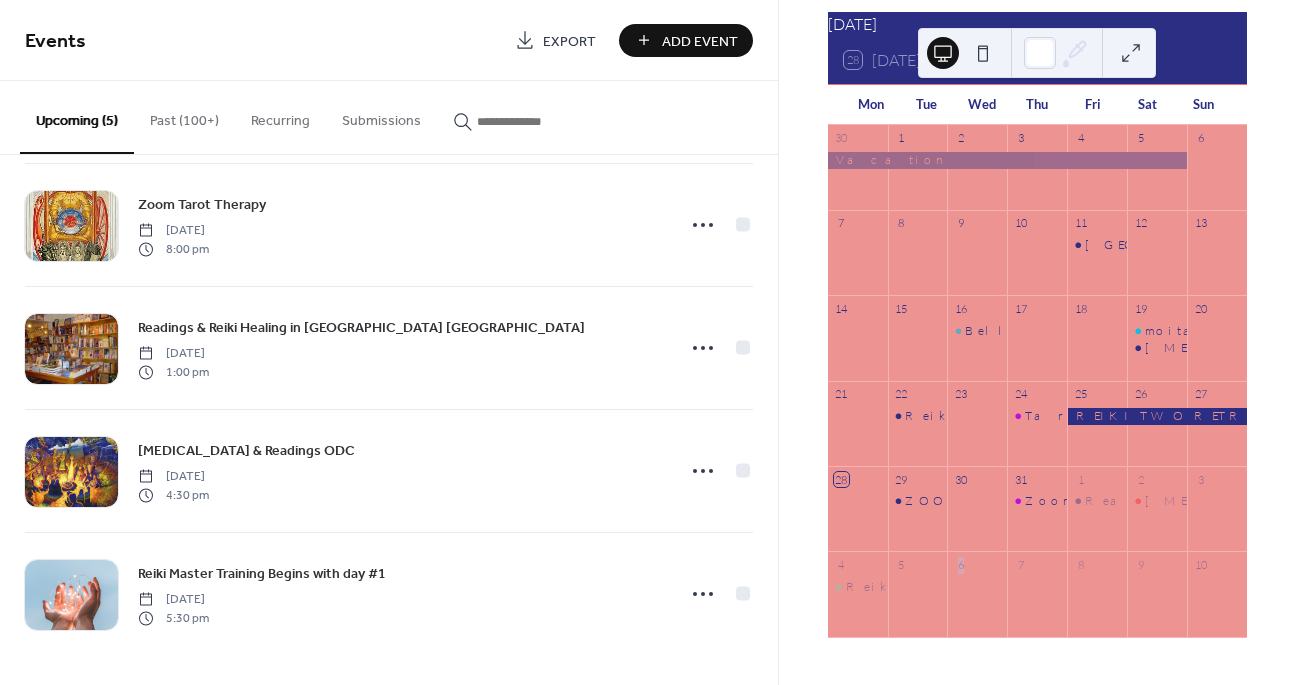 click at bounding box center (918, 604) 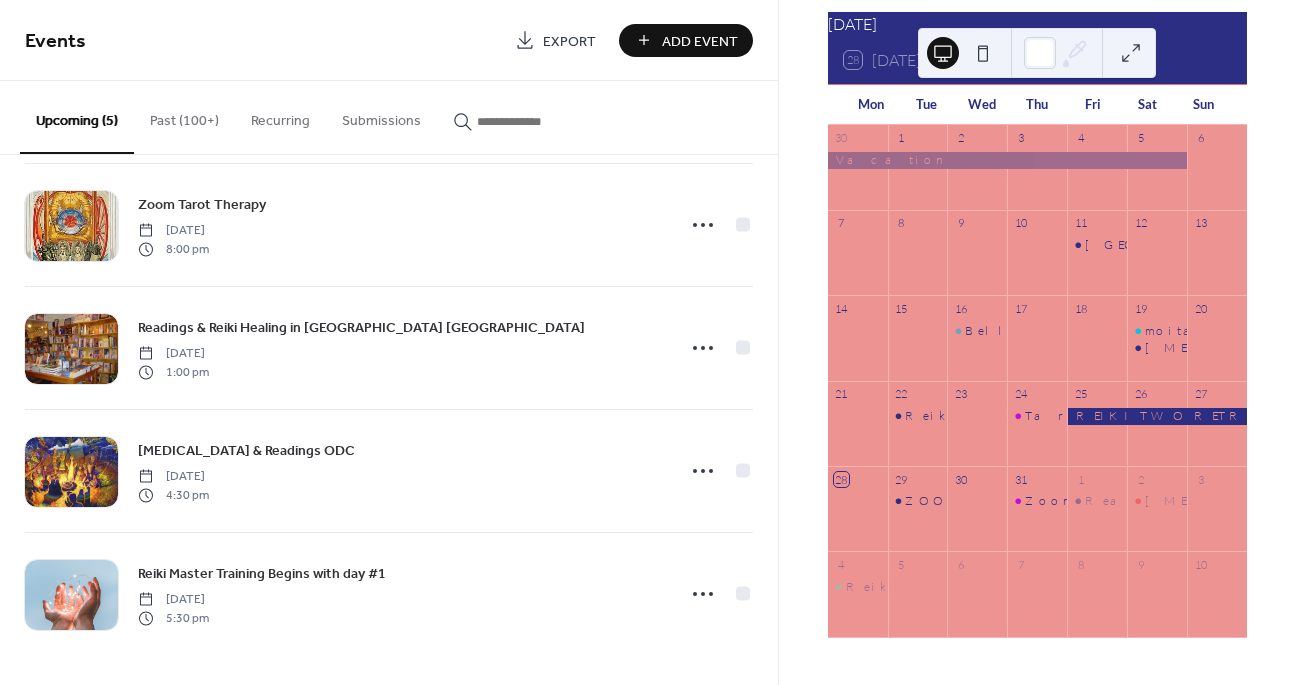 click at bounding box center (918, 604) 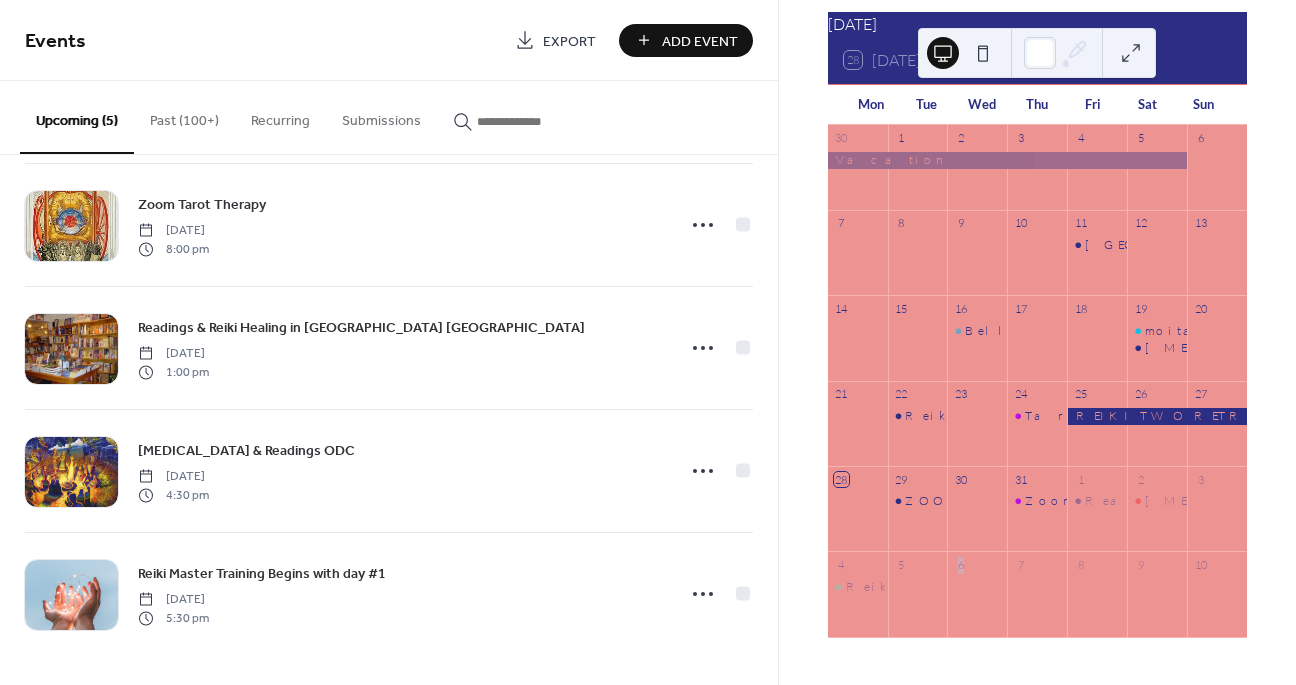 drag, startPoint x: 918, startPoint y: 590, endPoint x: 931, endPoint y: 590, distance: 13 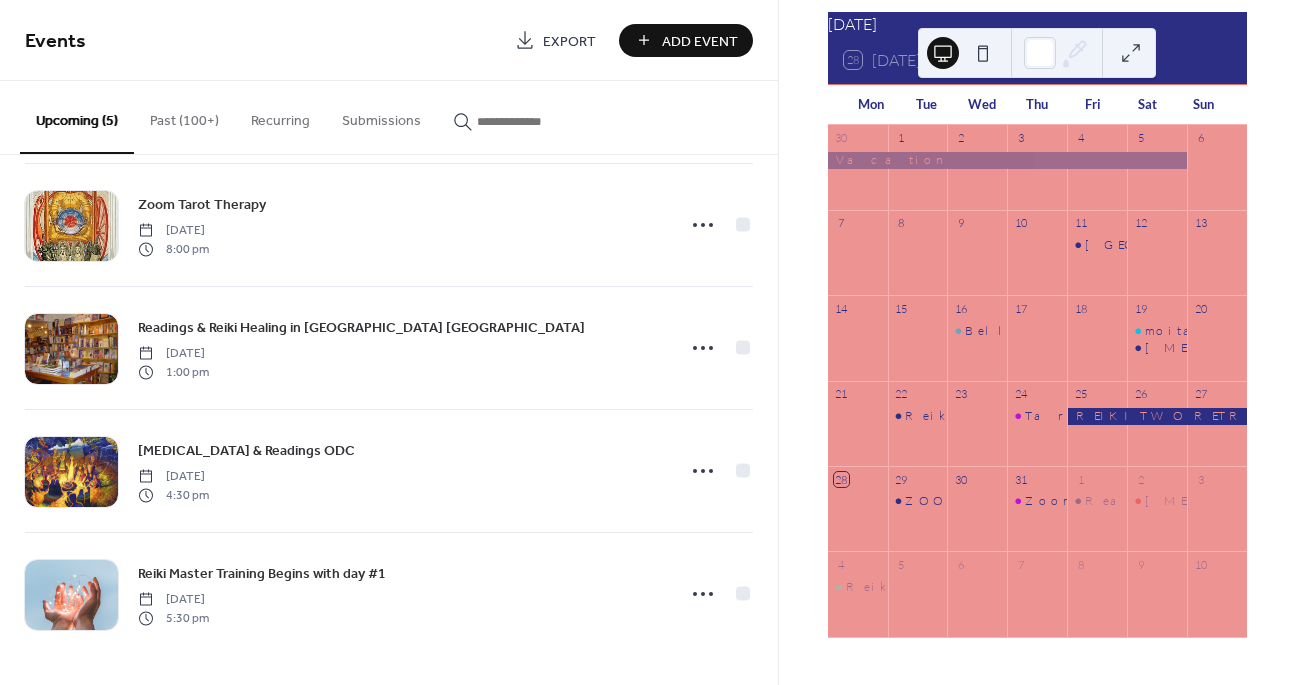 click at bounding box center (918, 604) 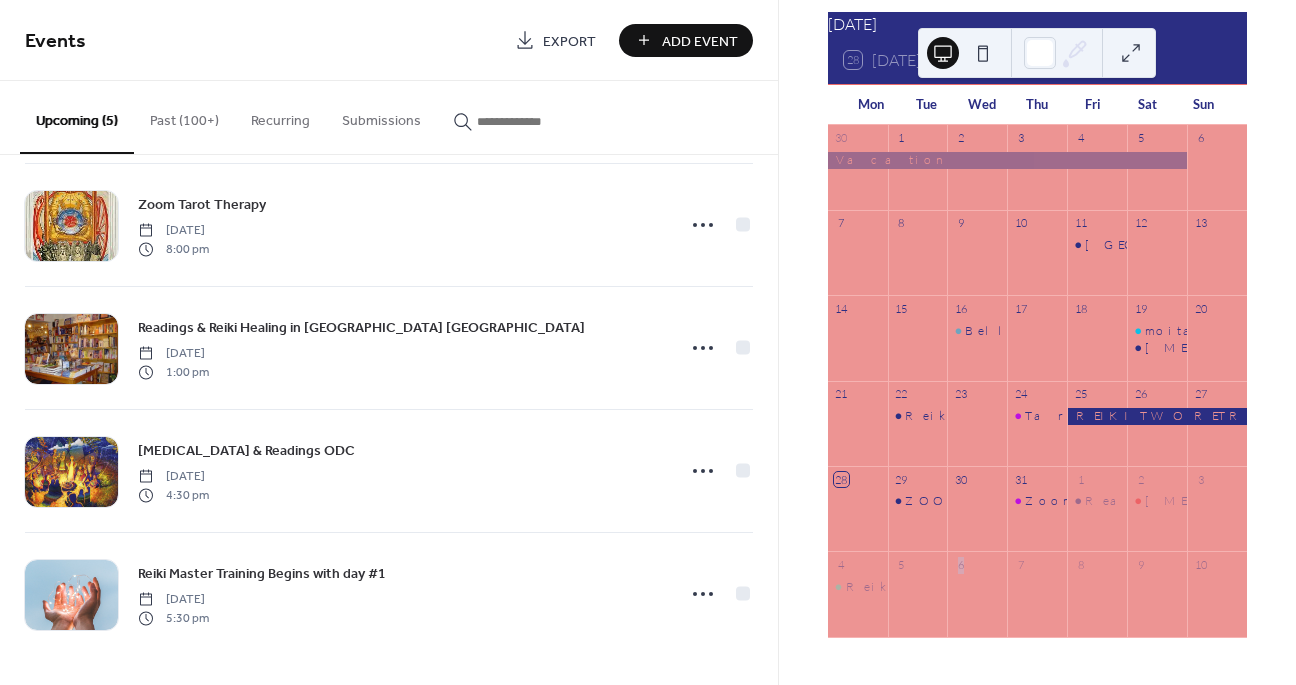 click at bounding box center (918, 604) 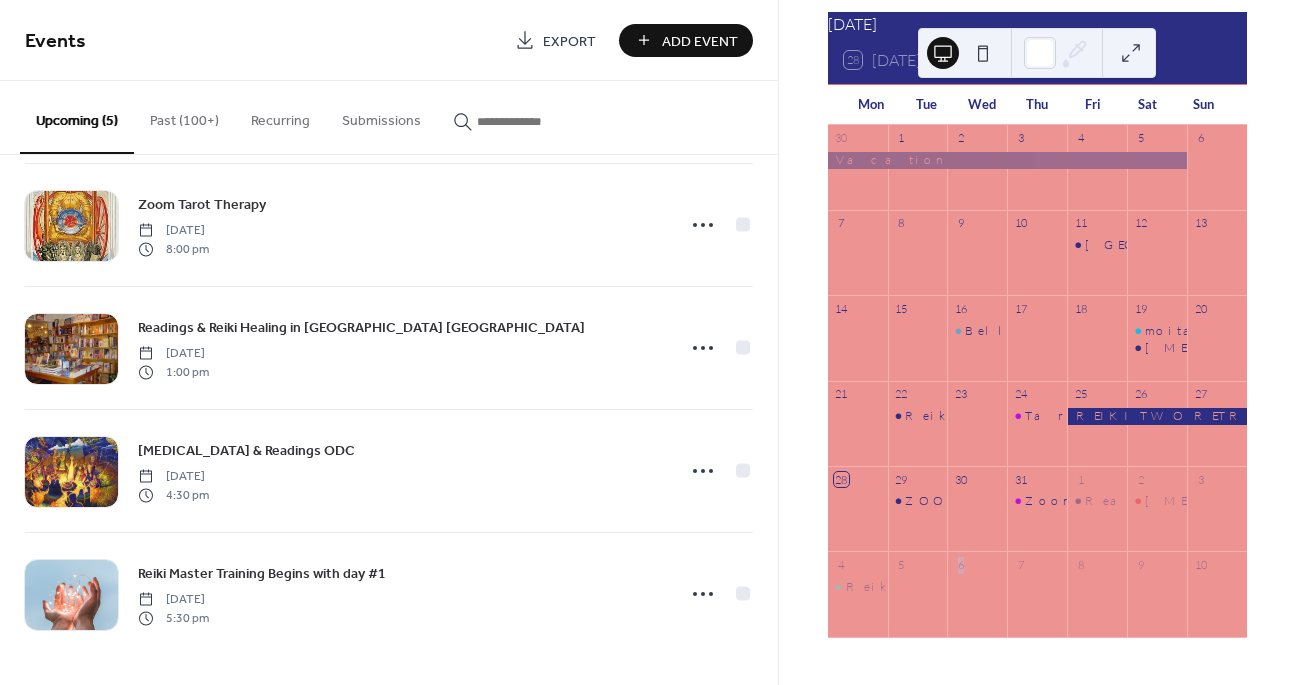 click on "Past (100+)" at bounding box center [184, 116] 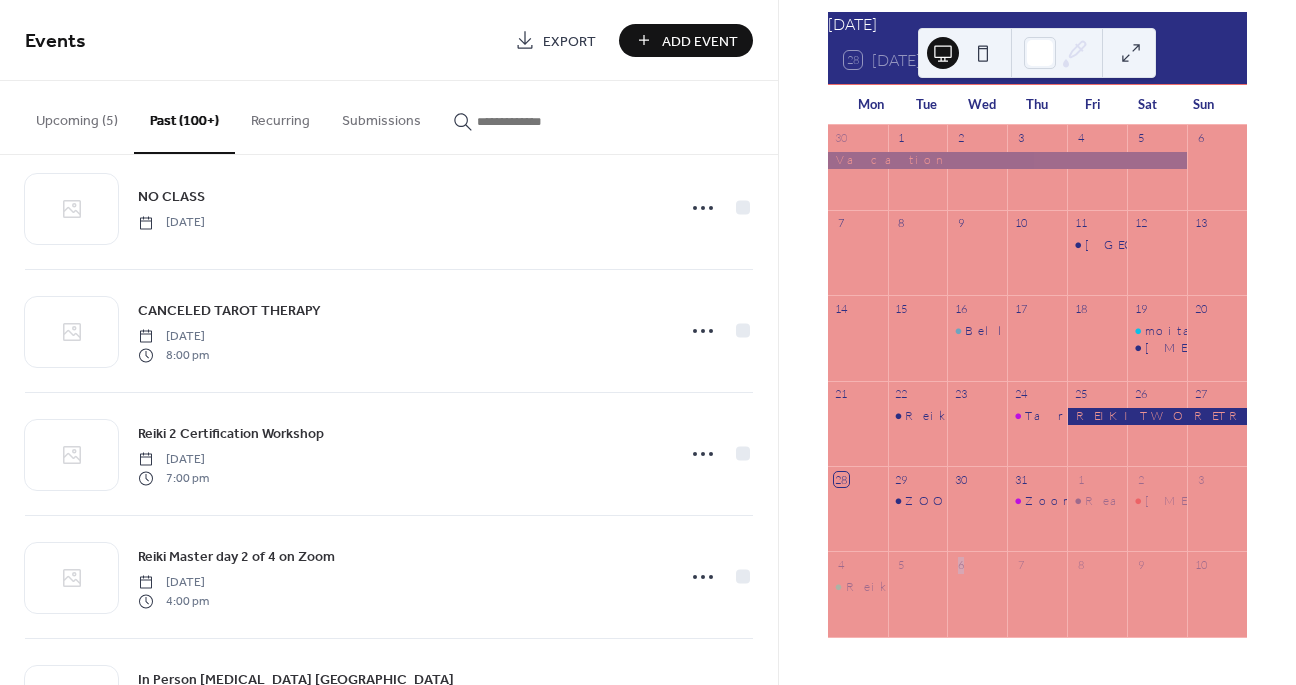 scroll, scrollTop: 11855, scrollLeft: 0, axis: vertical 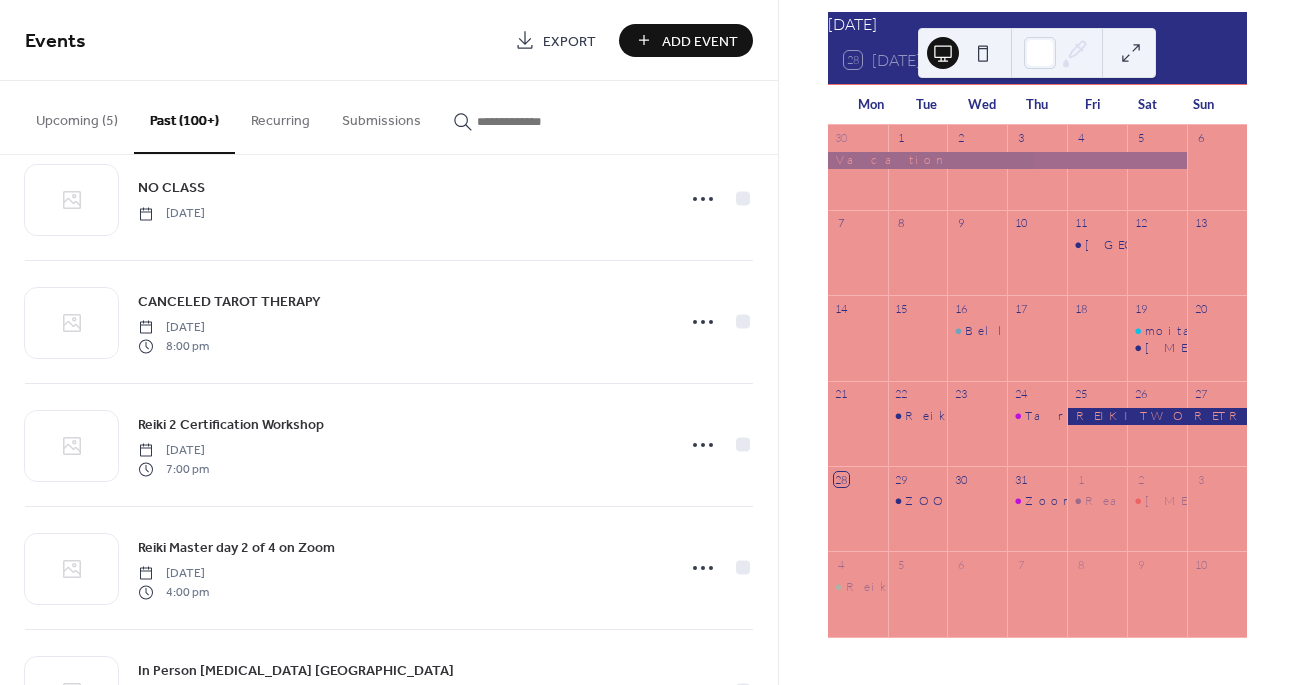 click at bounding box center (537, 121) 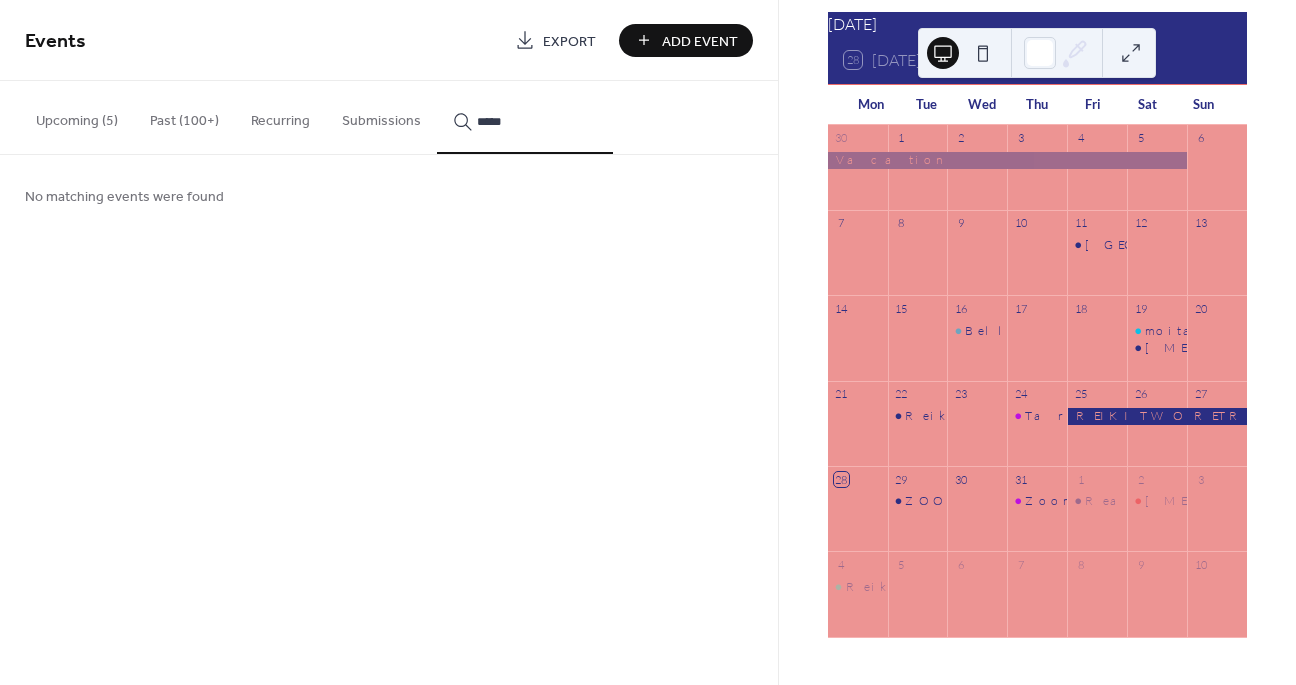 click on "****" at bounding box center [525, 117] 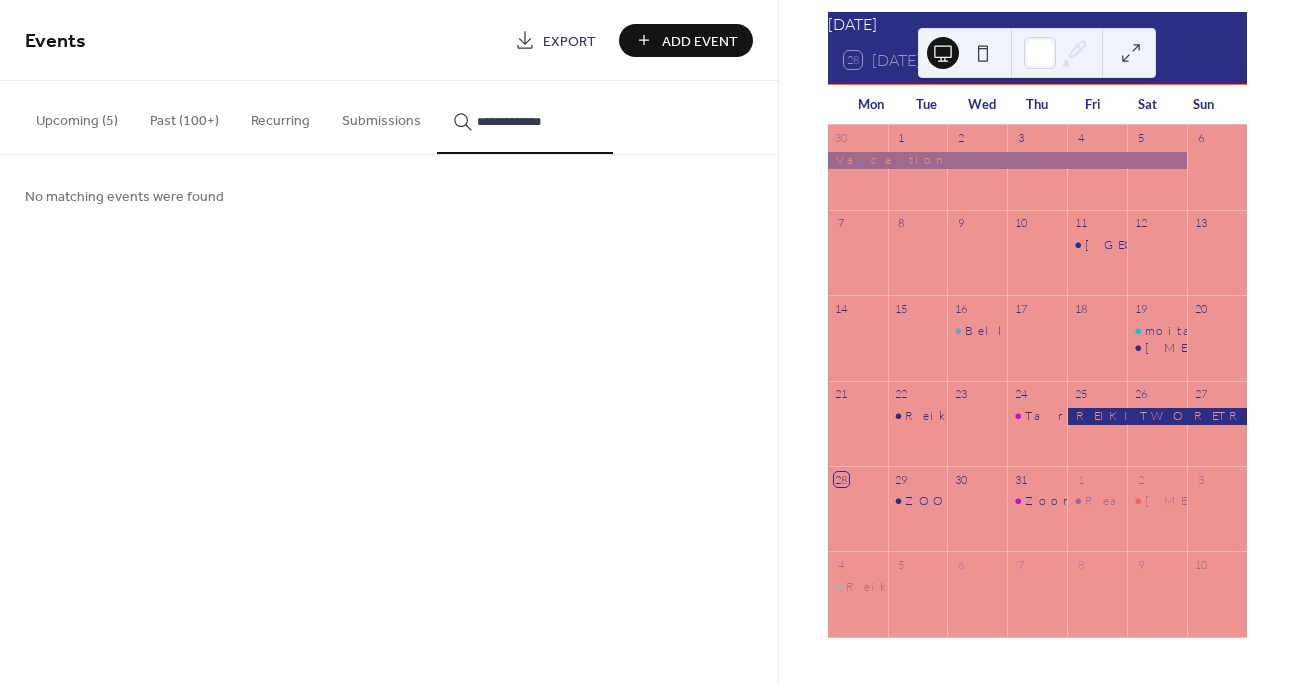 click on "**********" at bounding box center (525, 117) 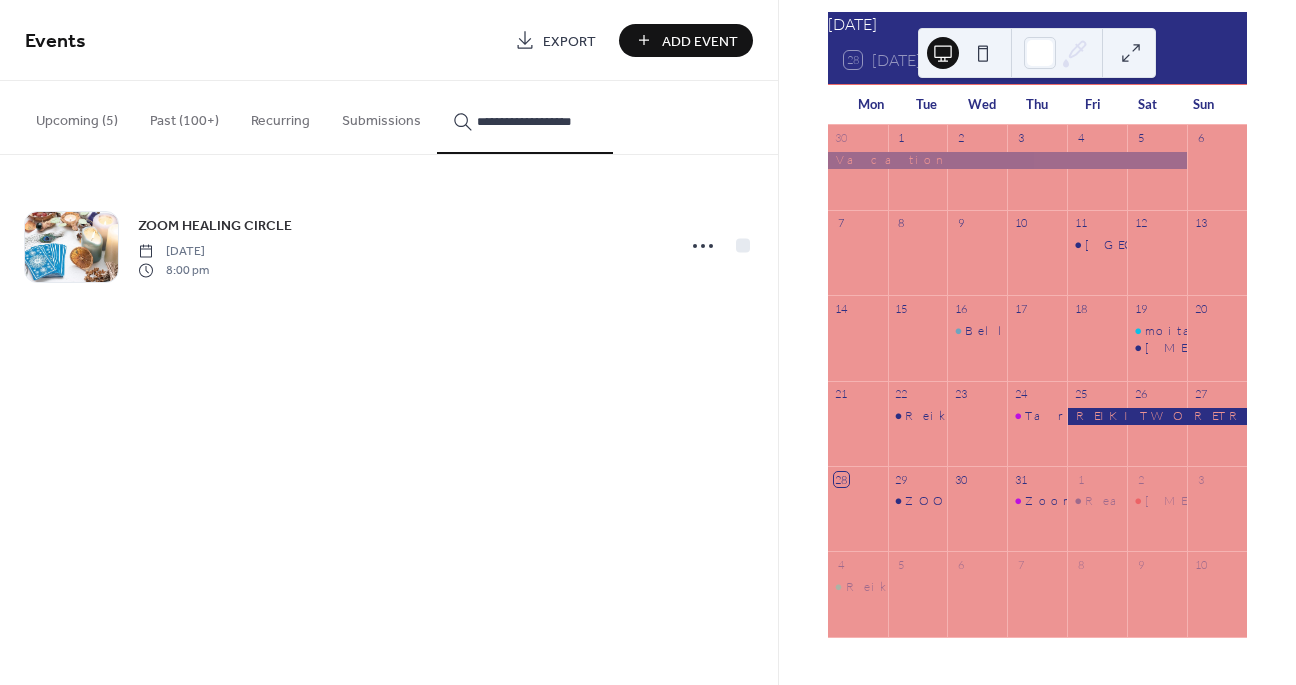 type on "**********" 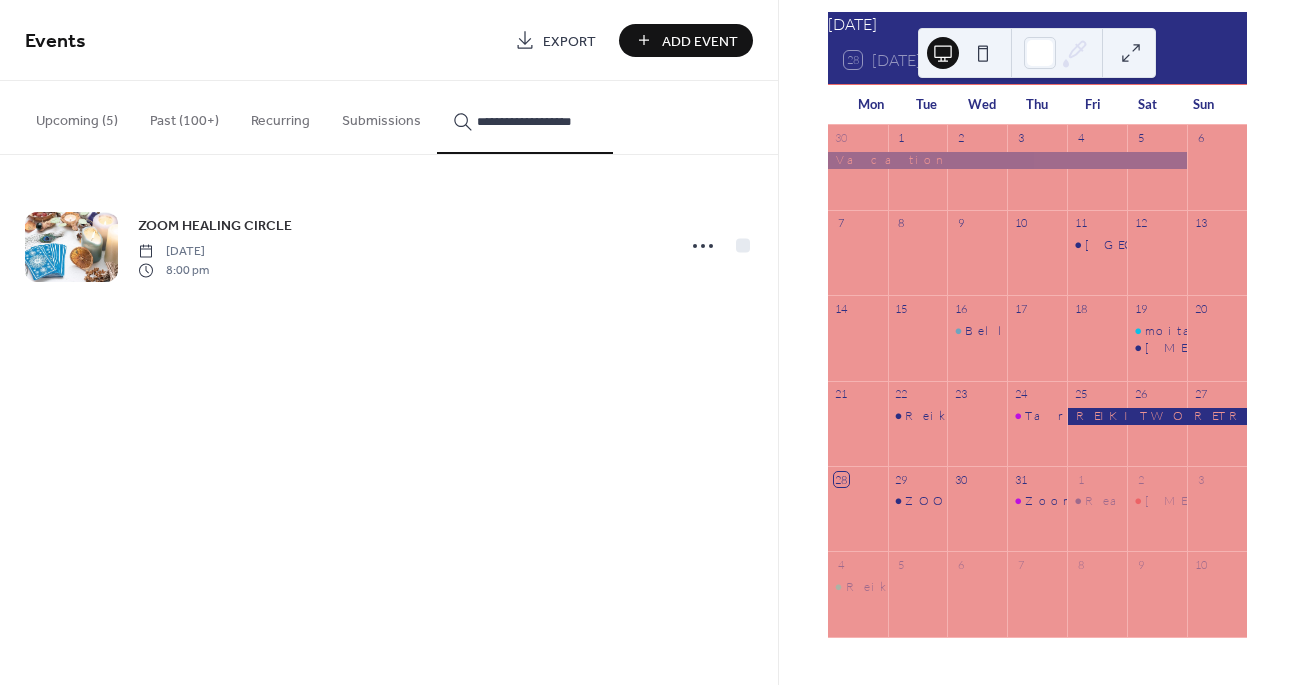 click at bounding box center [71, 247] 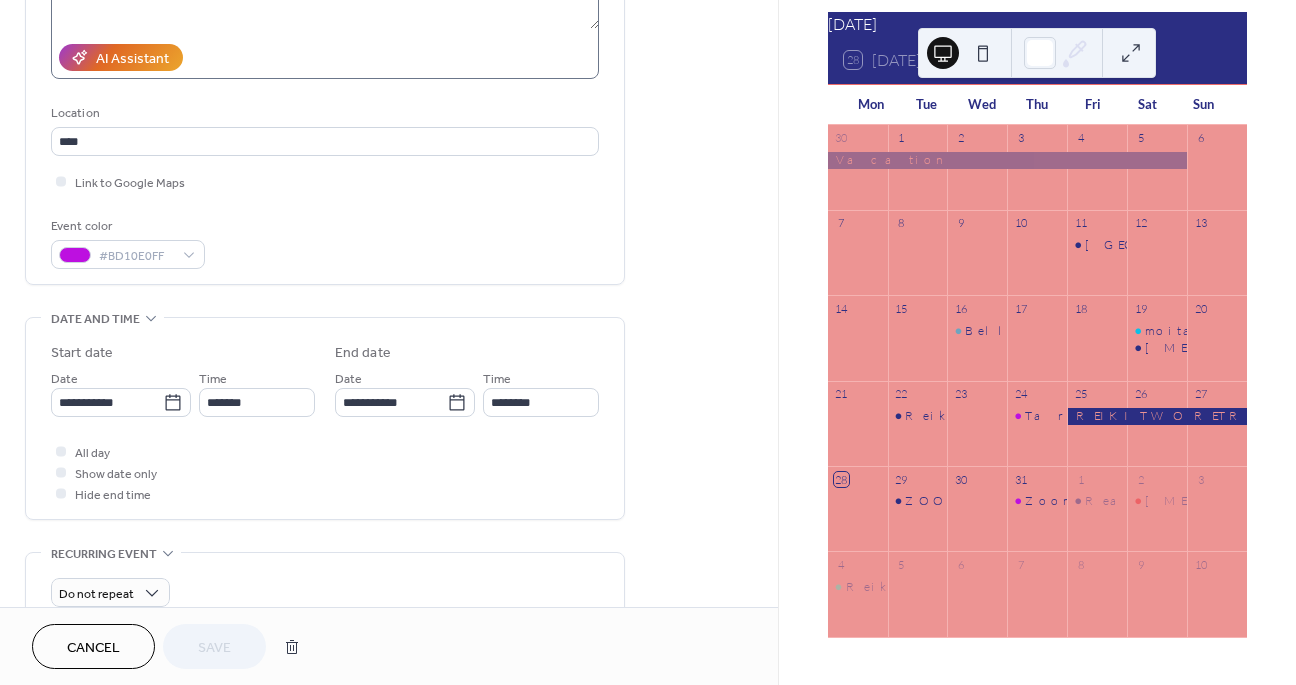 scroll, scrollTop: 339, scrollLeft: 0, axis: vertical 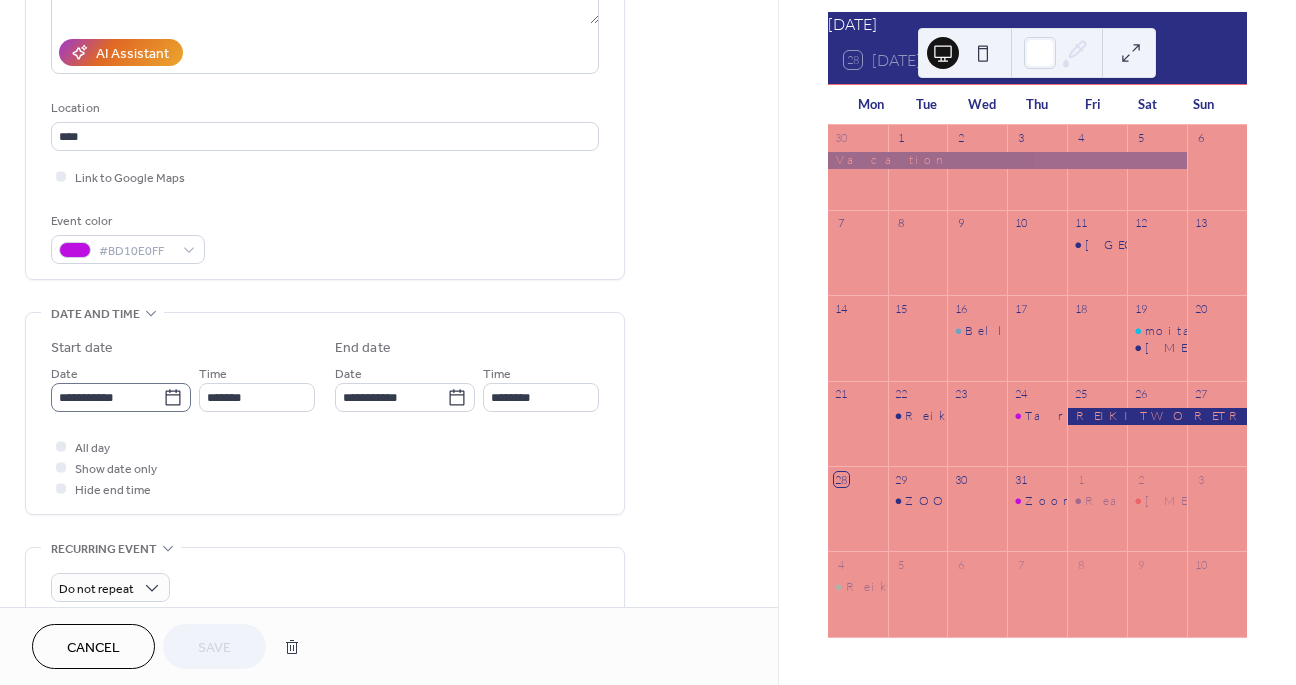 click 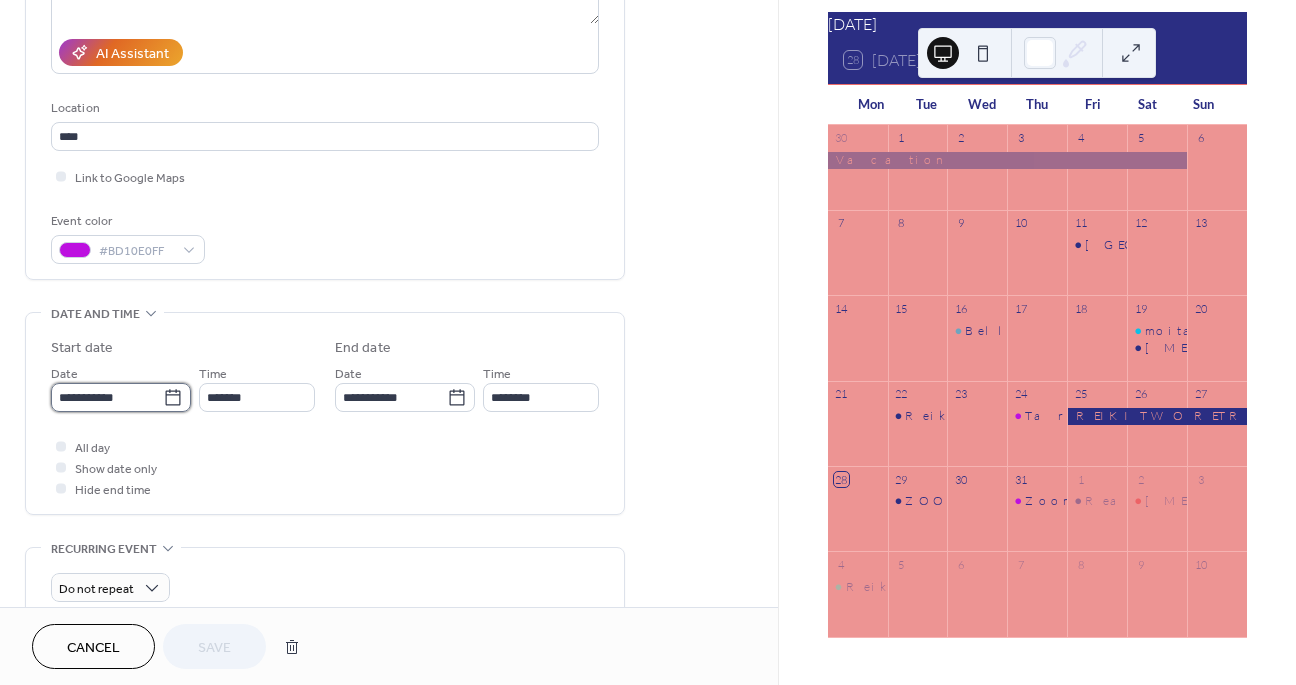 click on "**********" at bounding box center [107, 397] 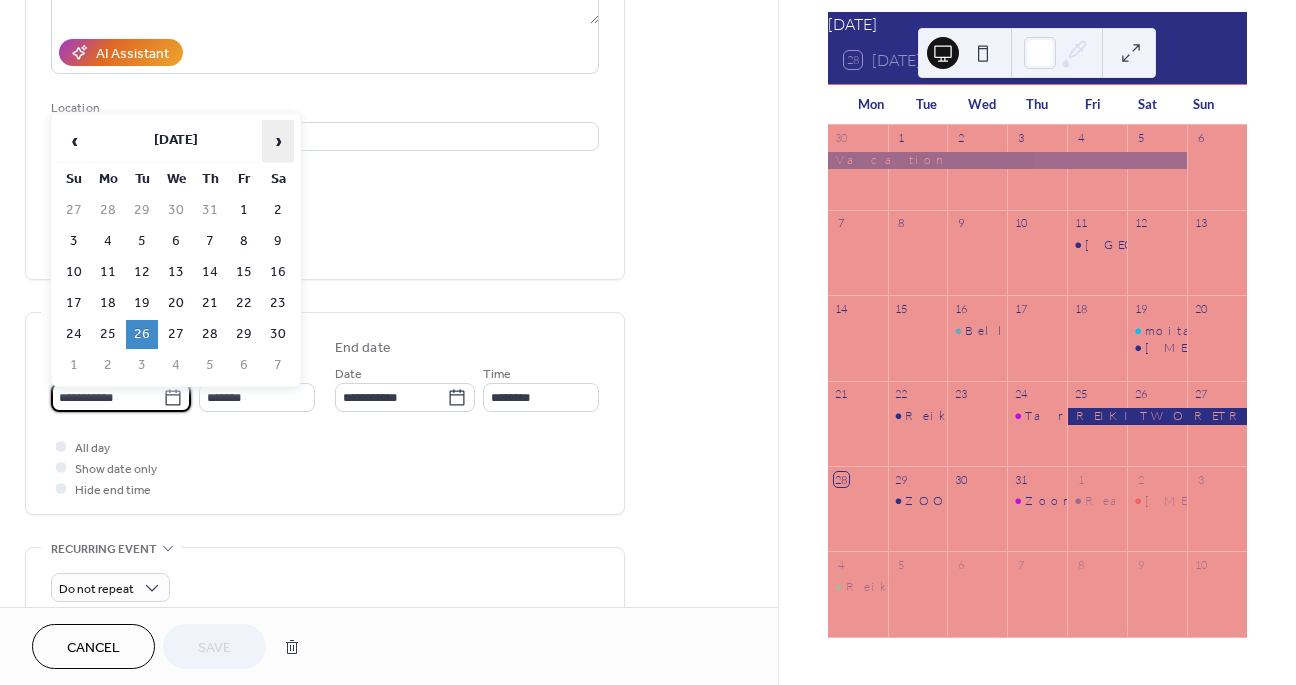 click on "›" at bounding box center [278, 141] 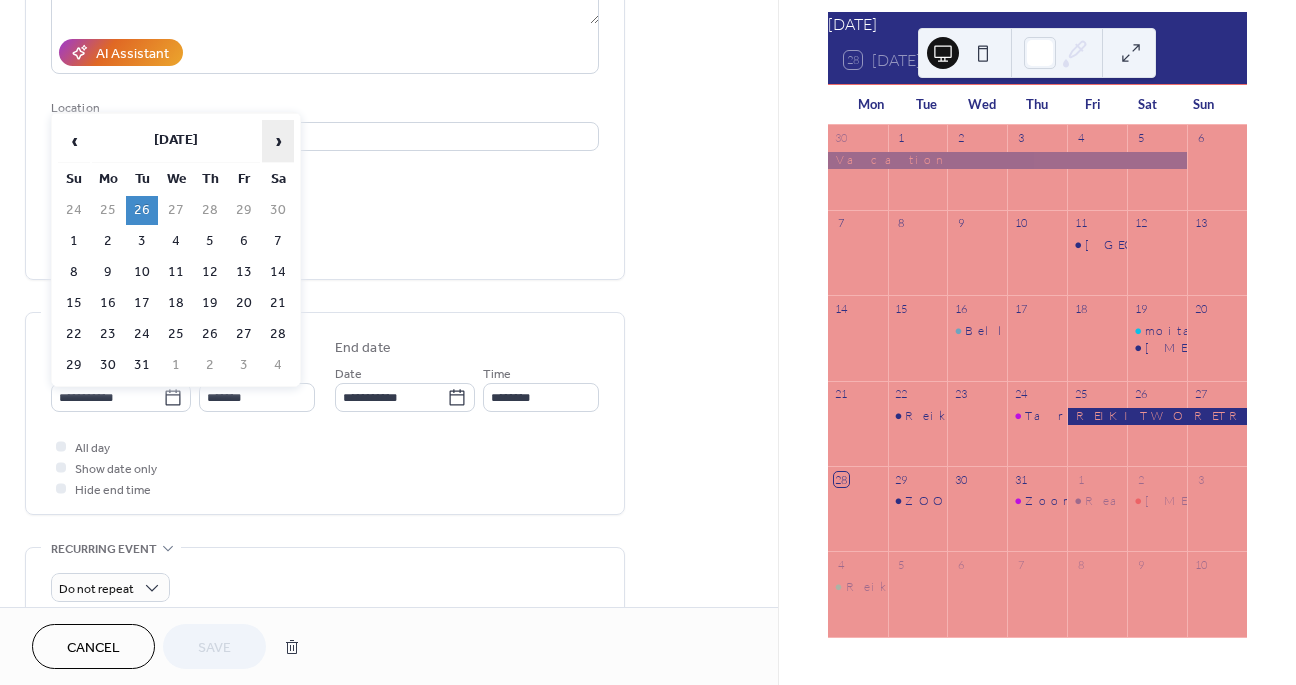 click on "›" at bounding box center [278, 141] 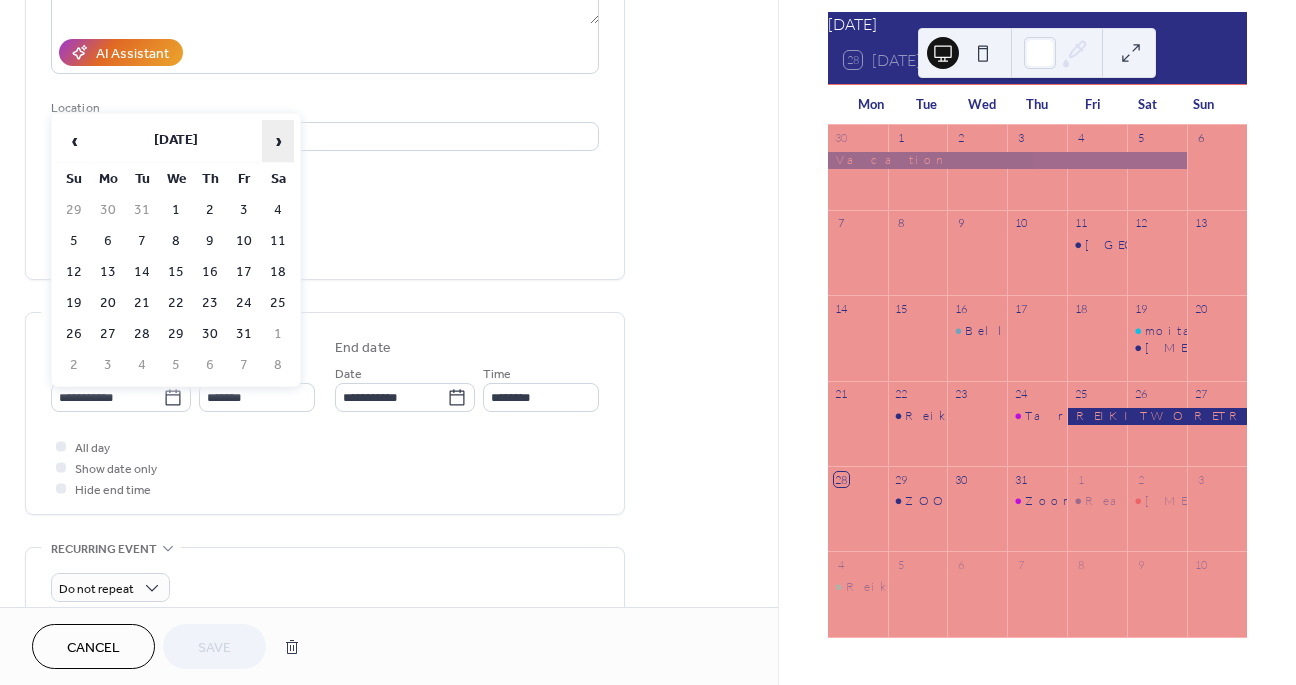 click on "›" at bounding box center [278, 141] 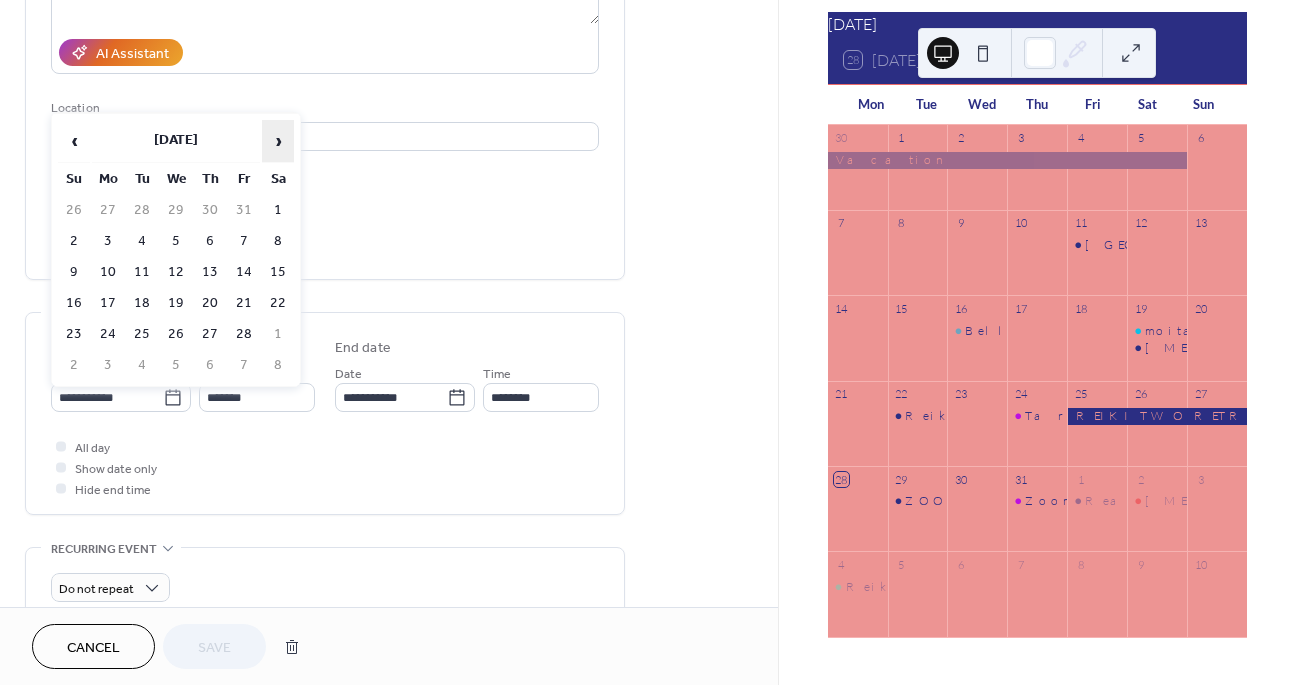 click on "›" at bounding box center [278, 141] 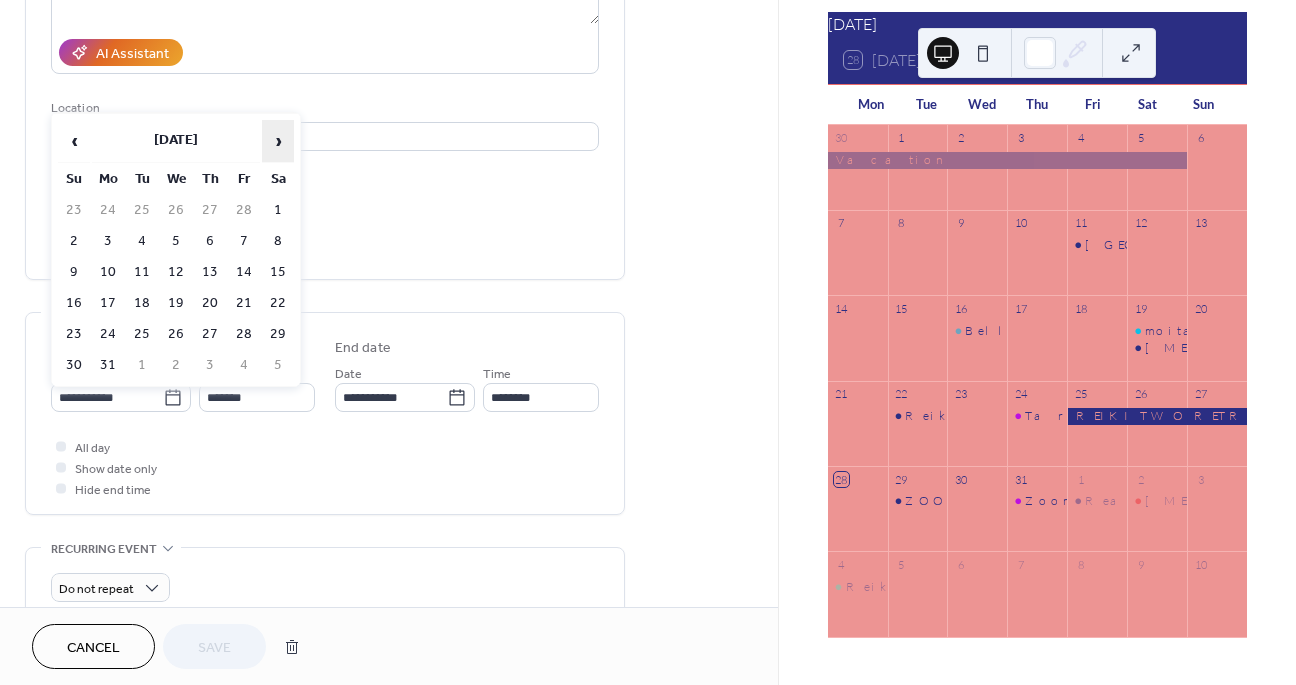 click on "›" at bounding box center (278, 141) 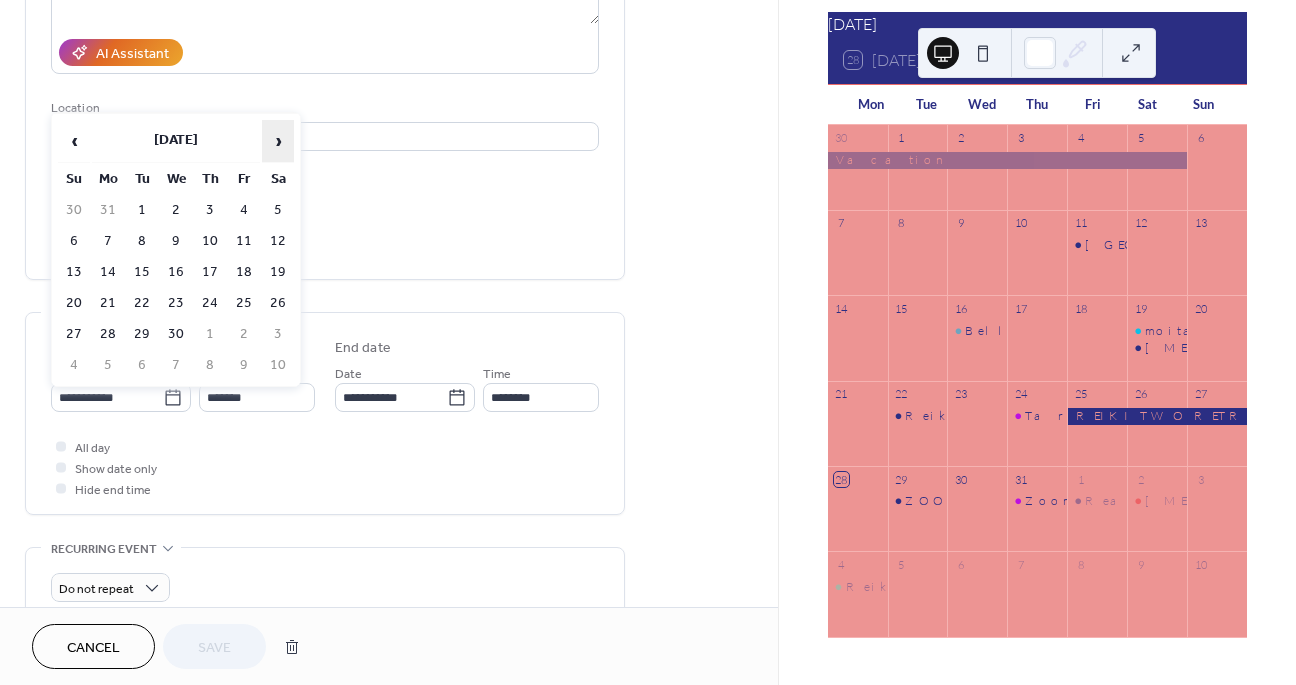 click on "›" at bounding box center [278, 141] 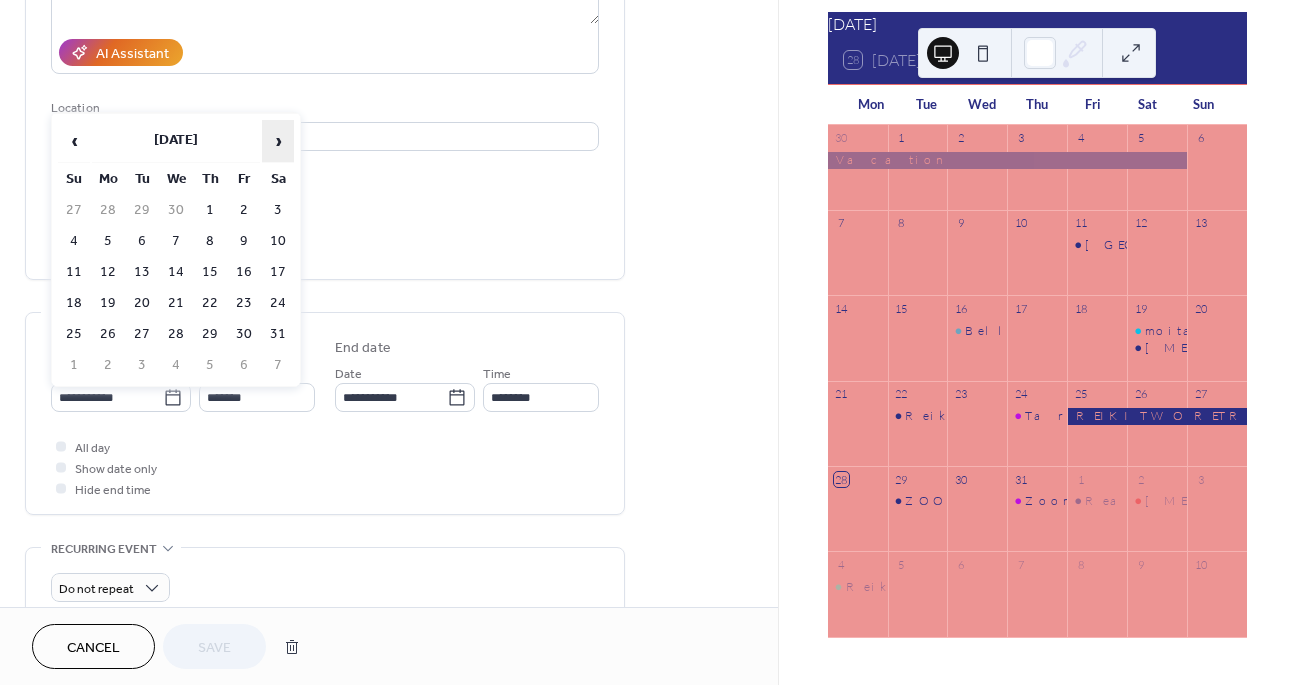 click on "›" at bounding box center (278, 141) 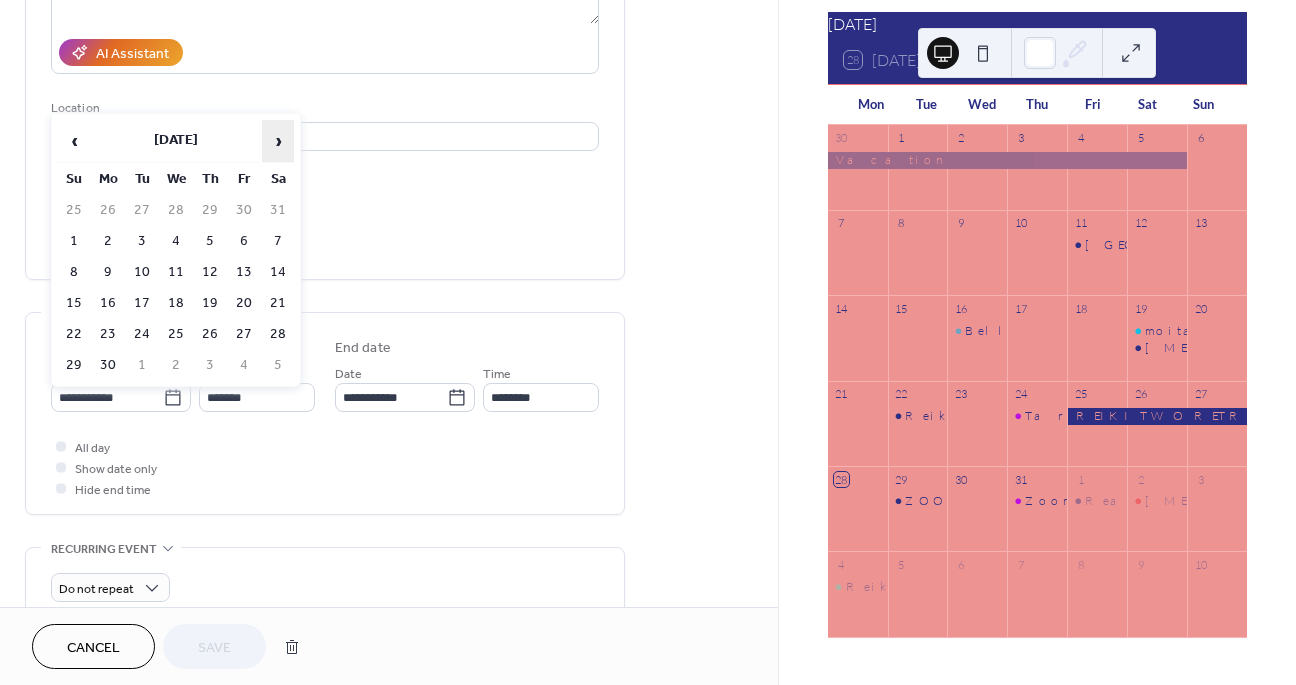 click on "›" at bounding box center (278, 141) 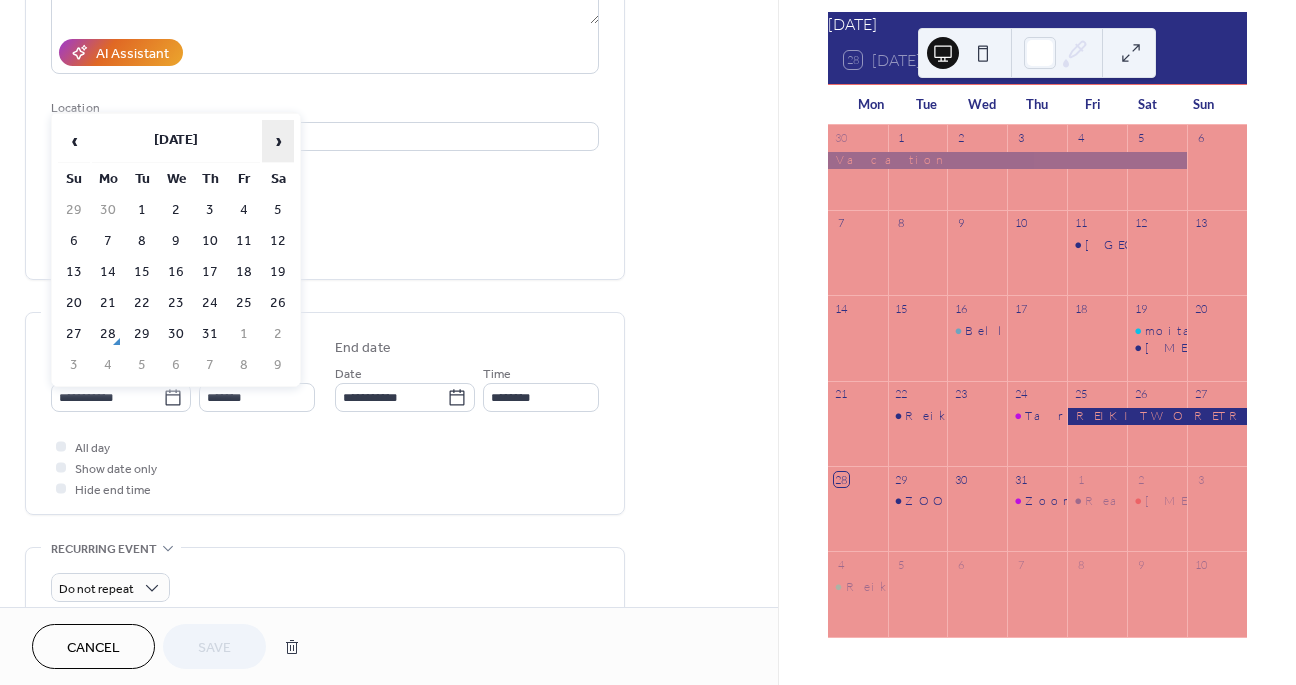 click on "›" at bounding box center (278, 141) 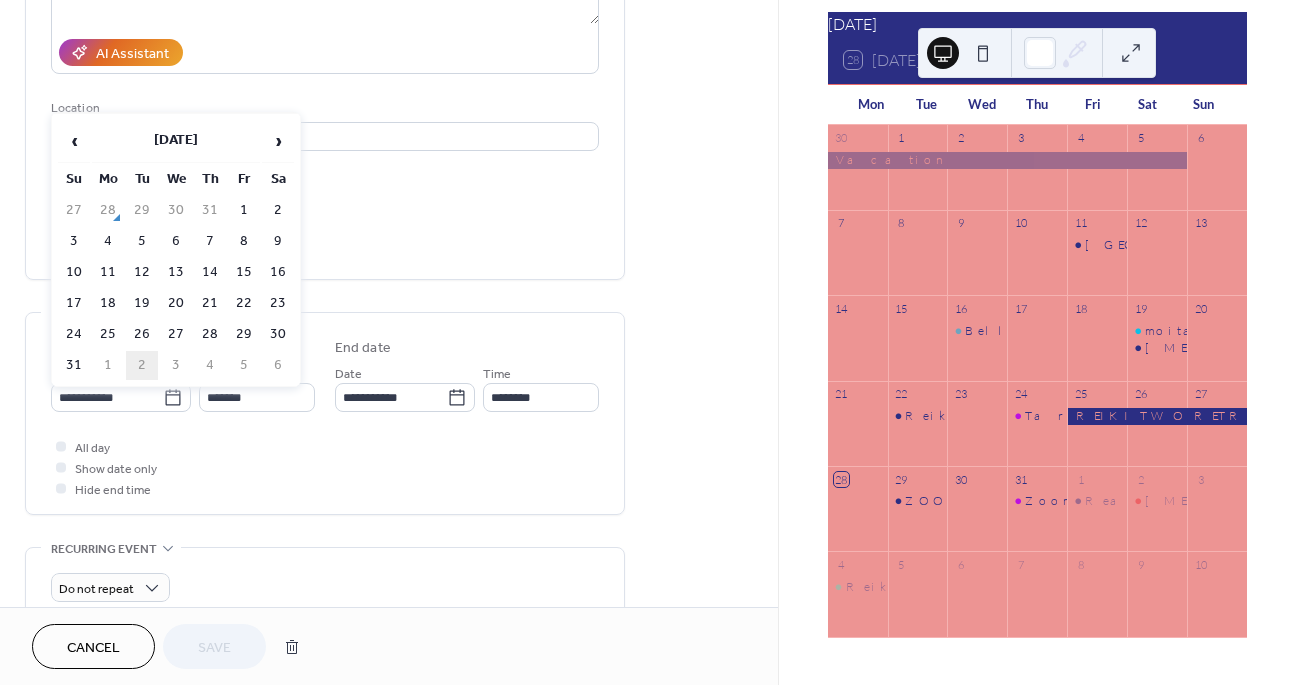 click on "2" at bounding box center (142, 365) 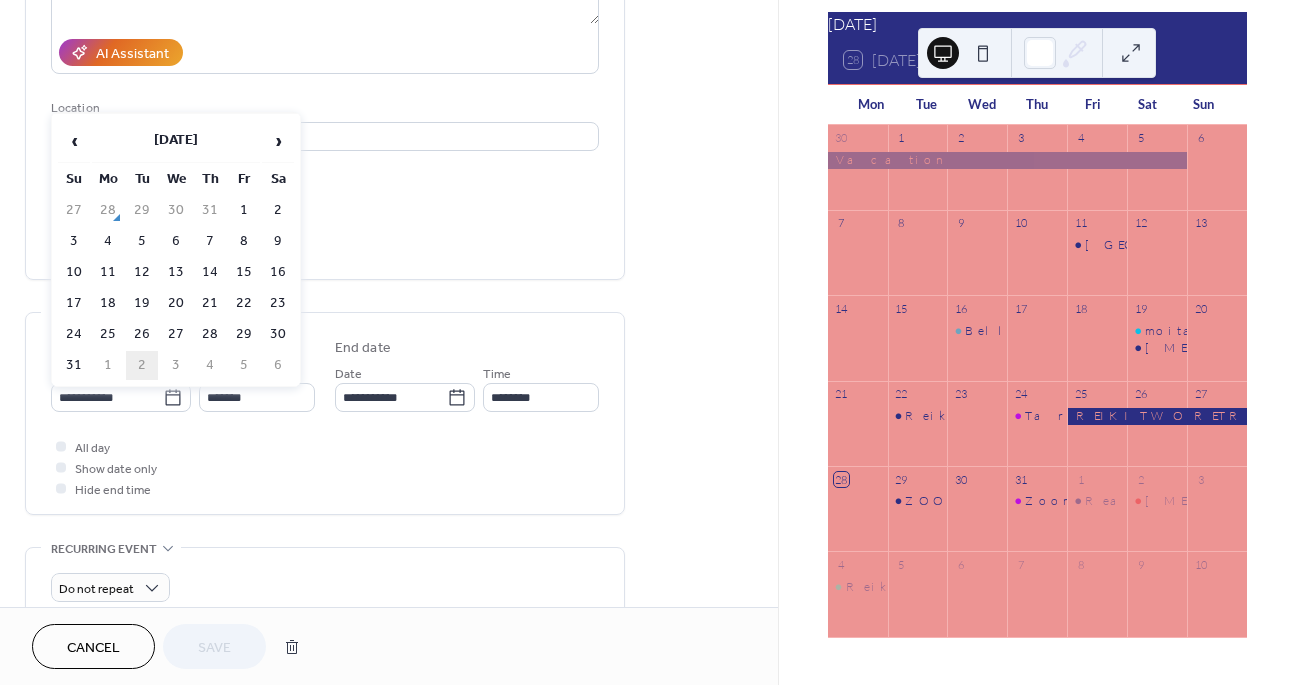 type on "**********" 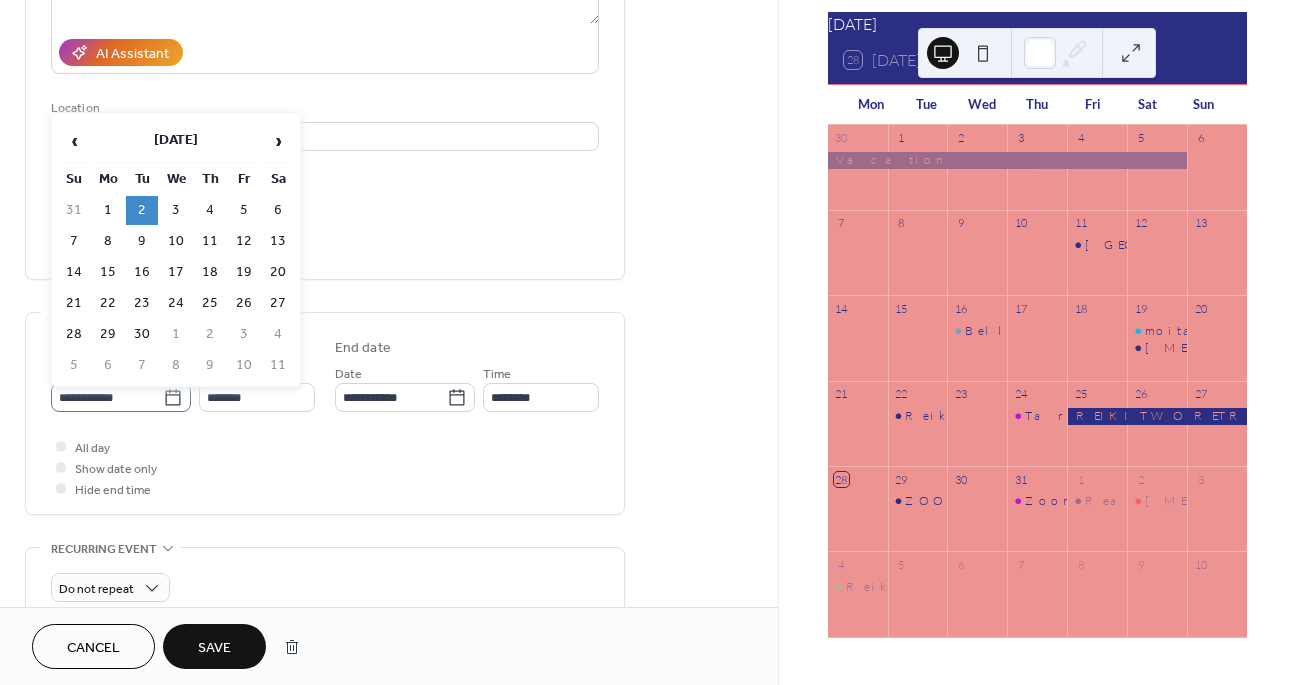 click 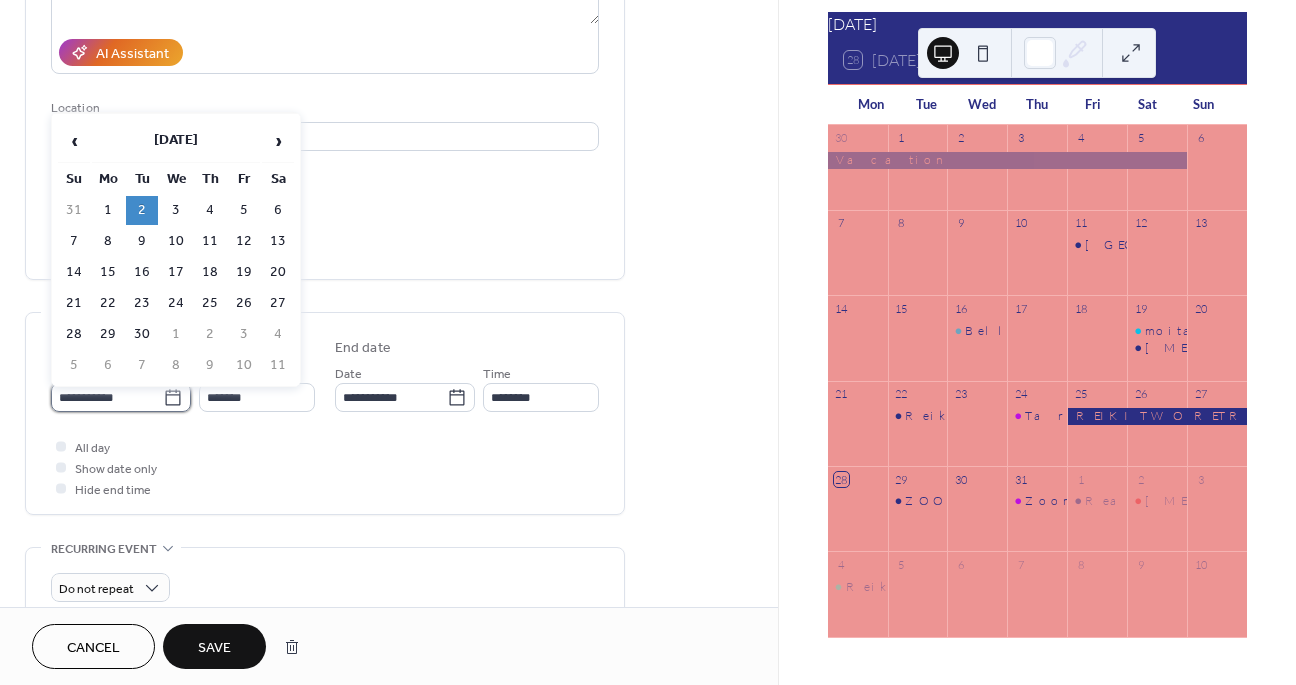 click on "**********" at bounding box center [107, 397] 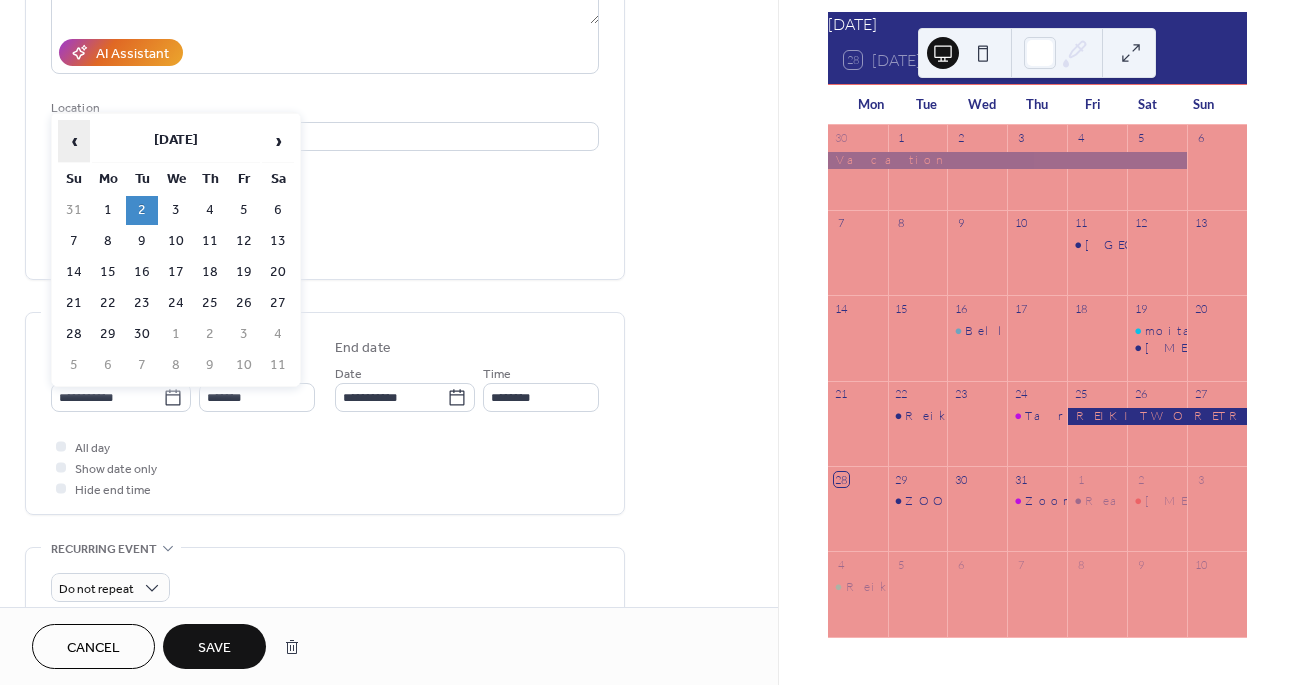 click on "‹" at bounding box center [74, 141] 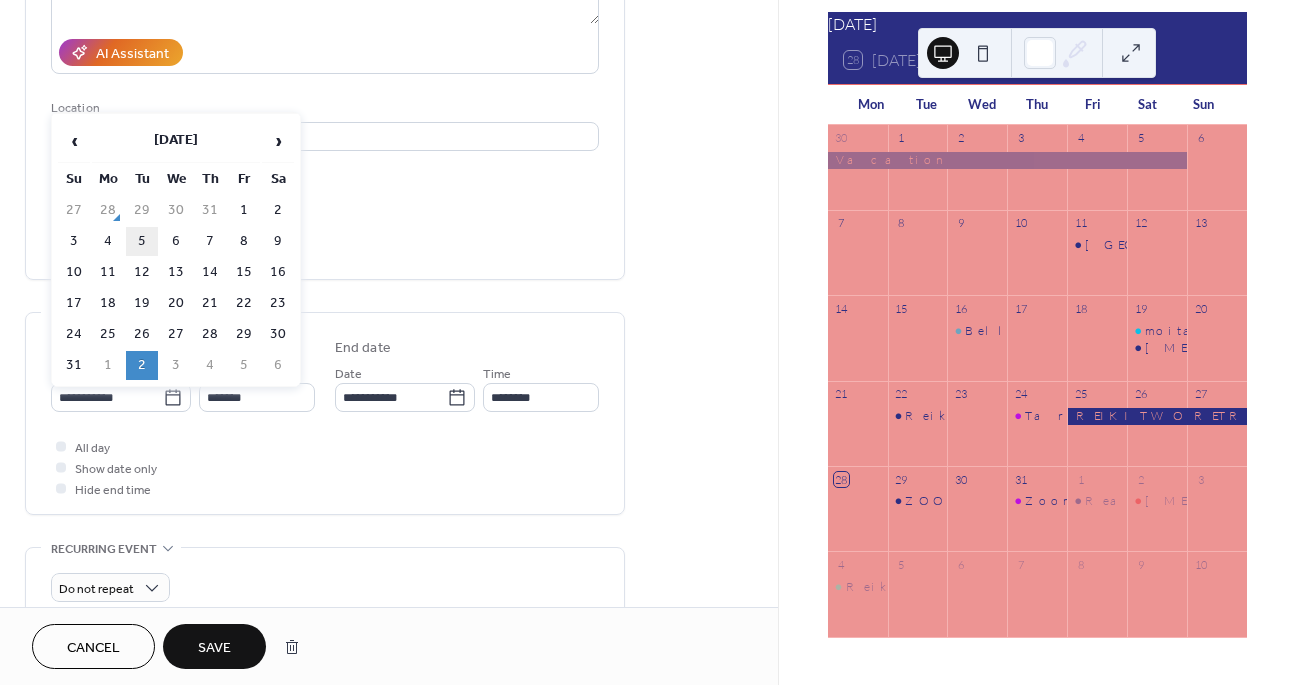 click on "5" at bounding box center (142, 241) 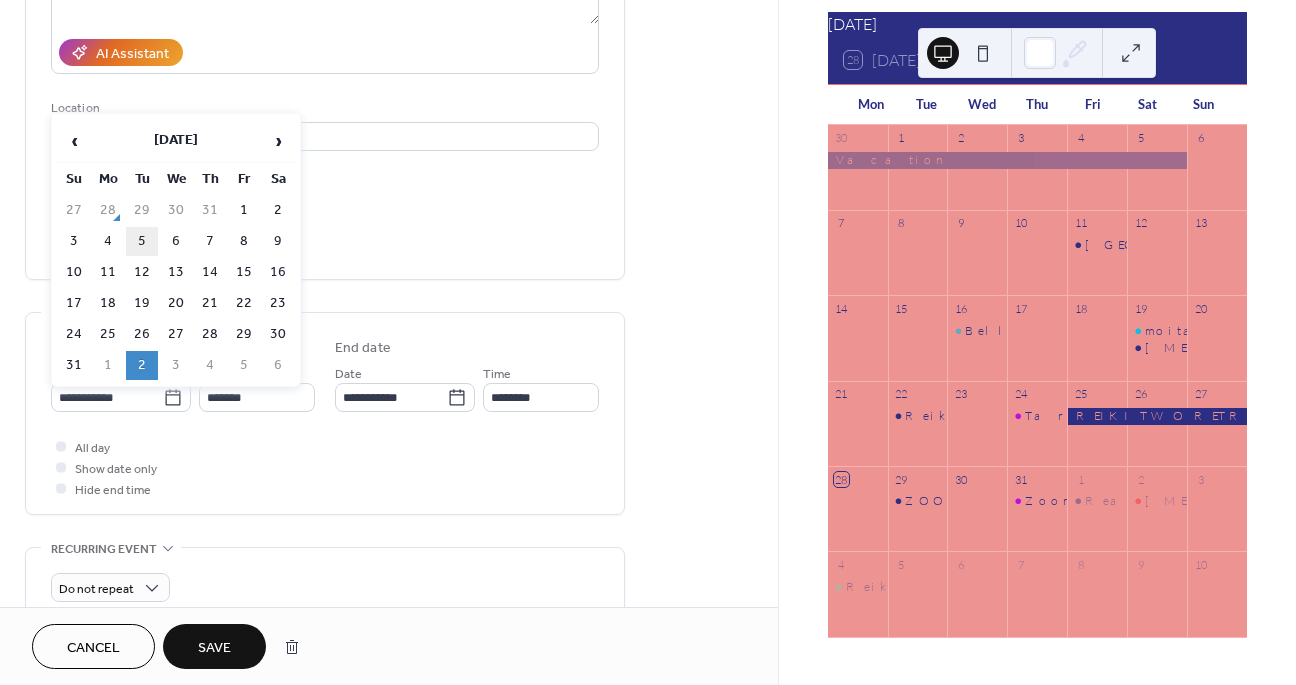 type on "**********" 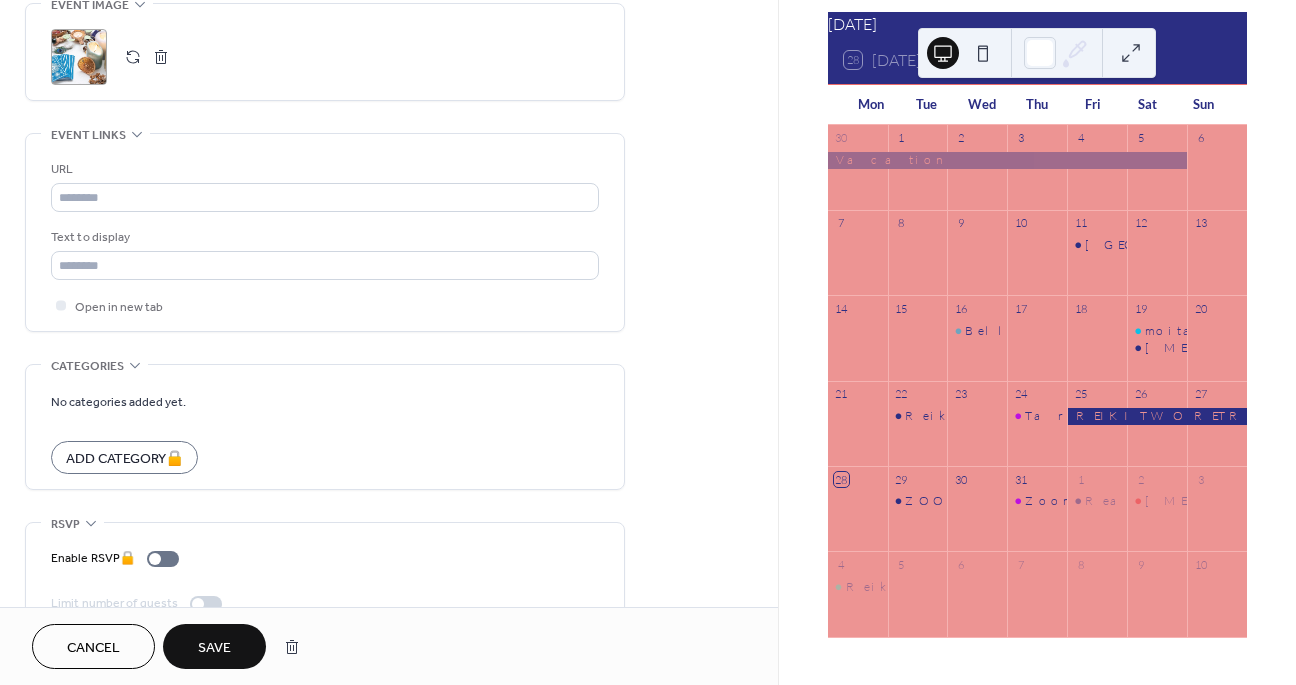 scroll, scrollTop: 1029, scrollLeft: 0, axis: vertical 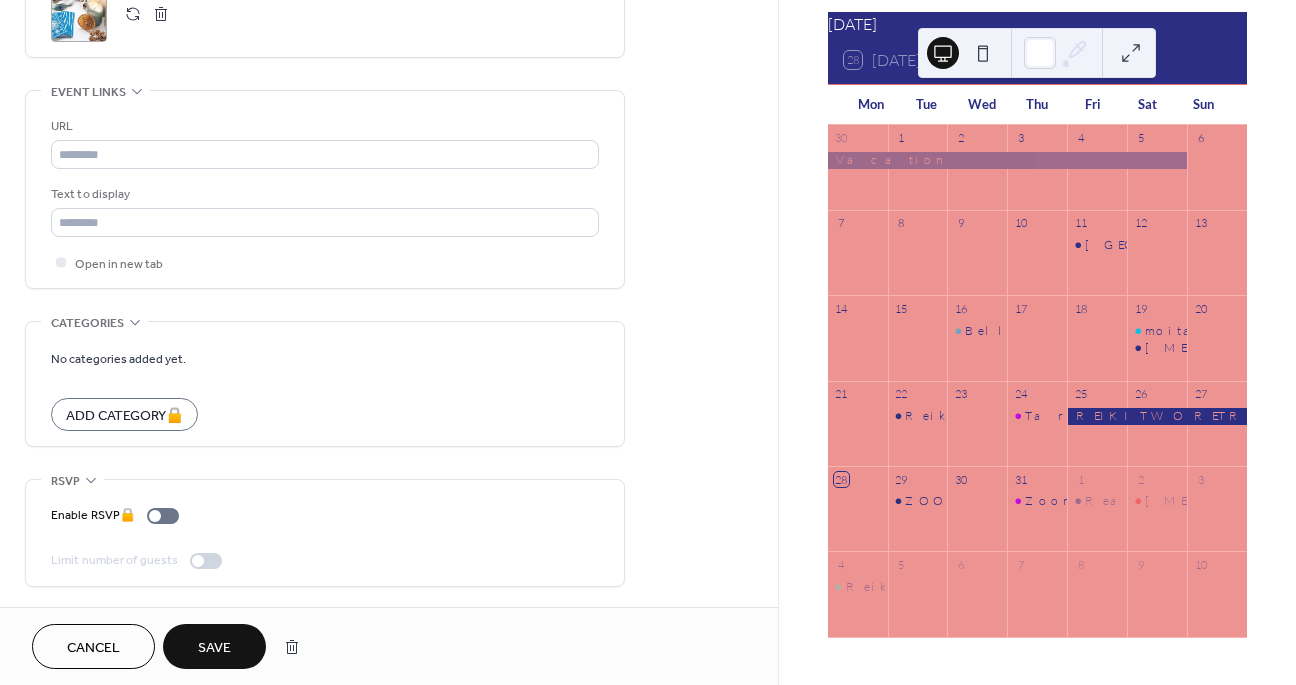 click on "Save" at bounding box center [214, 648] 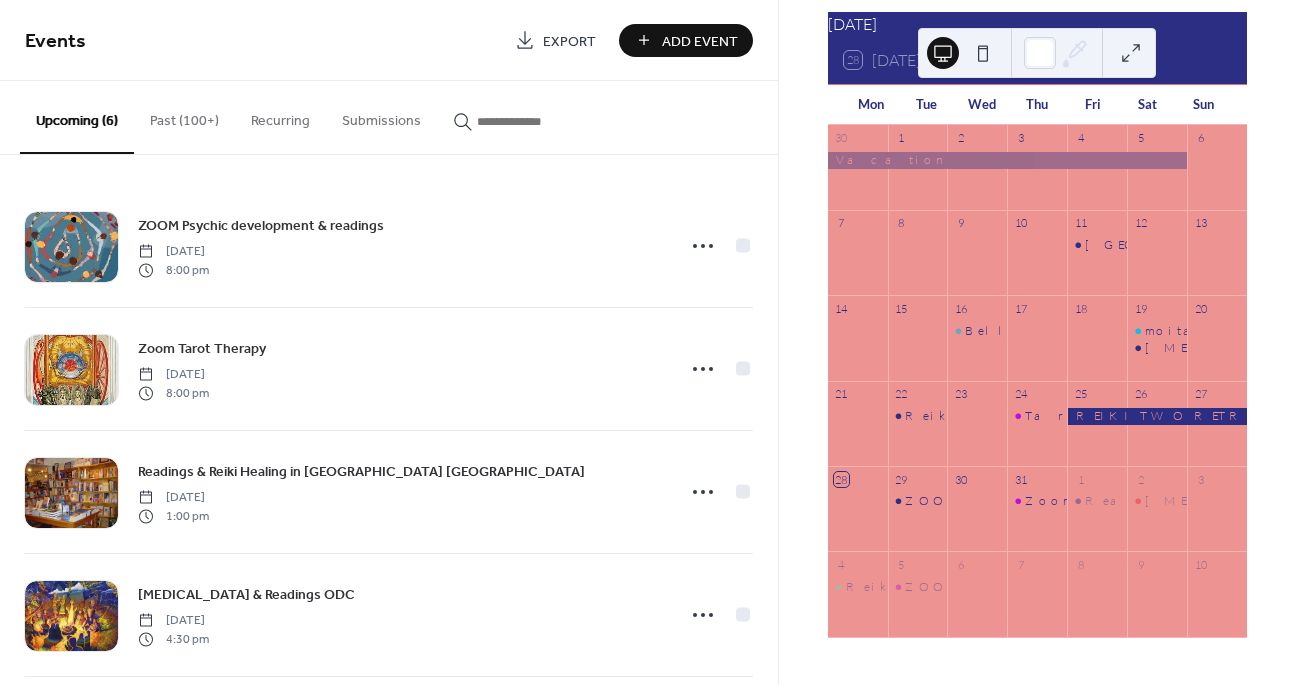 click at bounding box center (1037, 604) 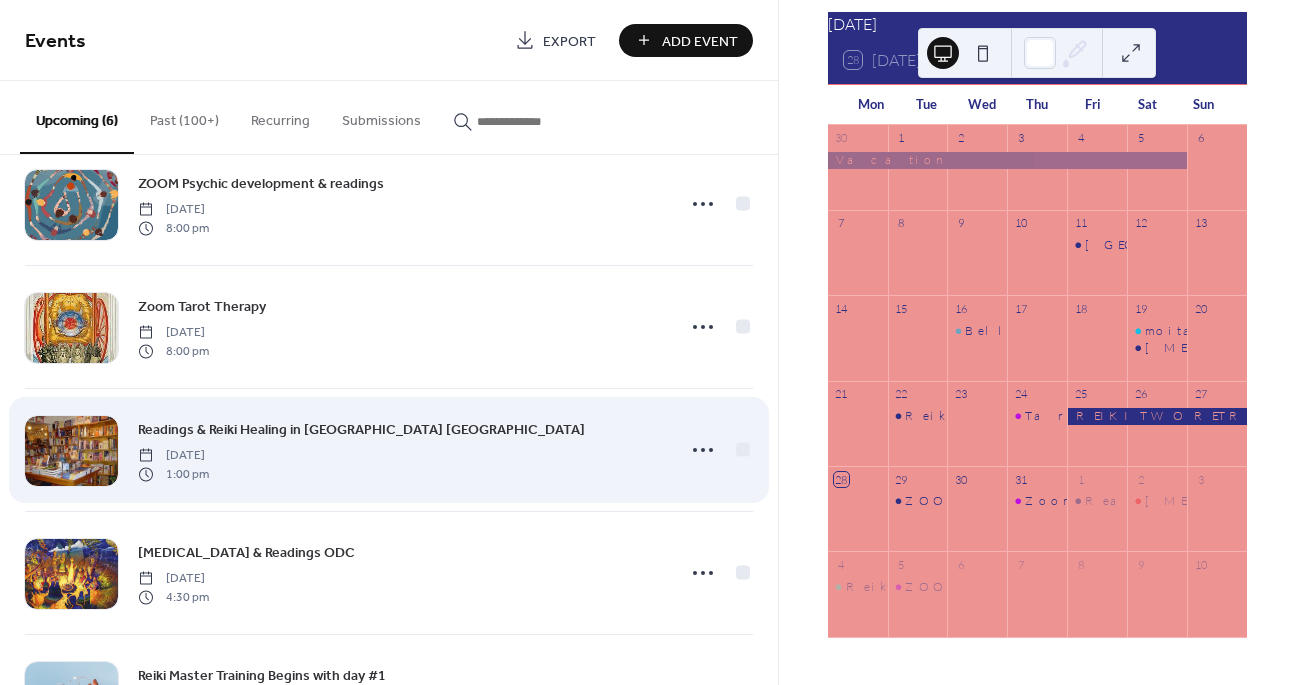 scroll, scrollTop: 267, scrollLeft: 0, axis: vertical 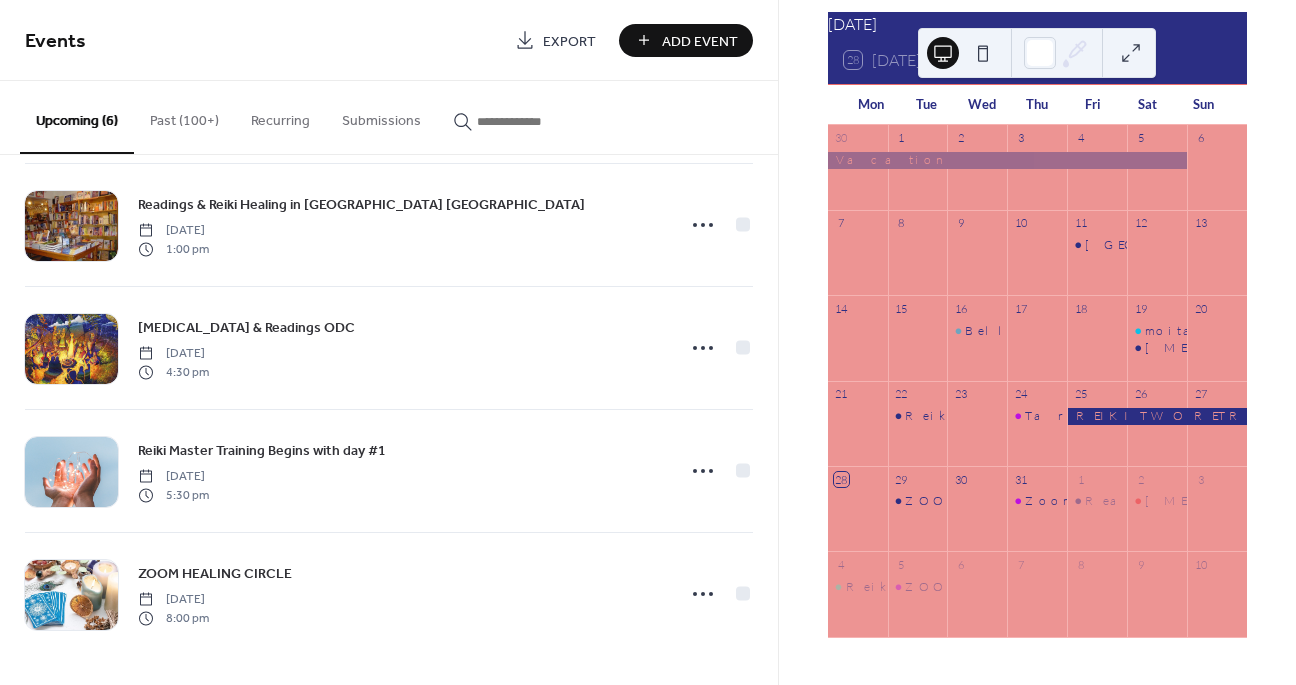 click on "Past (100+)" at bounding box center [184, 116] 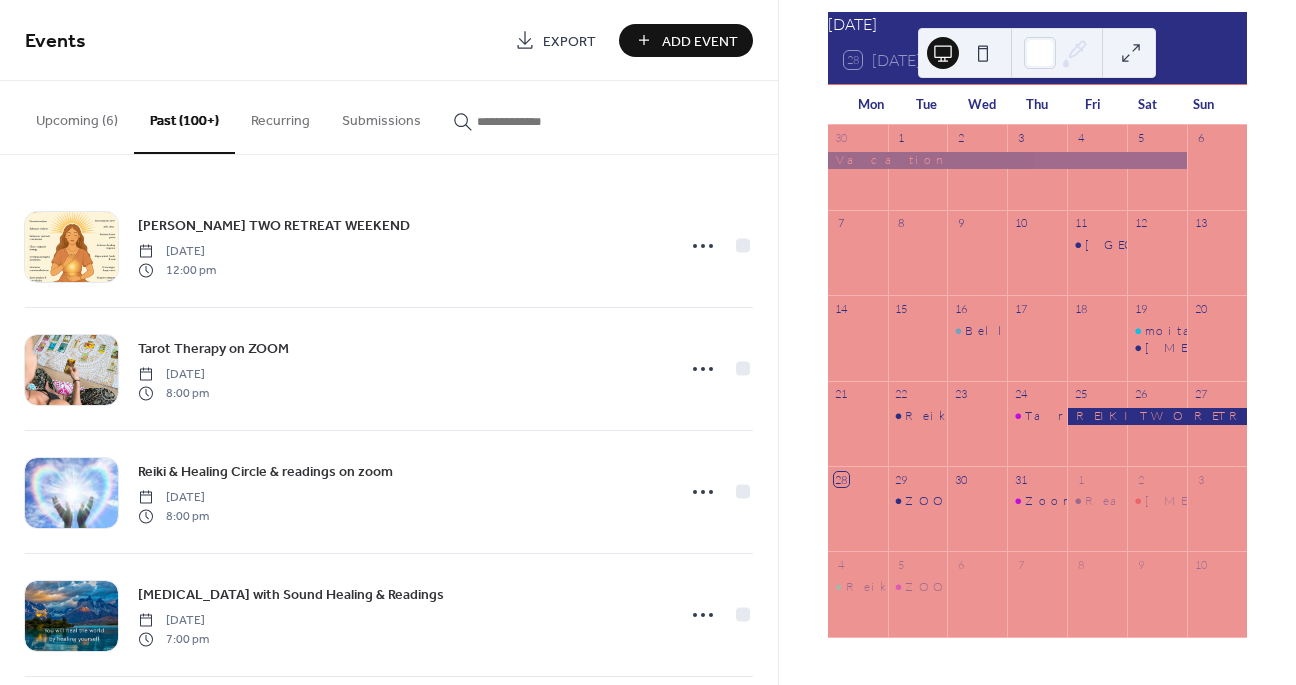 click at bounding box center [537, 121] 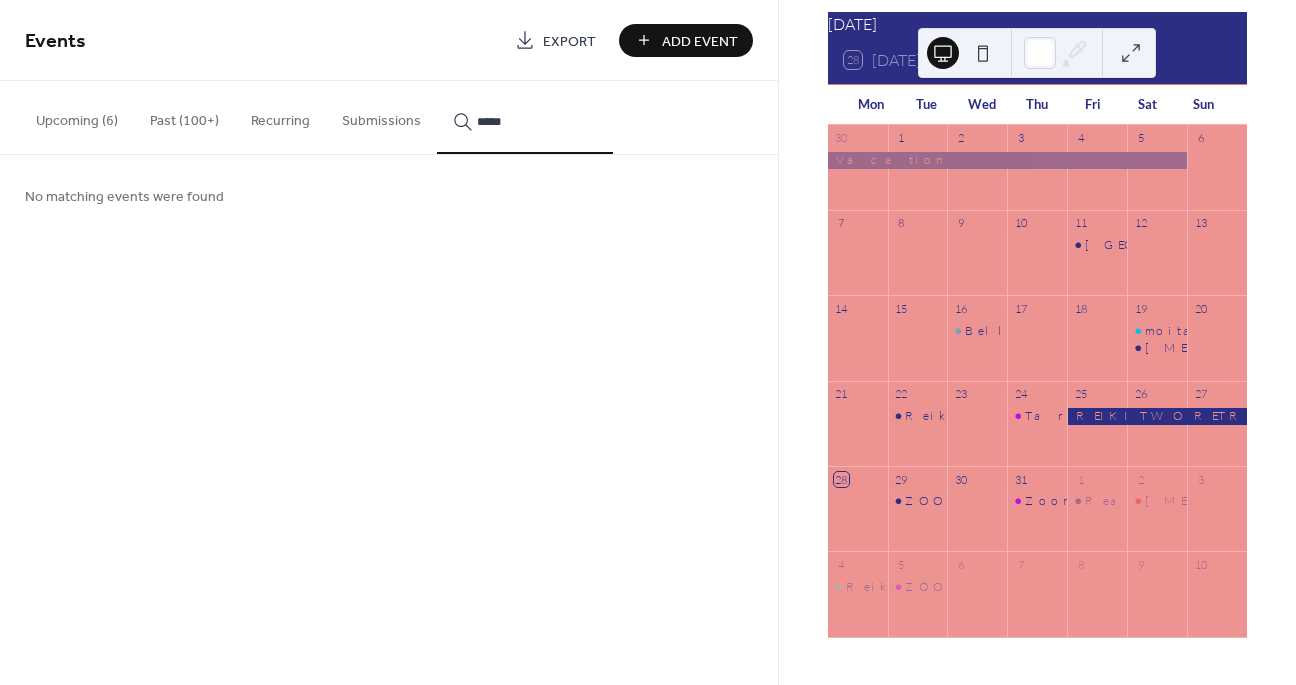 click on "****" at bounding box center [525, 117] 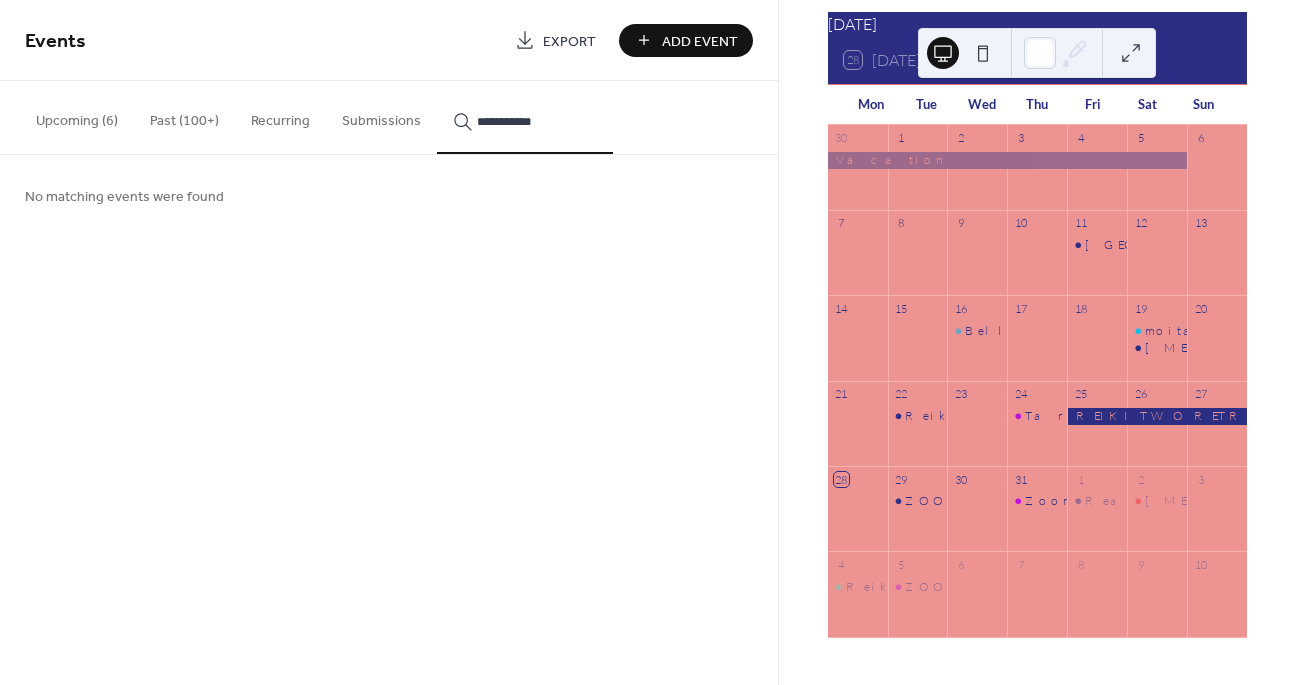 click on "**********" at bounding box center (525, 117) 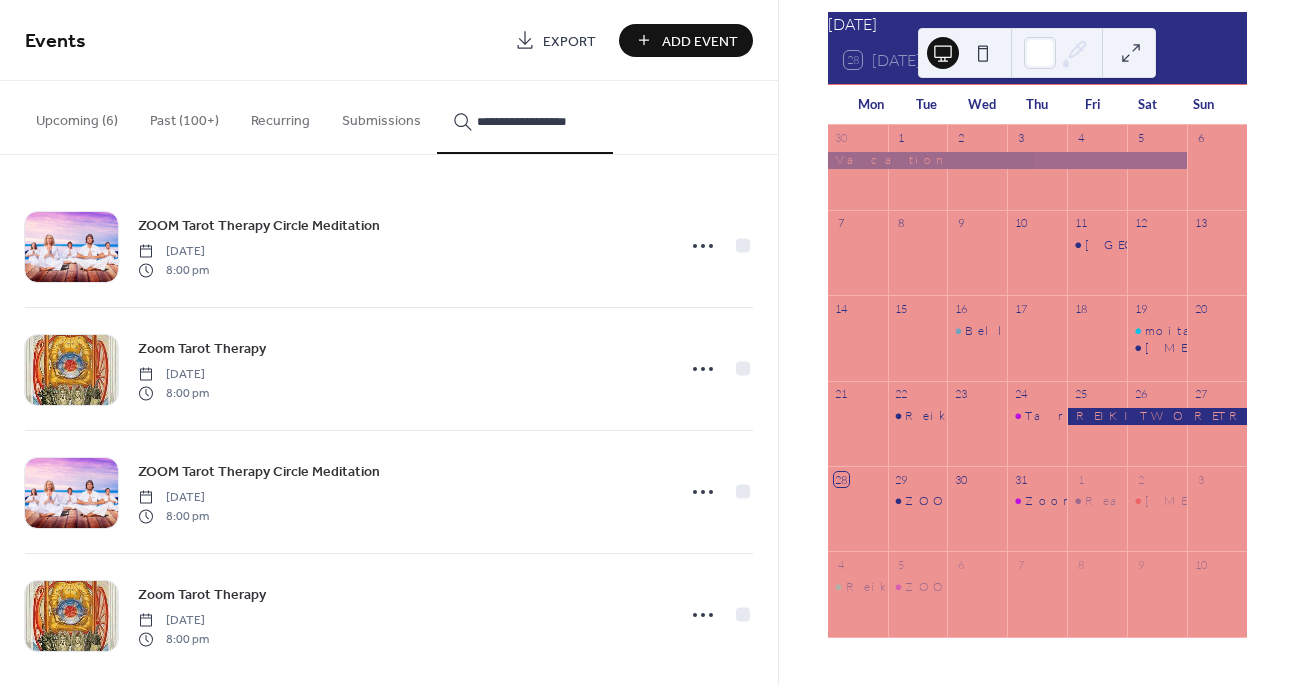 type on "**********" 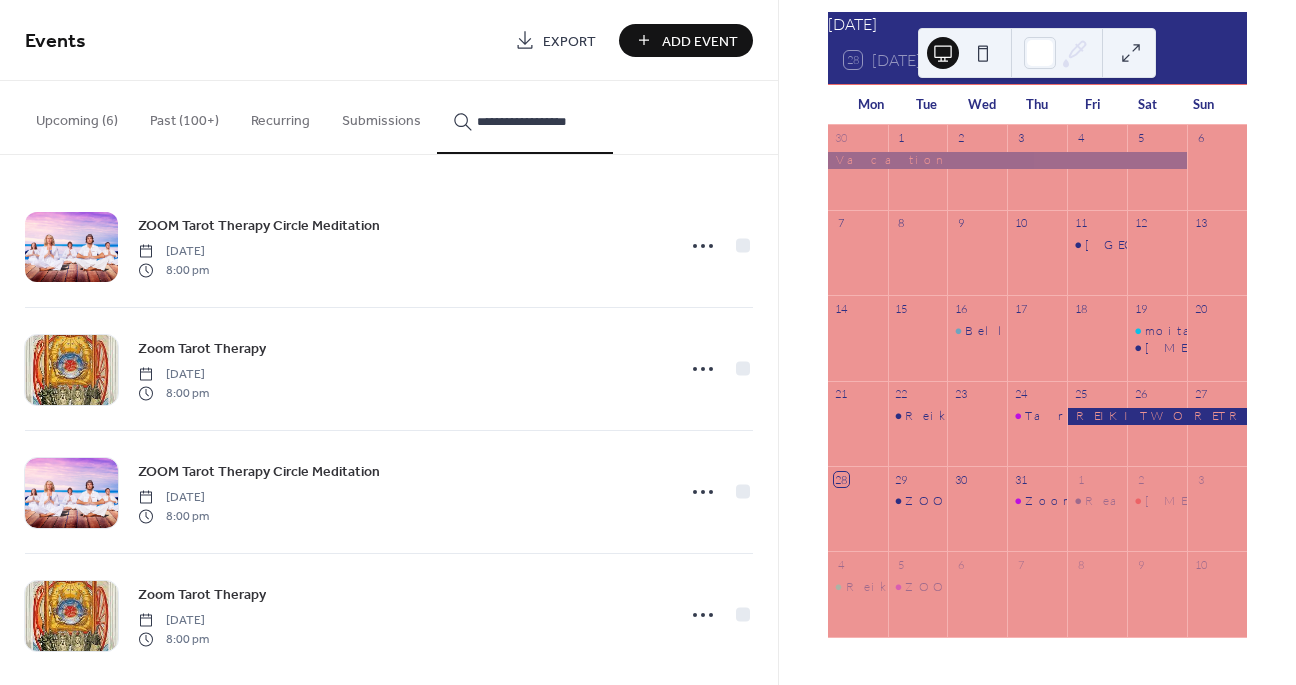 click at bounding box center (71, 247) 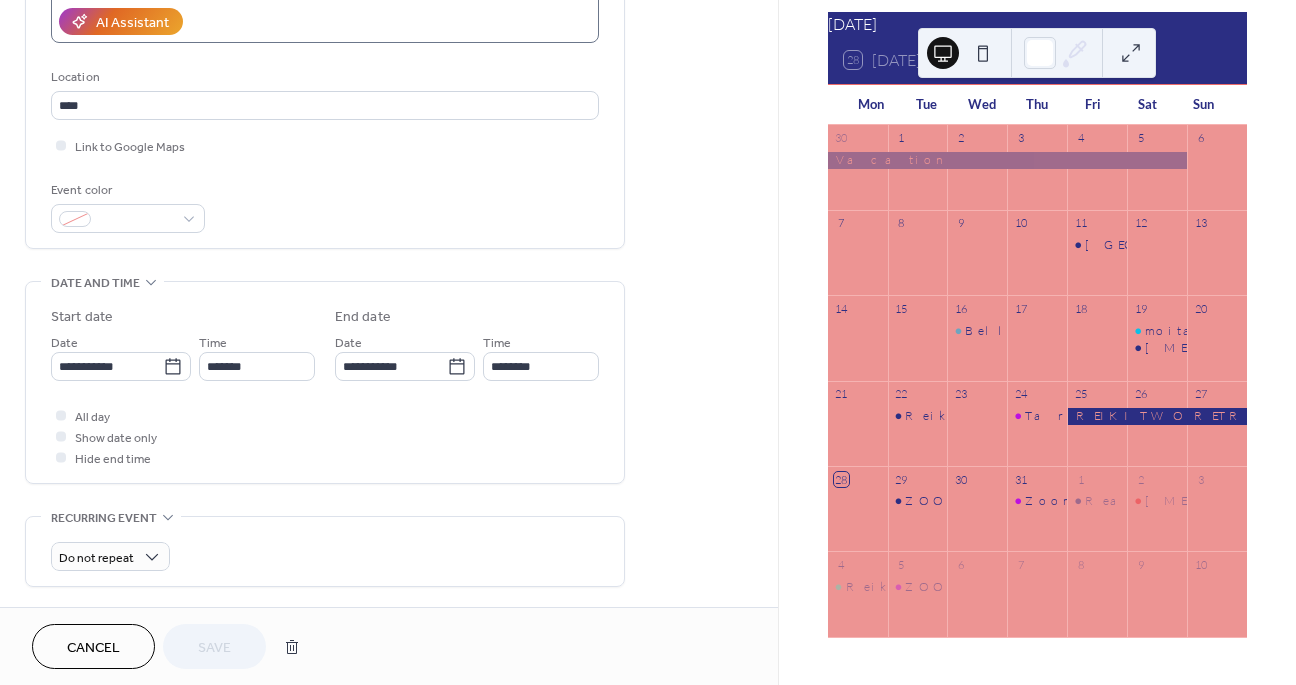scroll, scrollTop: 382, scrollLeft: 0, axis: vertical 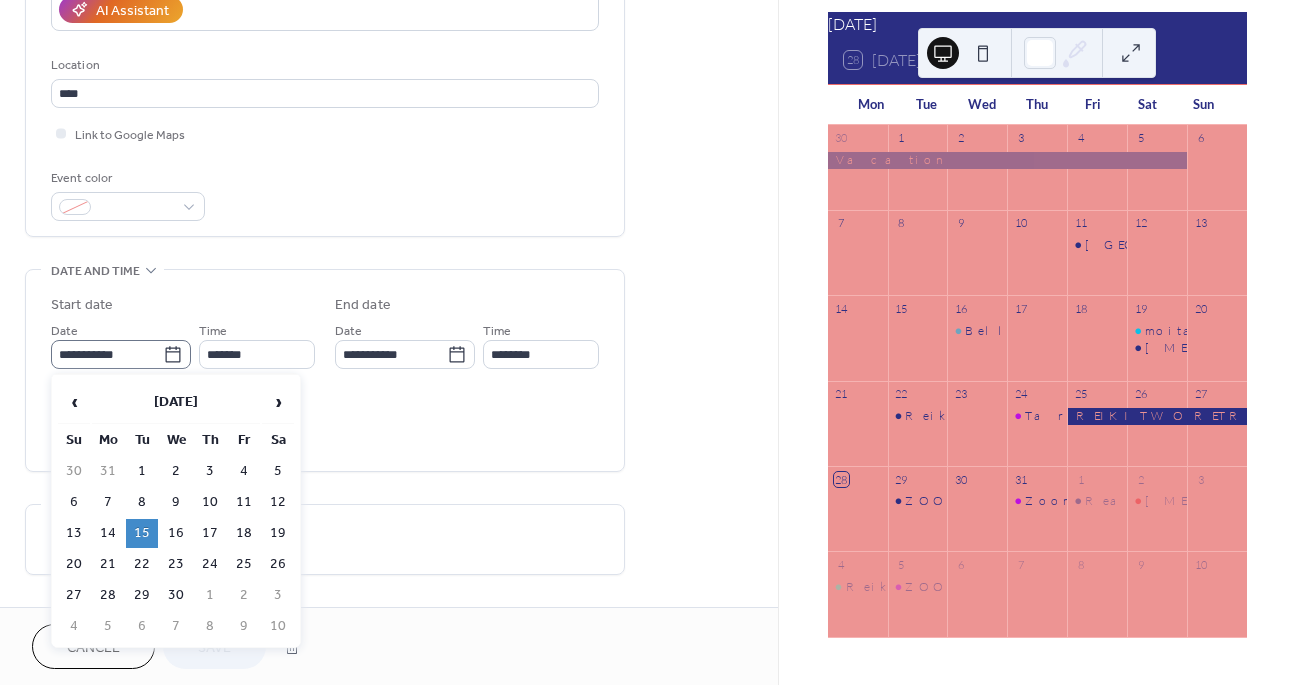 click on "**********" at bounding box center [121, 354] 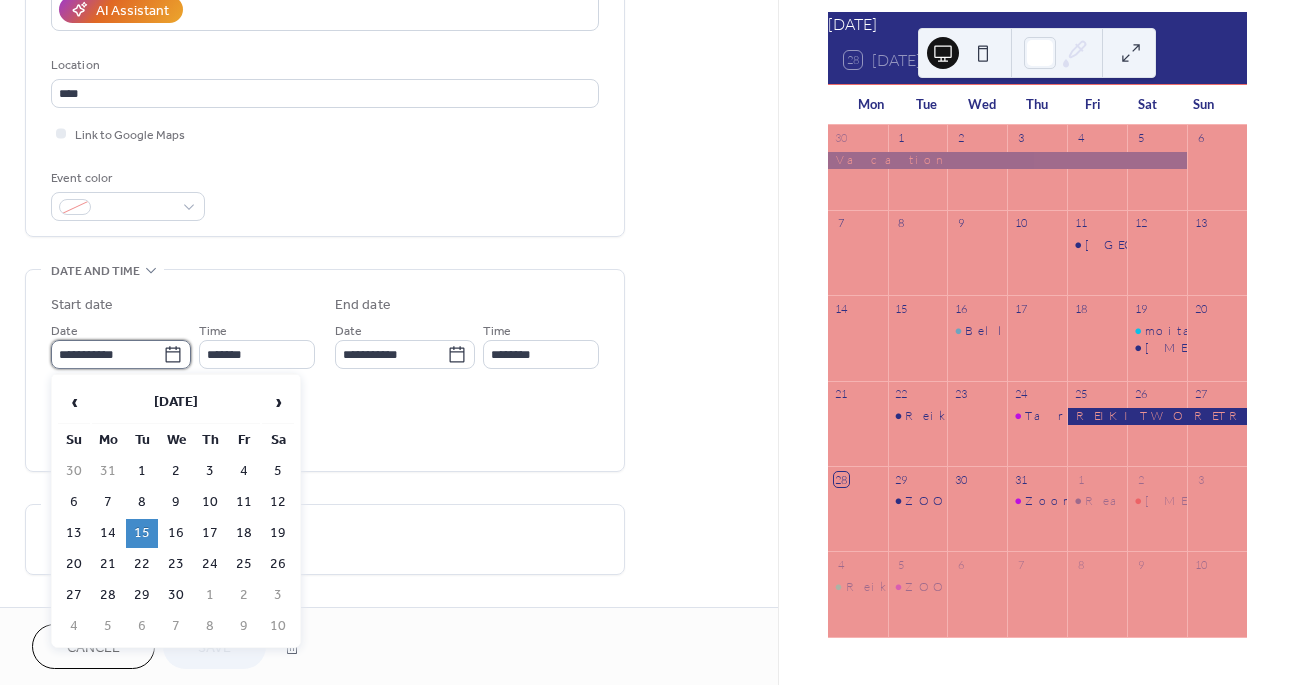 click on "**********" at bounding box center [107, 354] 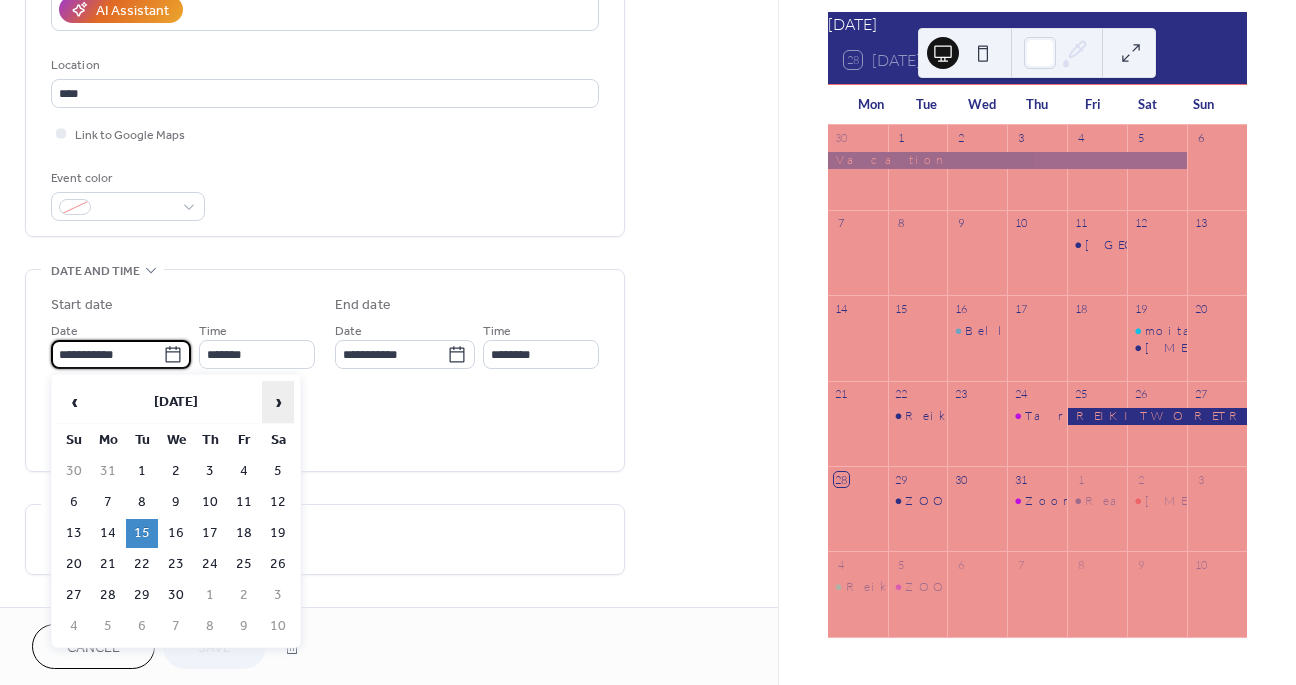 click on "›" at bounding box center [278, 402] 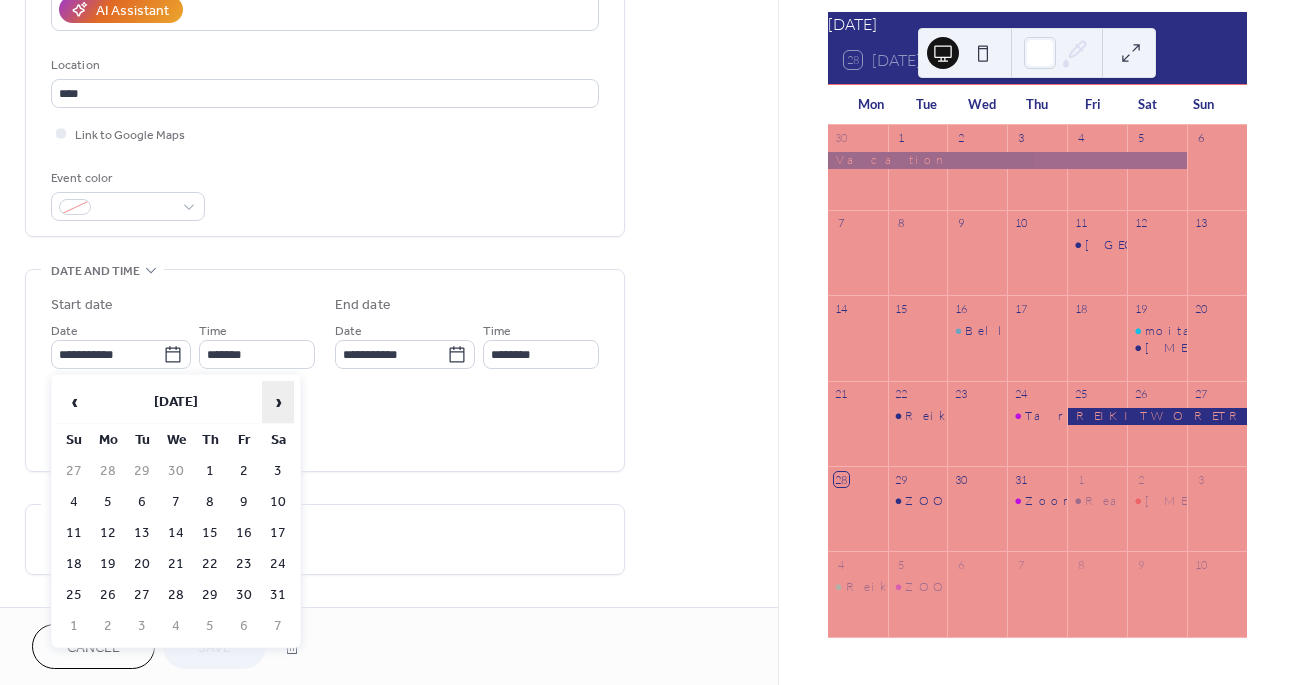 click on "›" at bounding box center [278, 402] 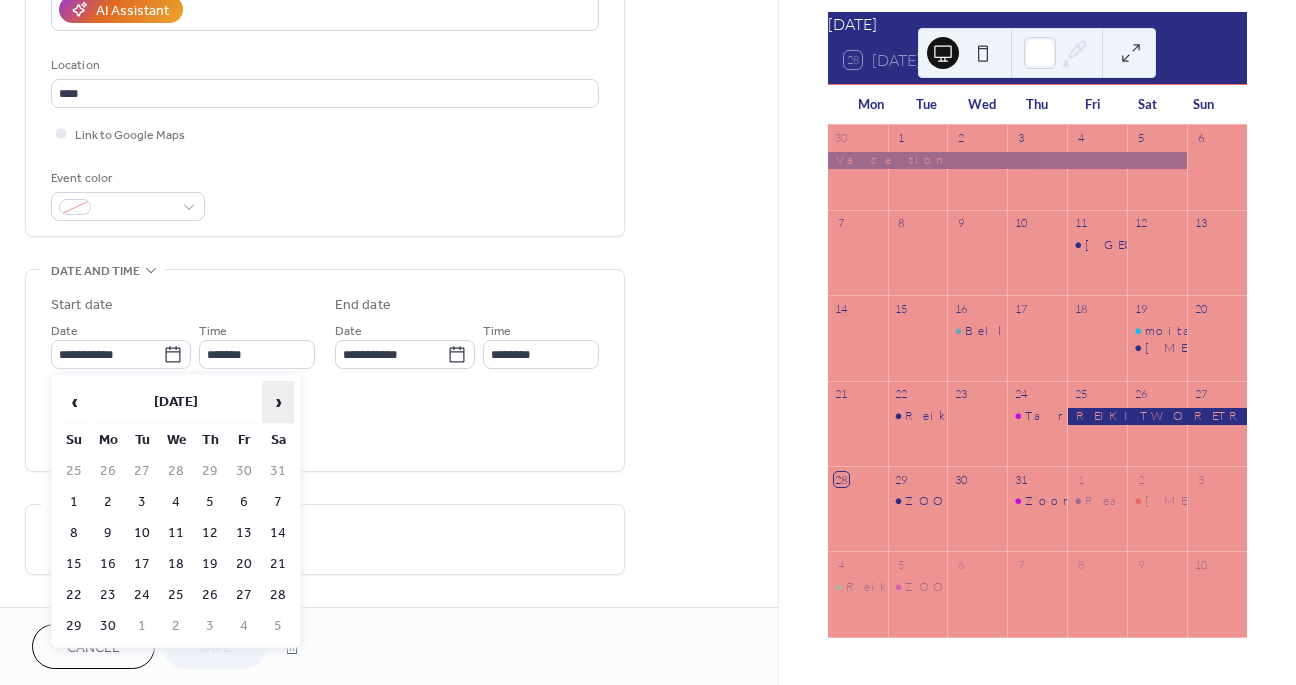 click on "›" at bounding box center (278, 402) 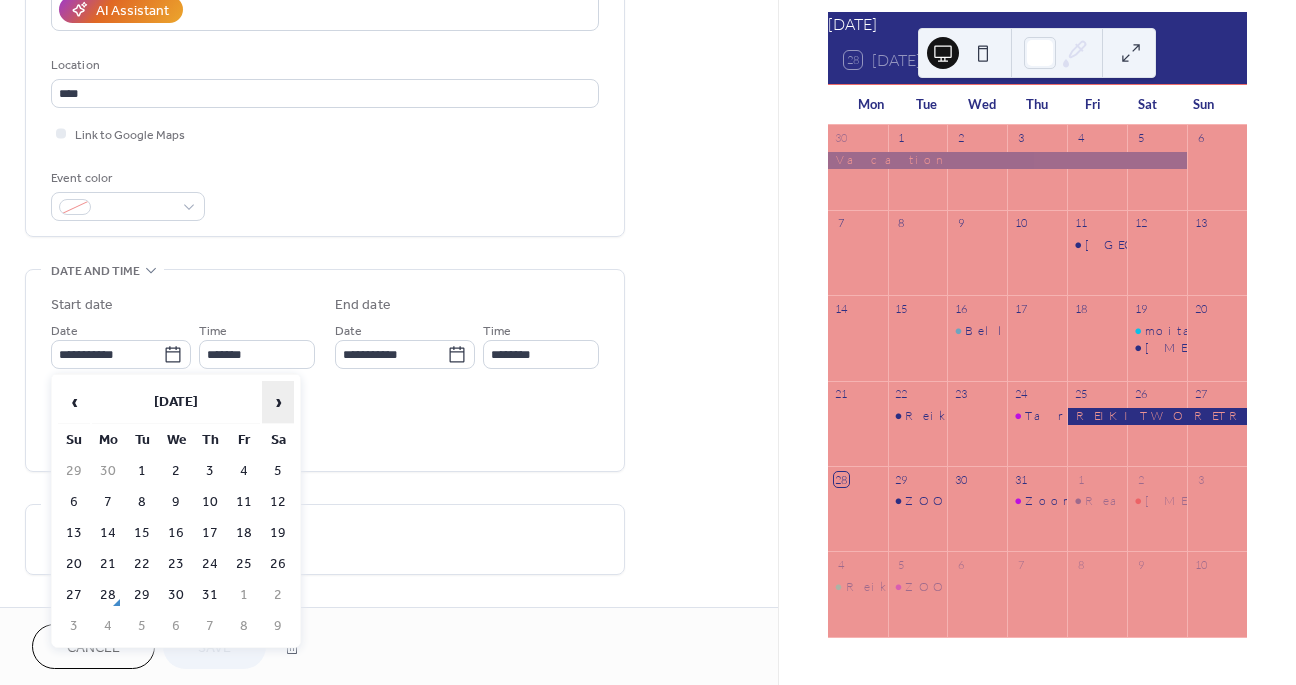 click on "›" at bounding box center (278, 402) 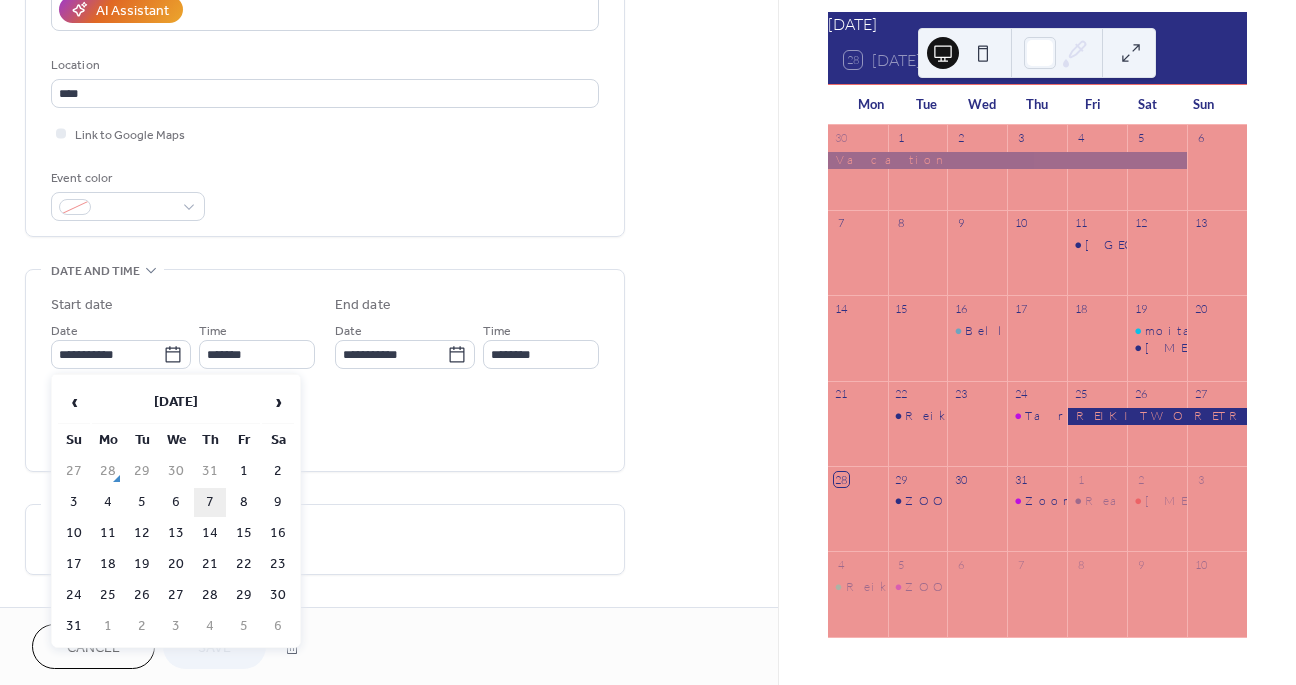 click on "7" at bounding box center [210, 502] 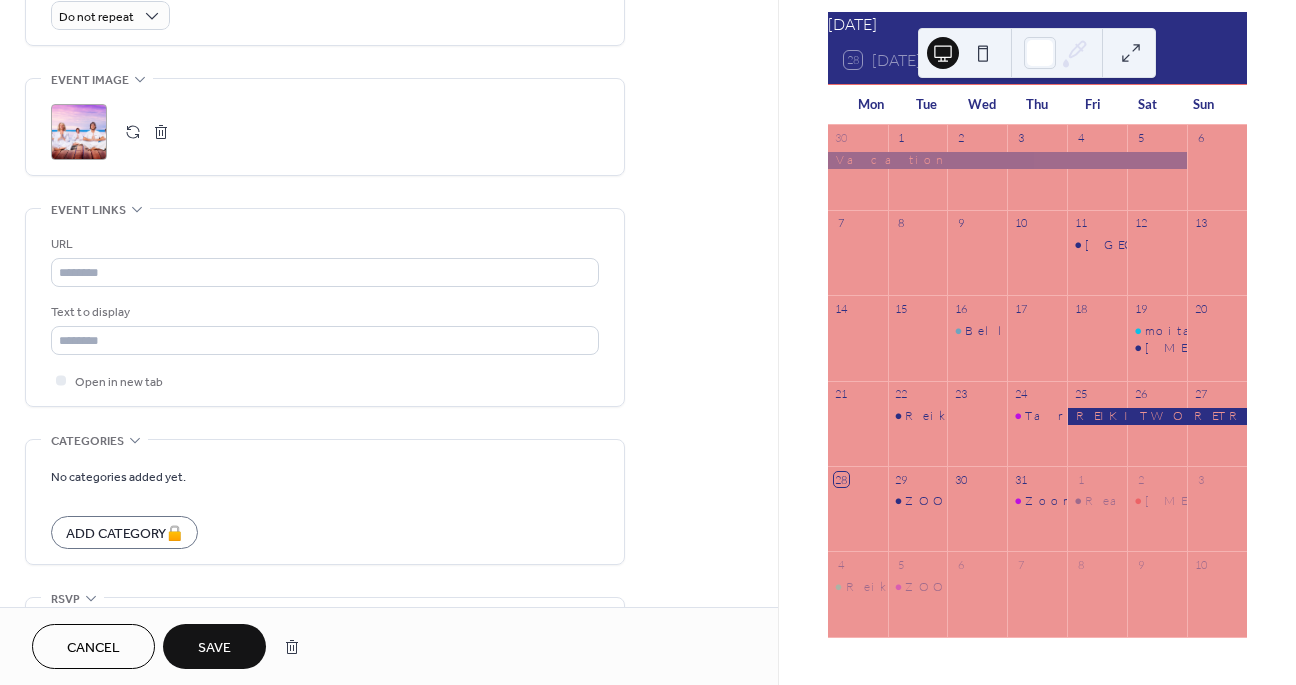 scroll, scrollTop: 942, scrollLeft: 0, axis: vertical 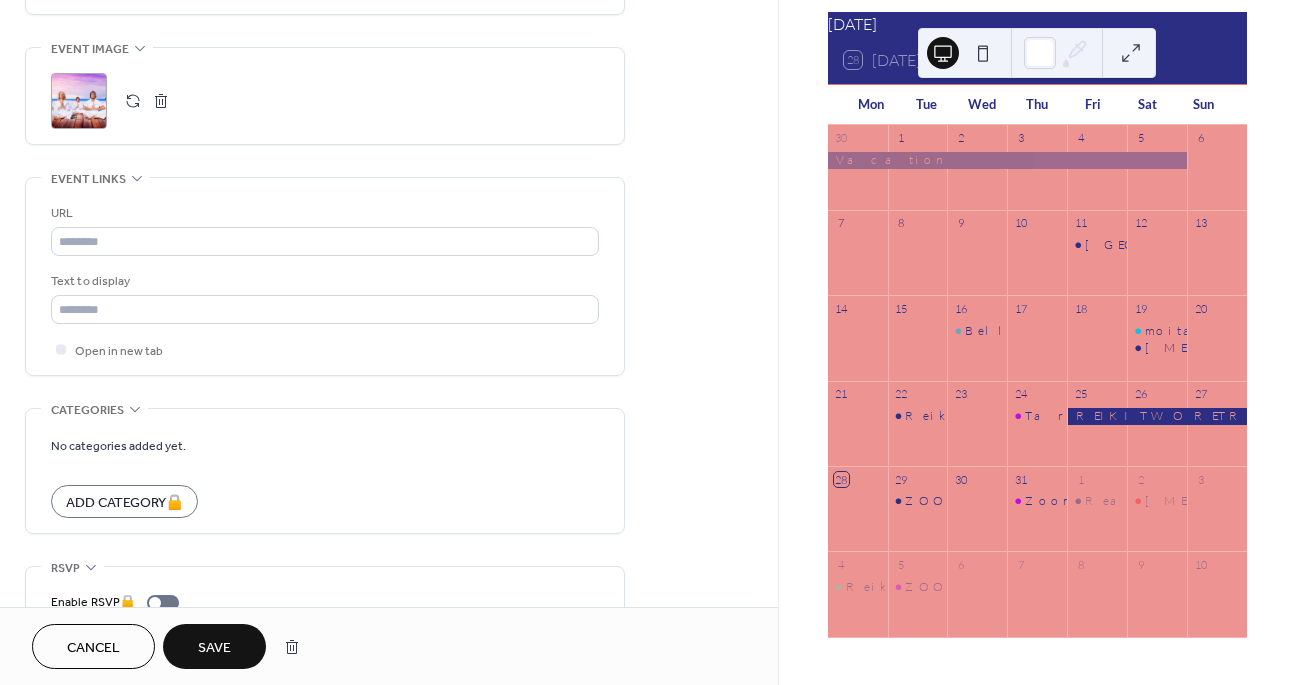 click on "Save" at bounding box center [214, 648] 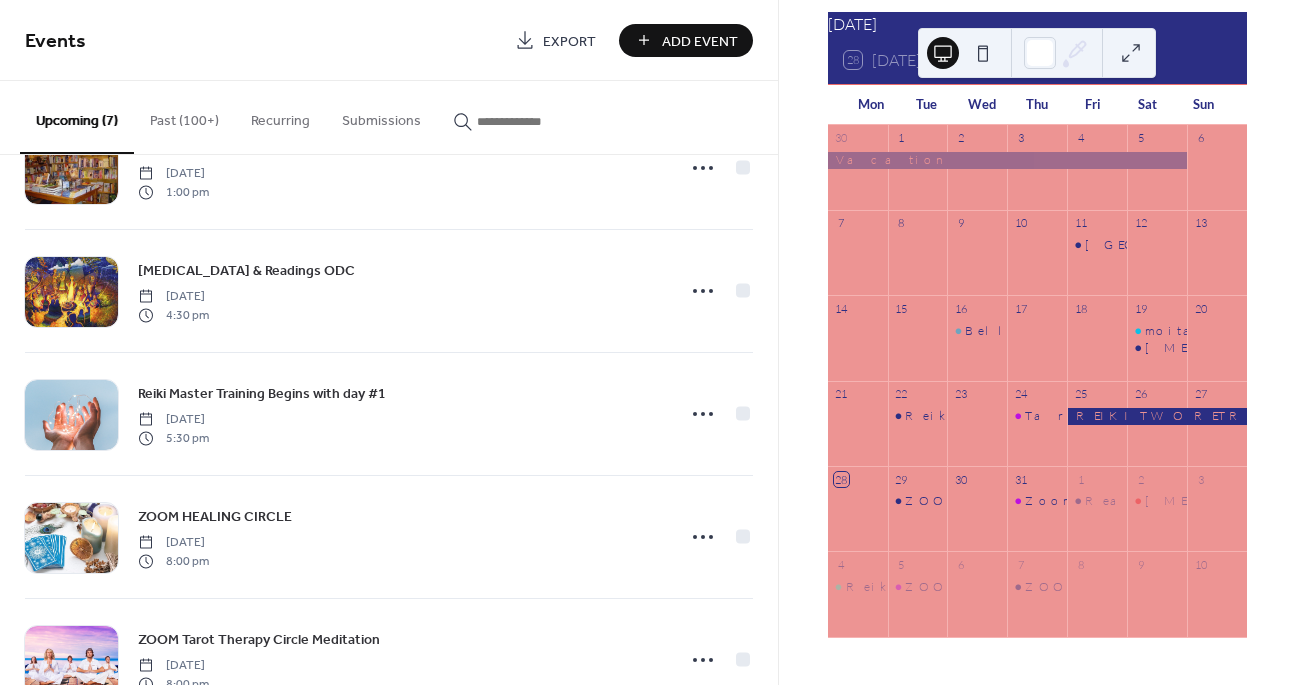 scroll, scrollTop: 390, scrollLeft: 0, axis: vertical 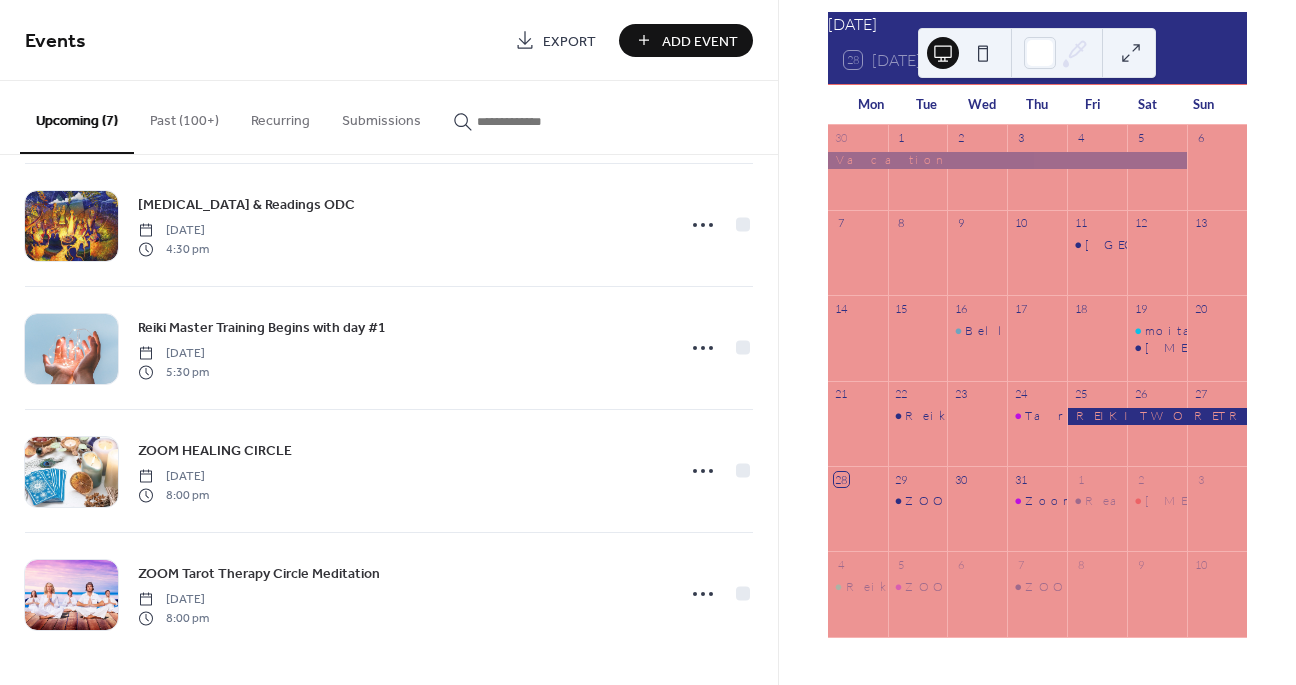 click at bounding box center (537, 121) 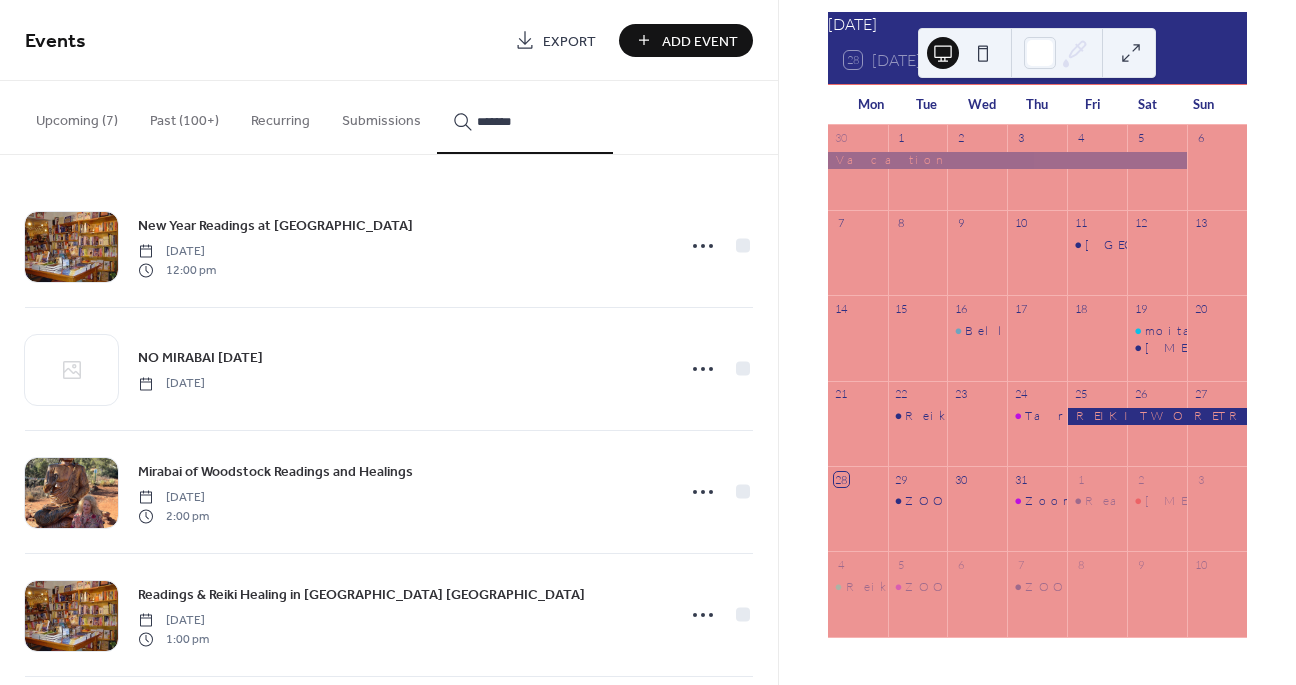 type on "*******" 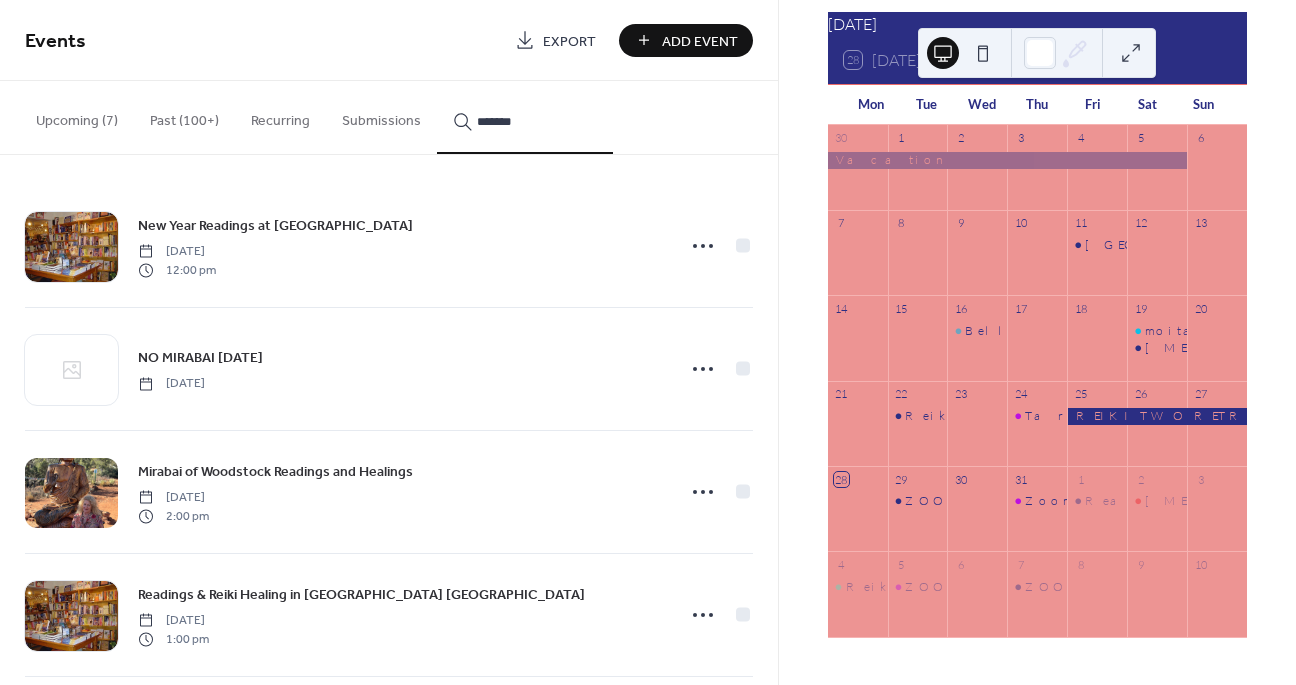 click at bounding box center (71, 493) 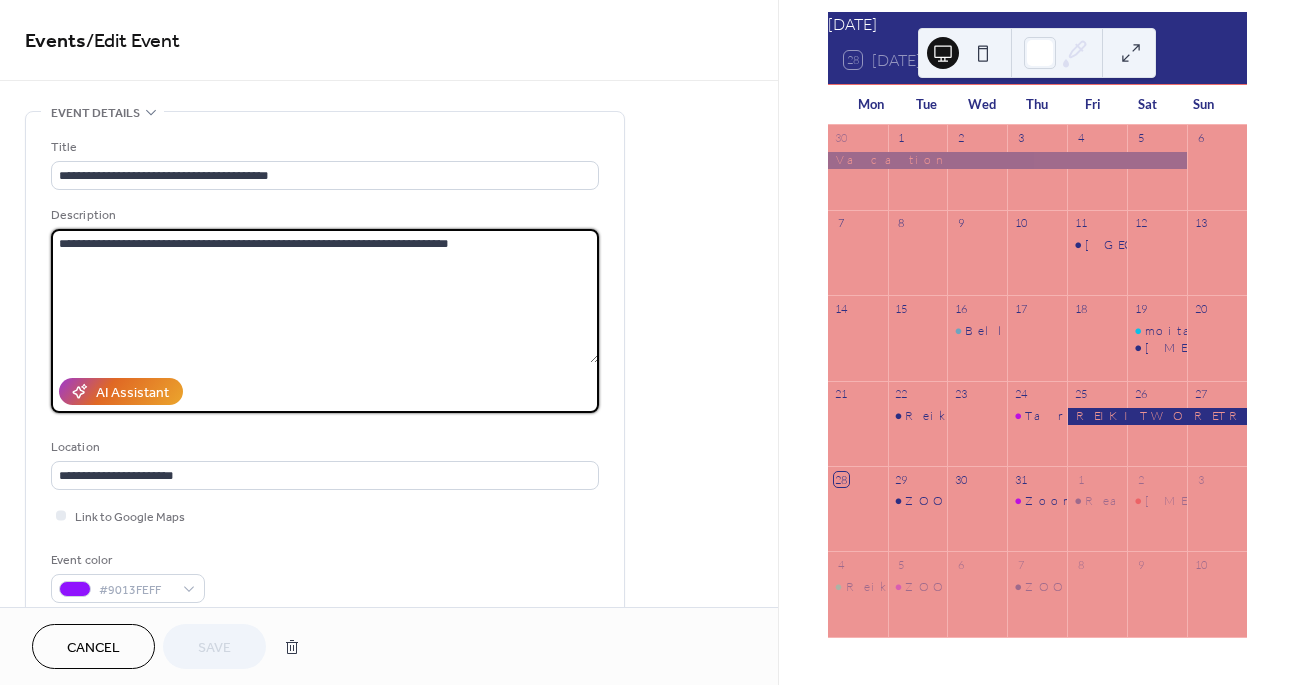 click on "**********" at bounding box center (325, 296) 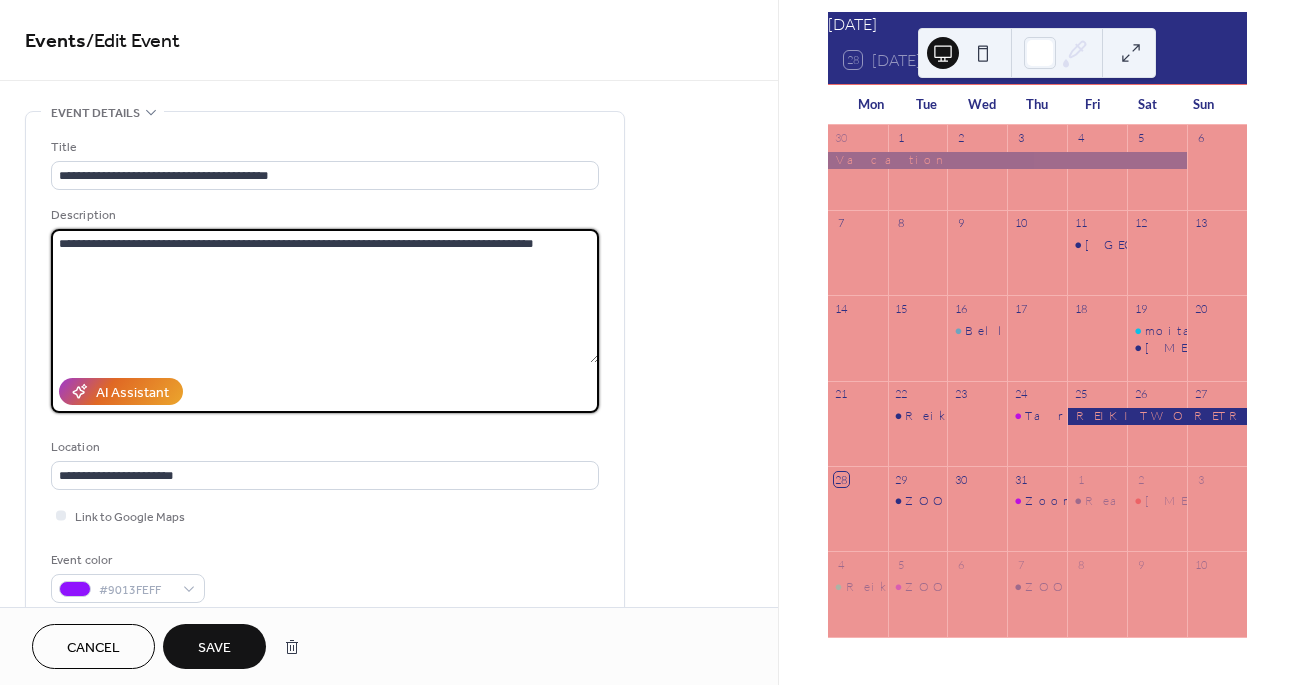 click on "**********" at bounding box center [325, 296] 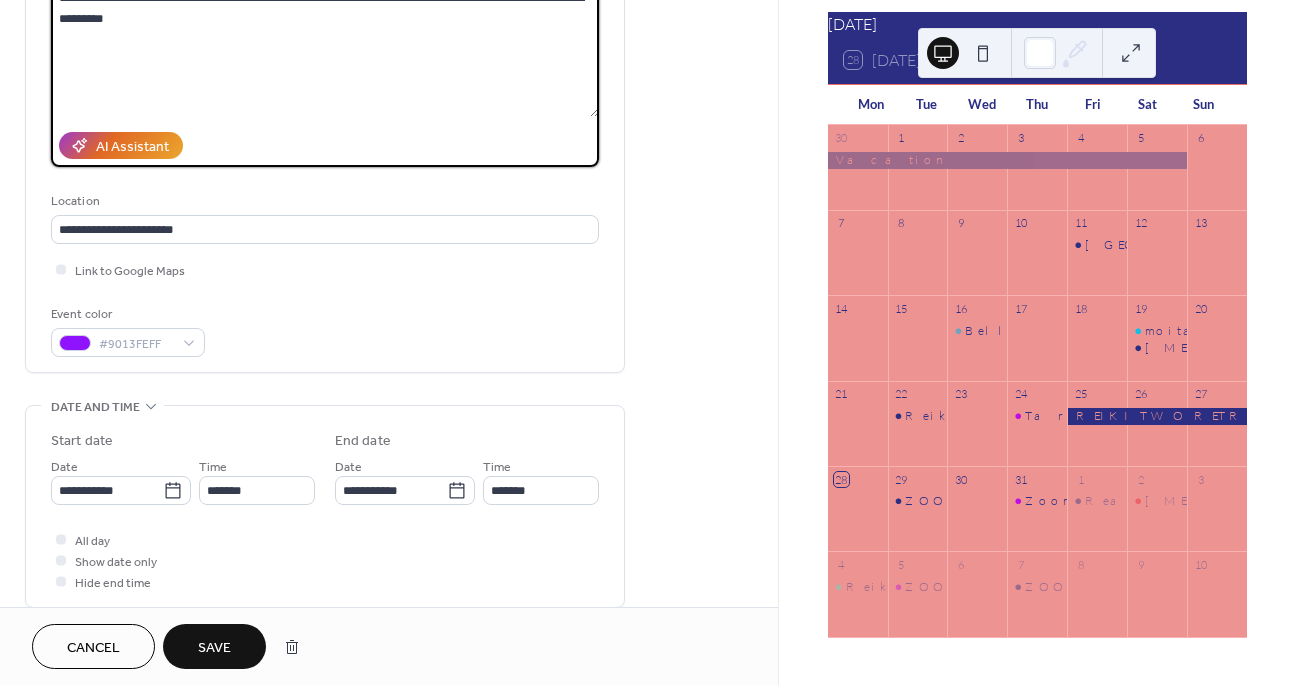 scroll, scrollTop: 249, scrollLeft: 0, axis: vertical 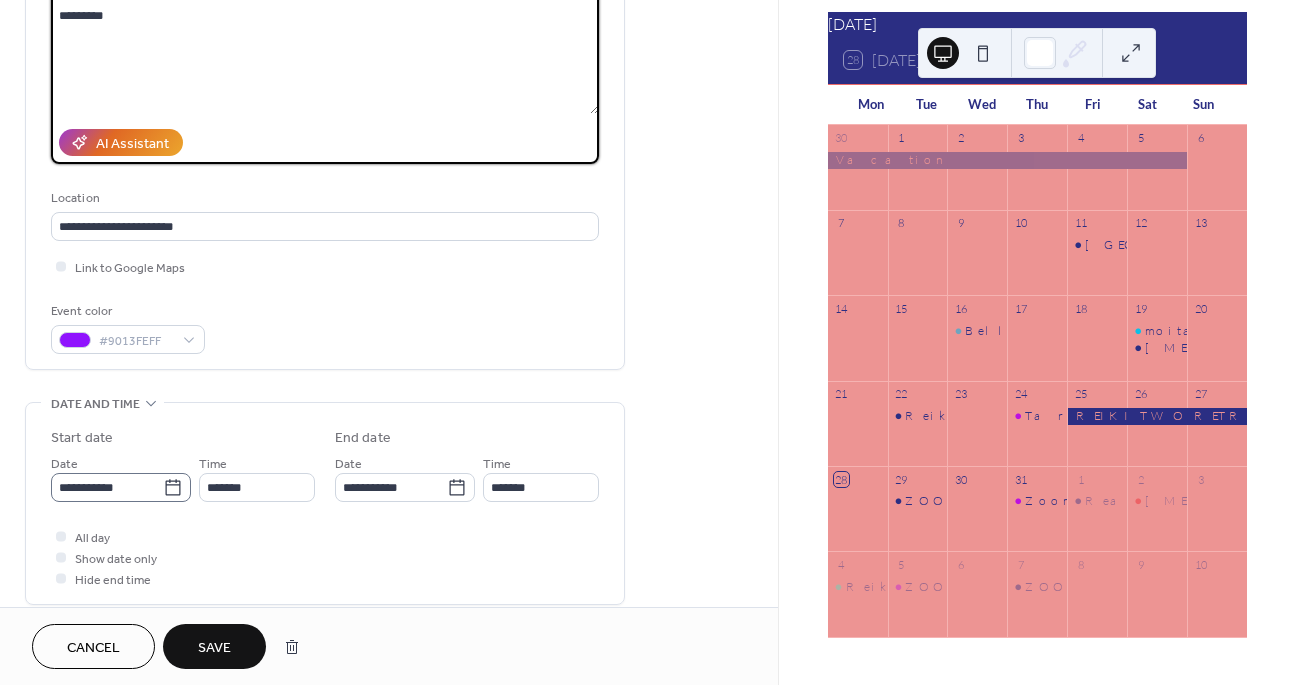 type on "**********" 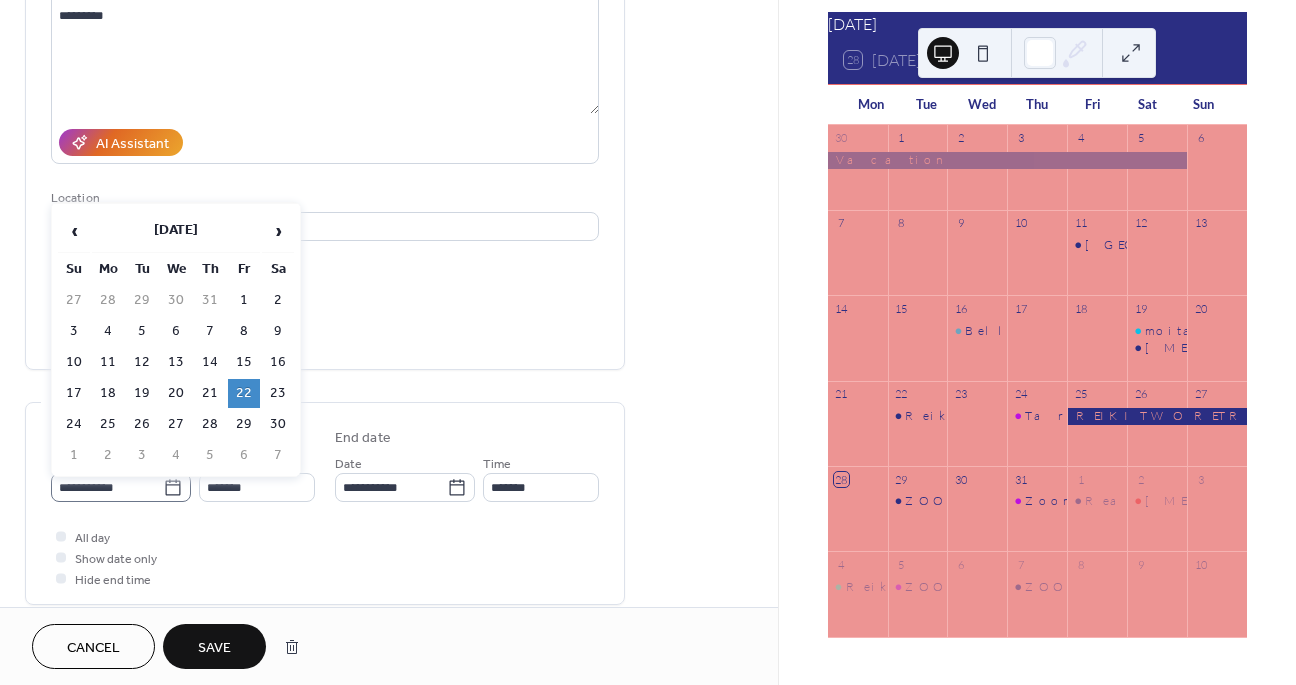 click 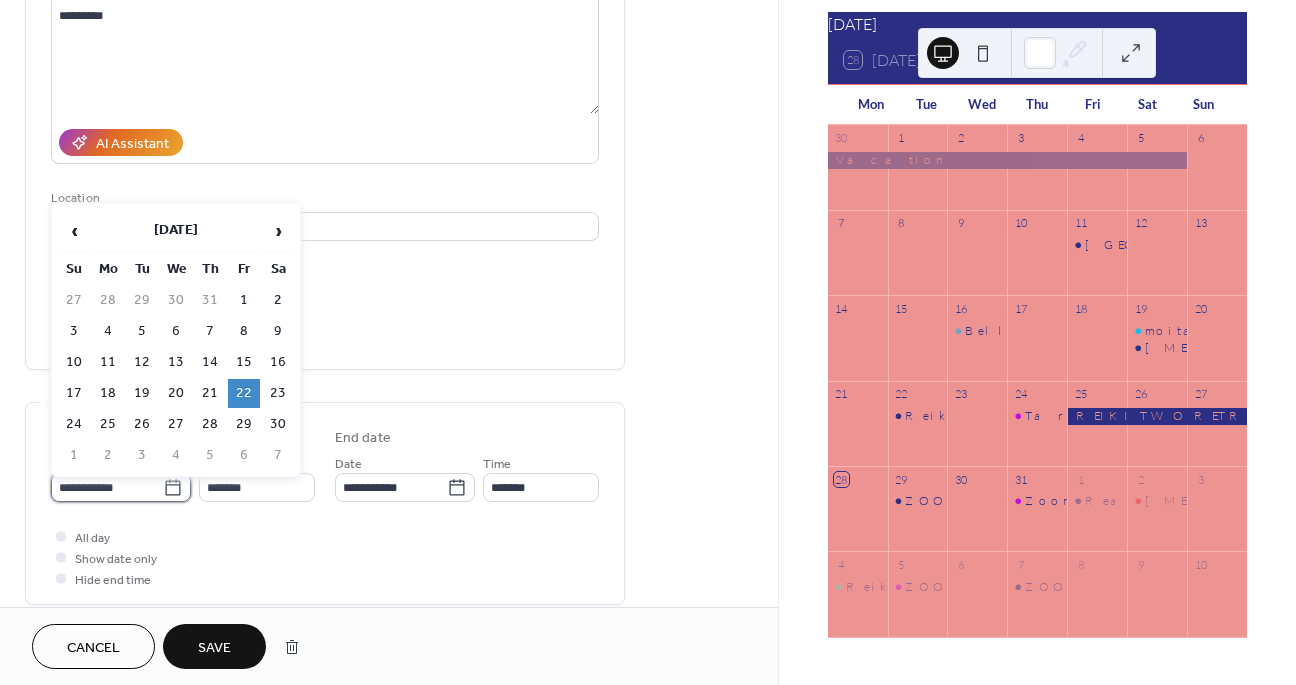 click on "**********" at bounding box center (107, 487) 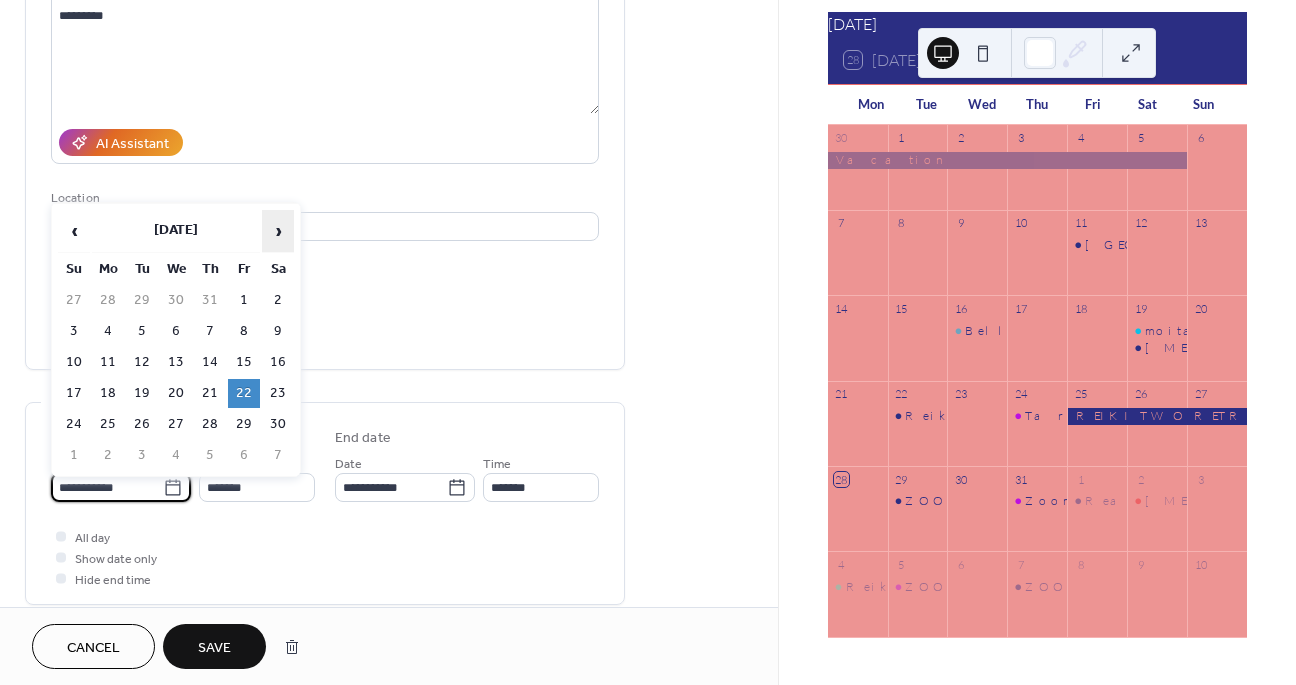 click on "›" at bounding box center (278, 231) 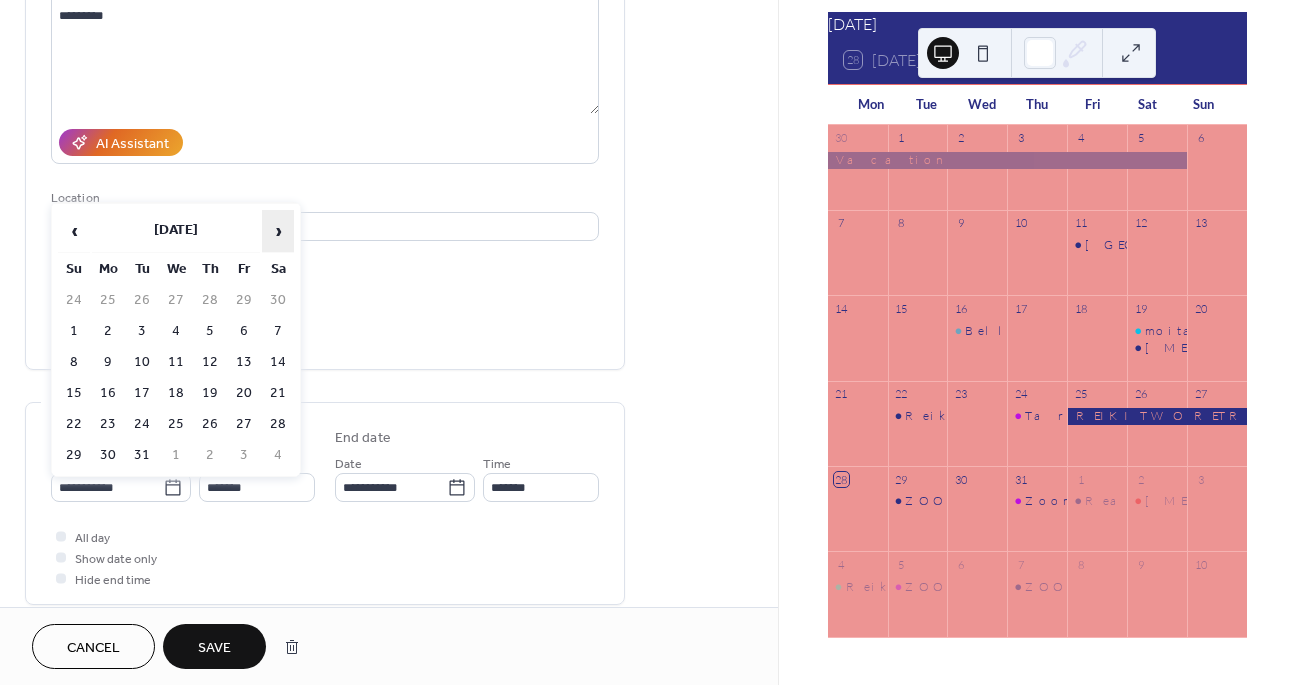click on "›" at bounding box center (278, 231) 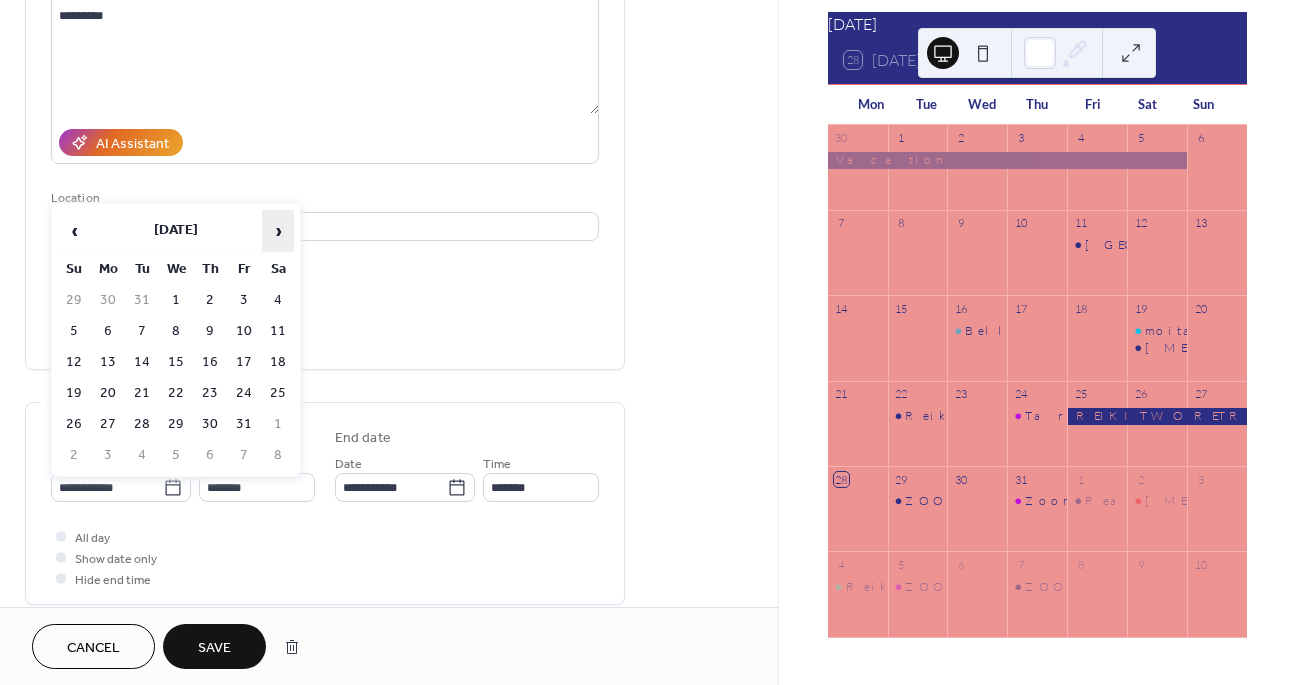click on "›" at bounding box center [278, 231] 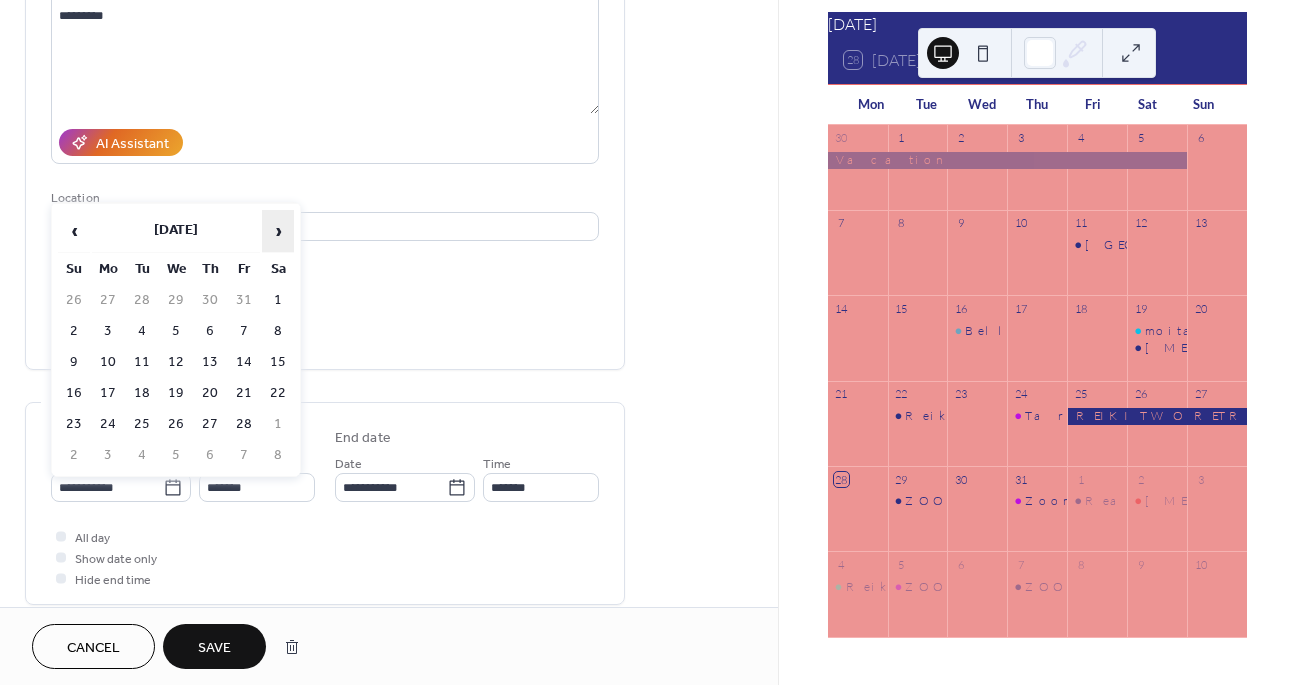 click on "›" at bounding box center [278, 231] 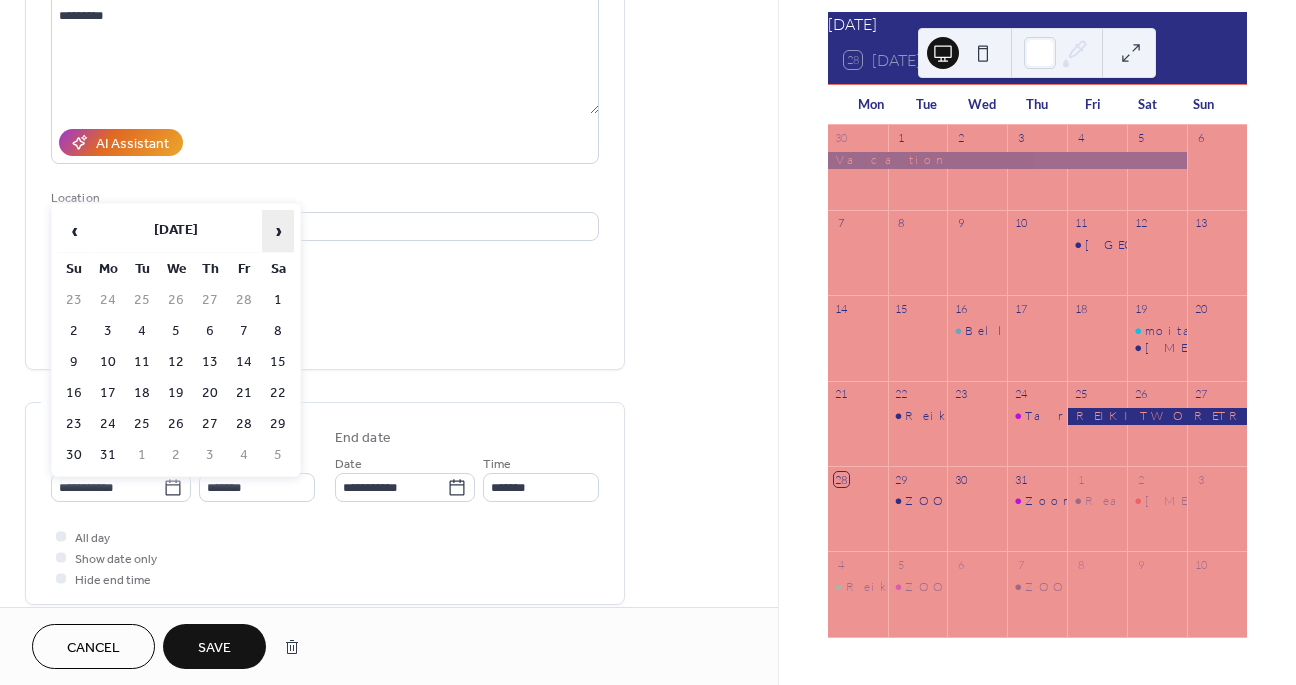 click on "›" at bounding box center (278, 231) 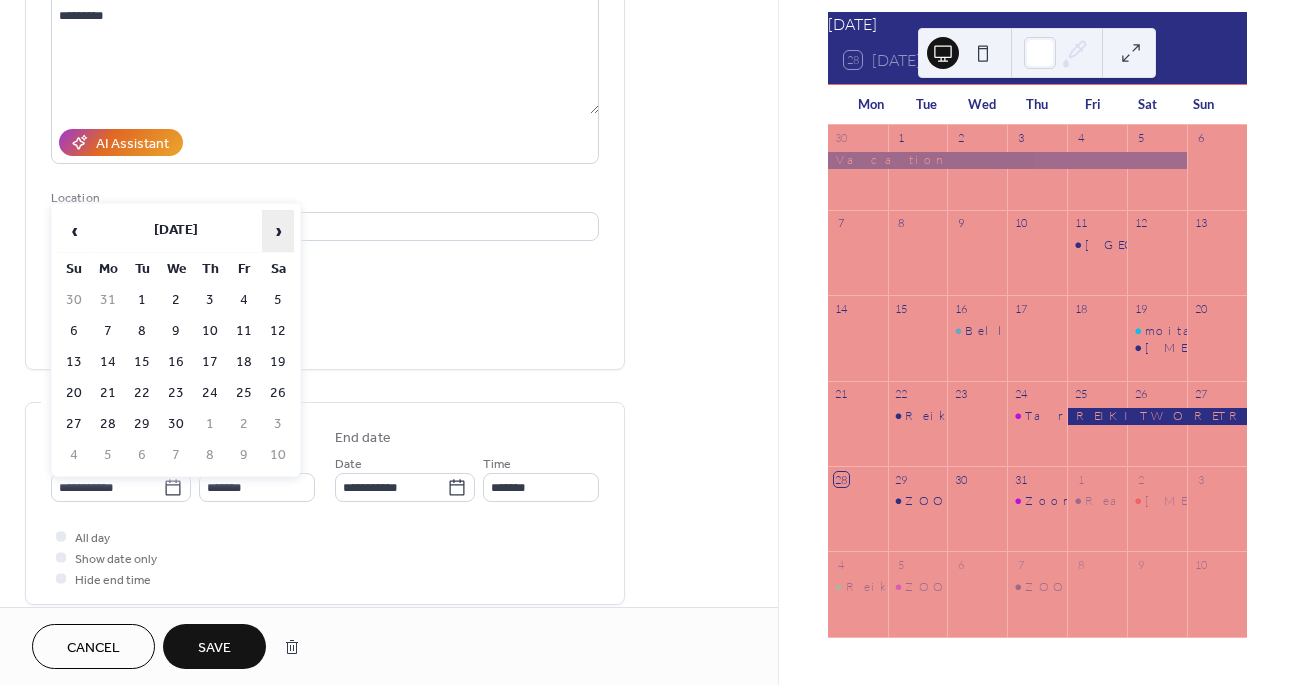 click on "›" at bounding box center (278, 231) 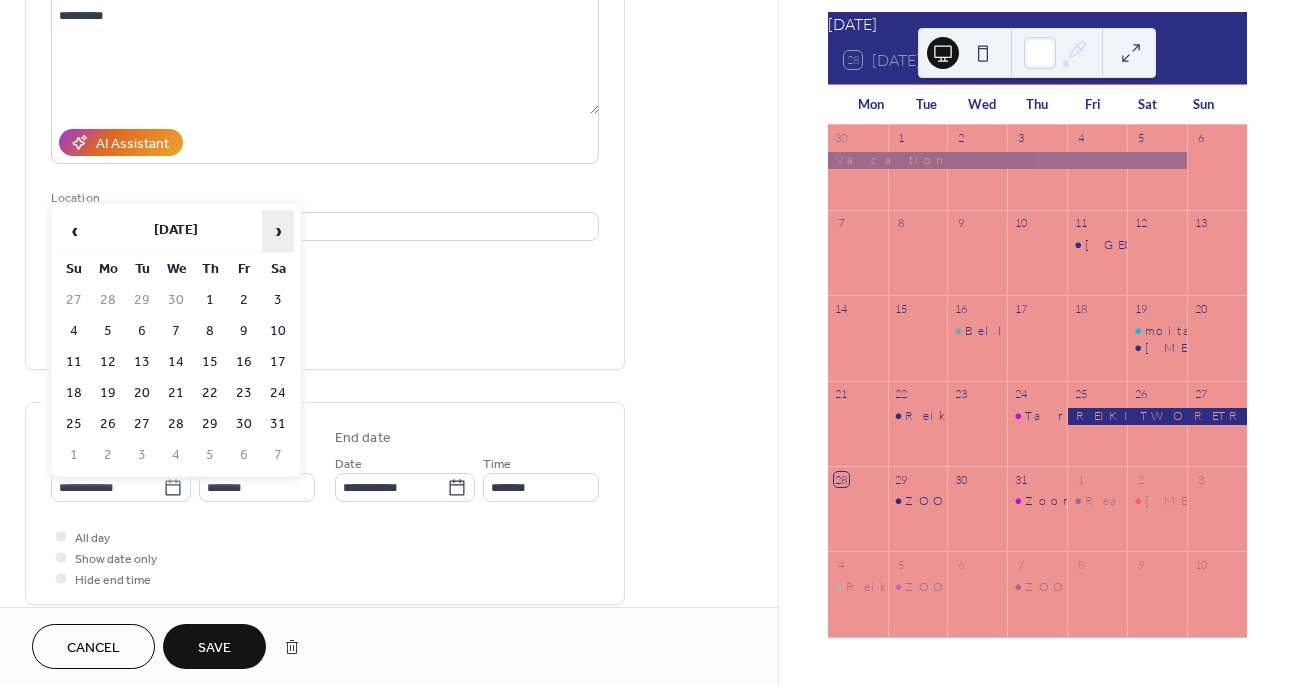 click on "›" at bounding box center (278, 231) 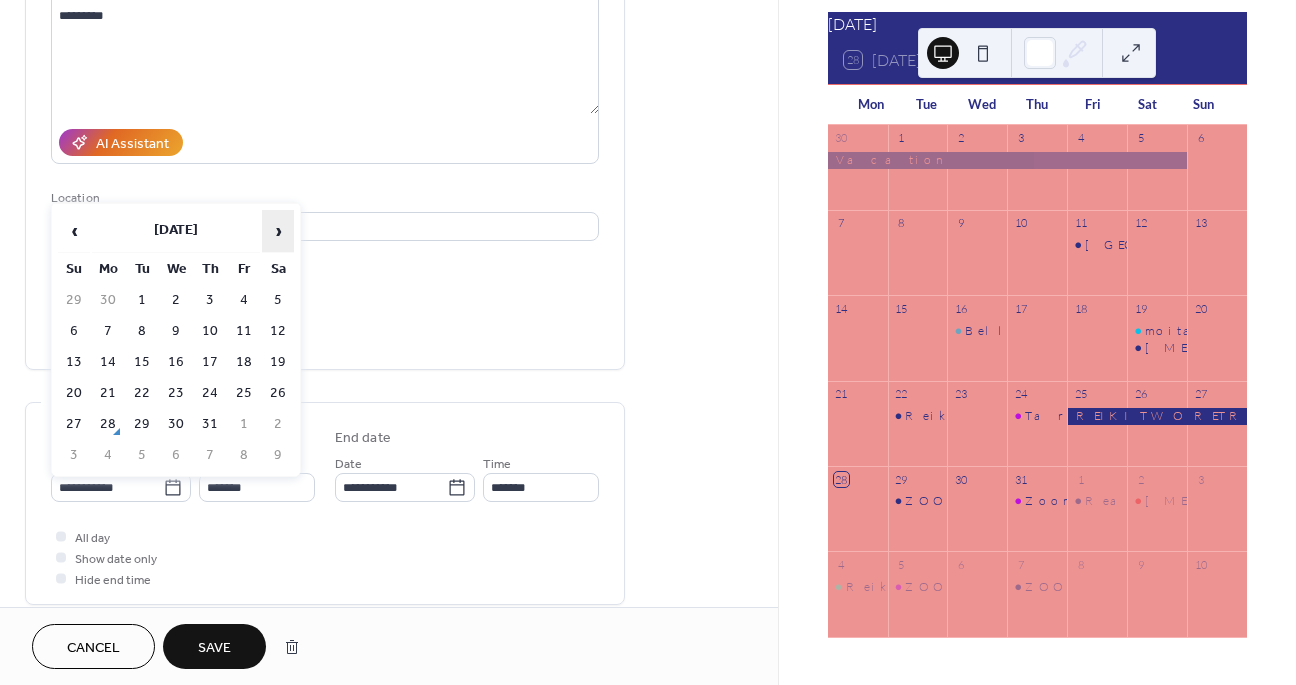 click on "›" at bounding box center (278, 231) 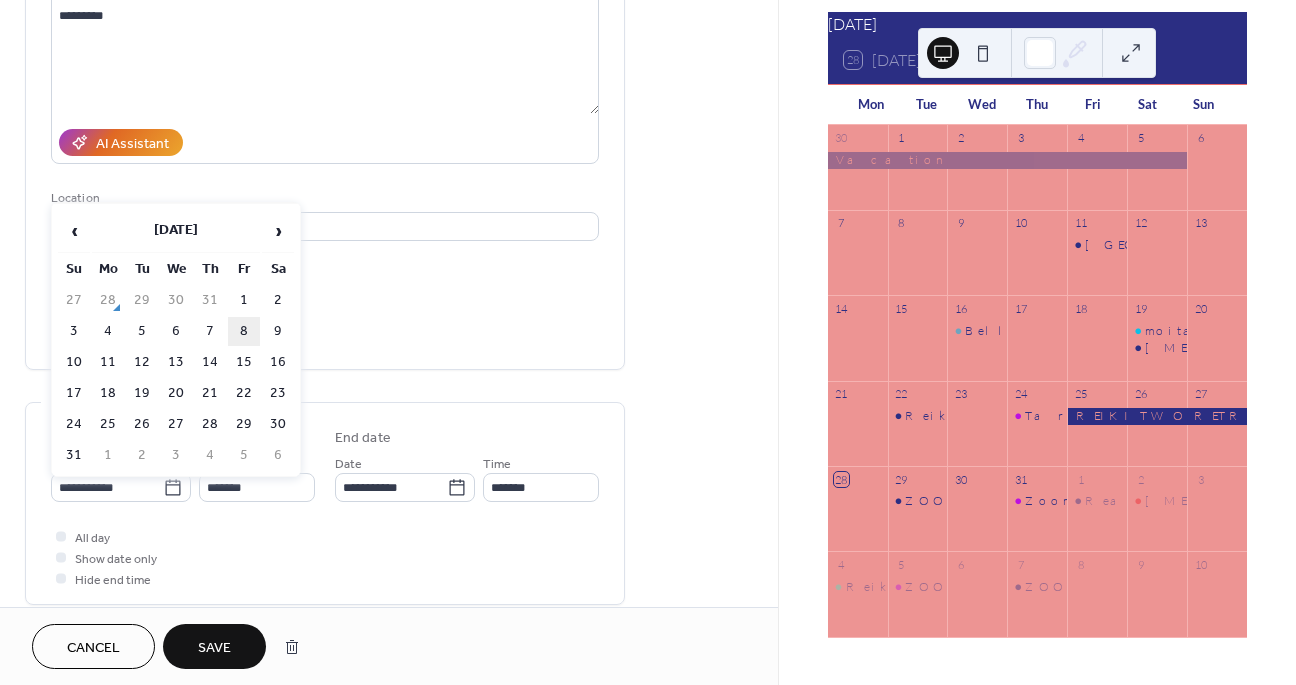 click on "8" at bounding box center [244, 331] 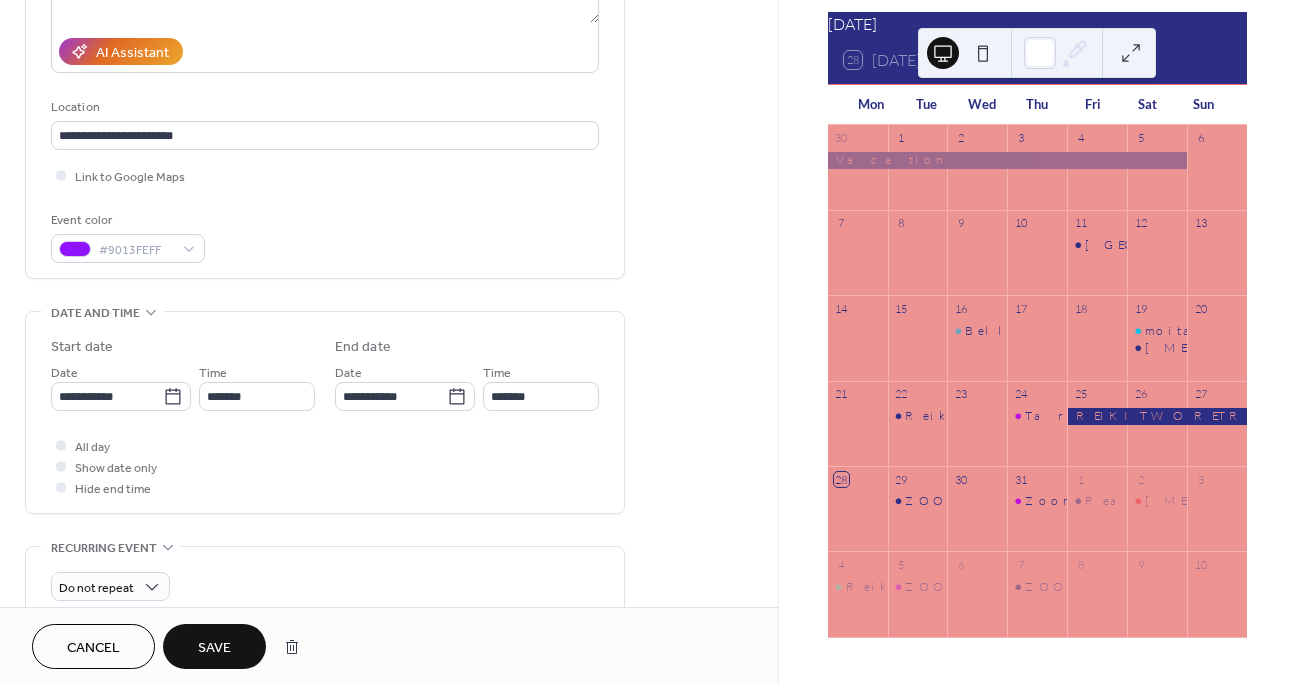 scroll, scrollTop: 418, scrollLeft: 0, axis: vertical 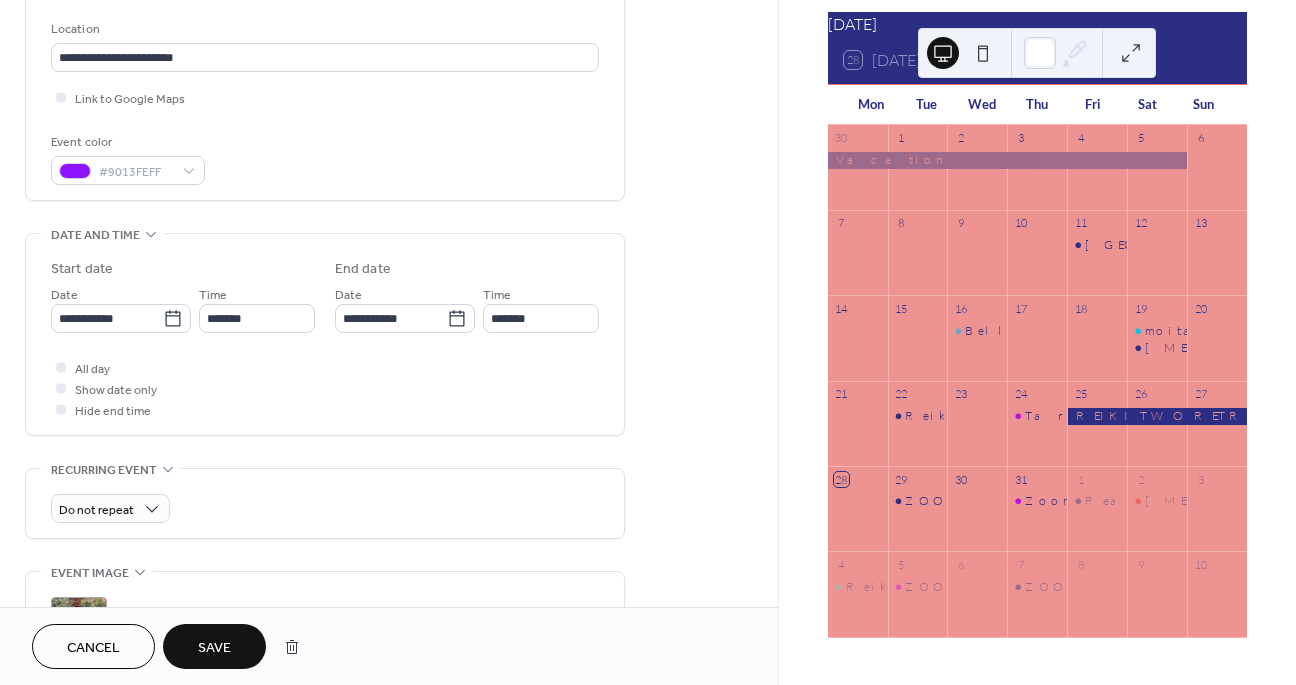 click on "Save" at bounding box center (214, 648) 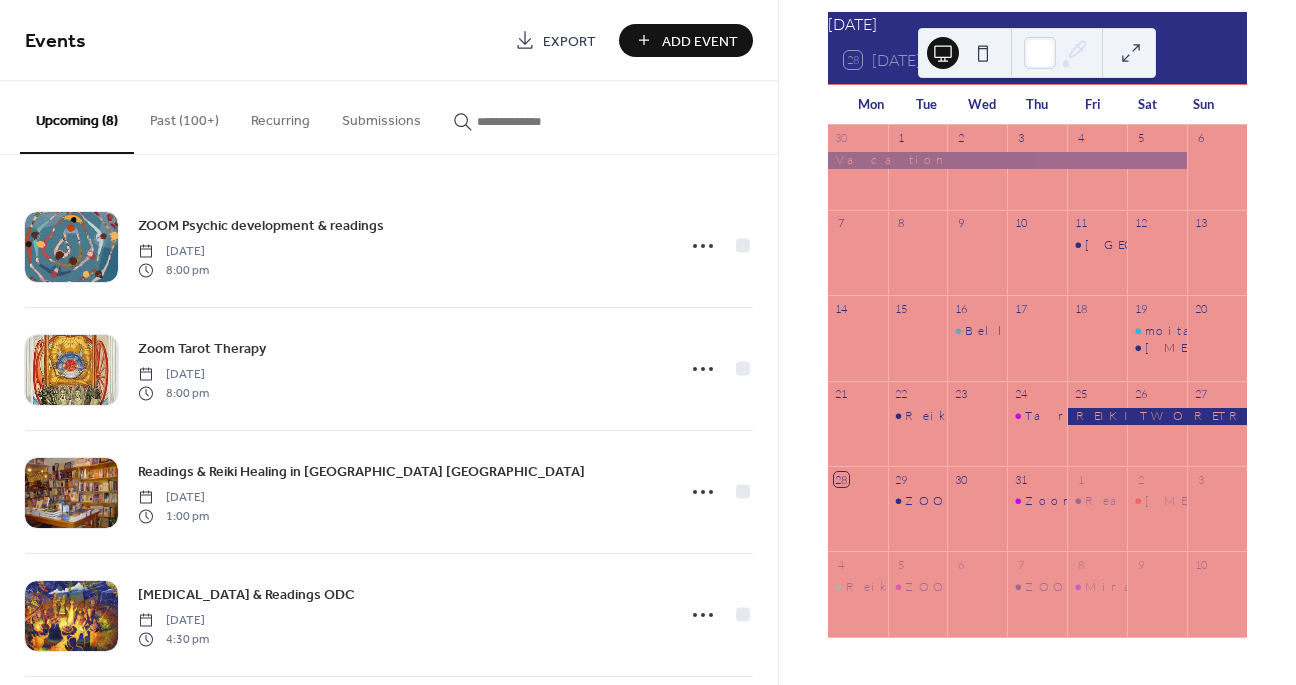click at bounding box center [1157, 604] 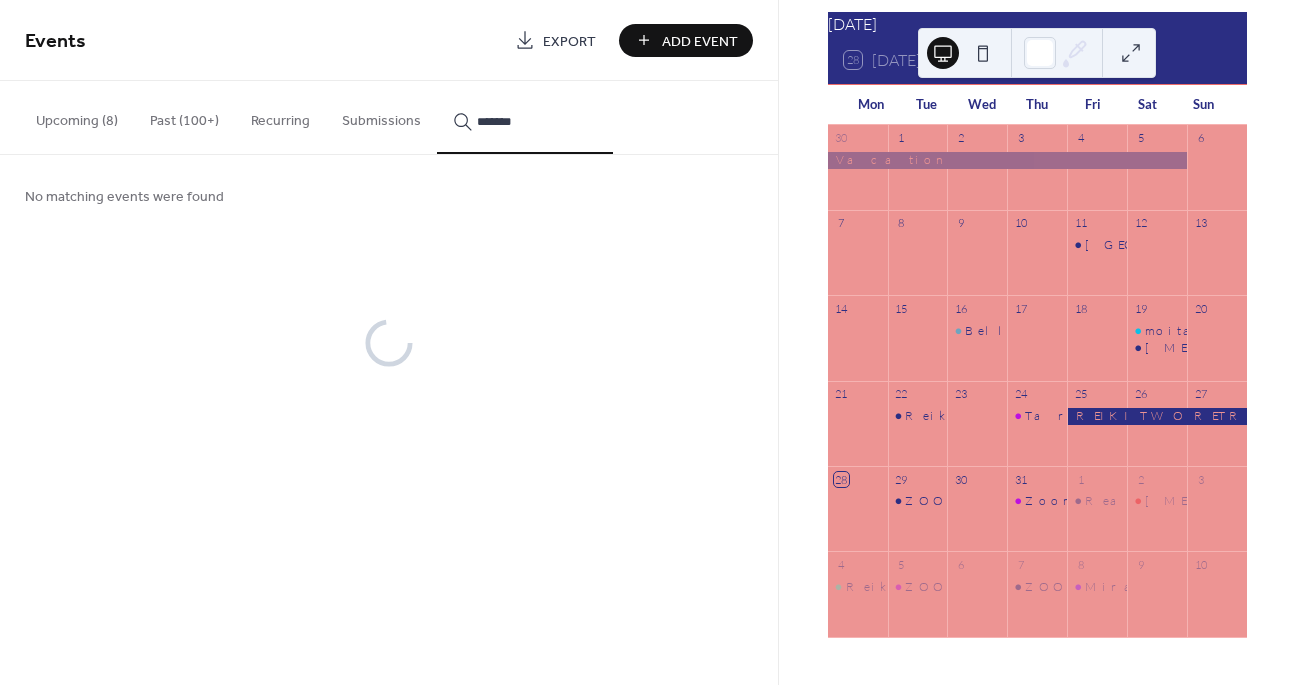 type on "*******" 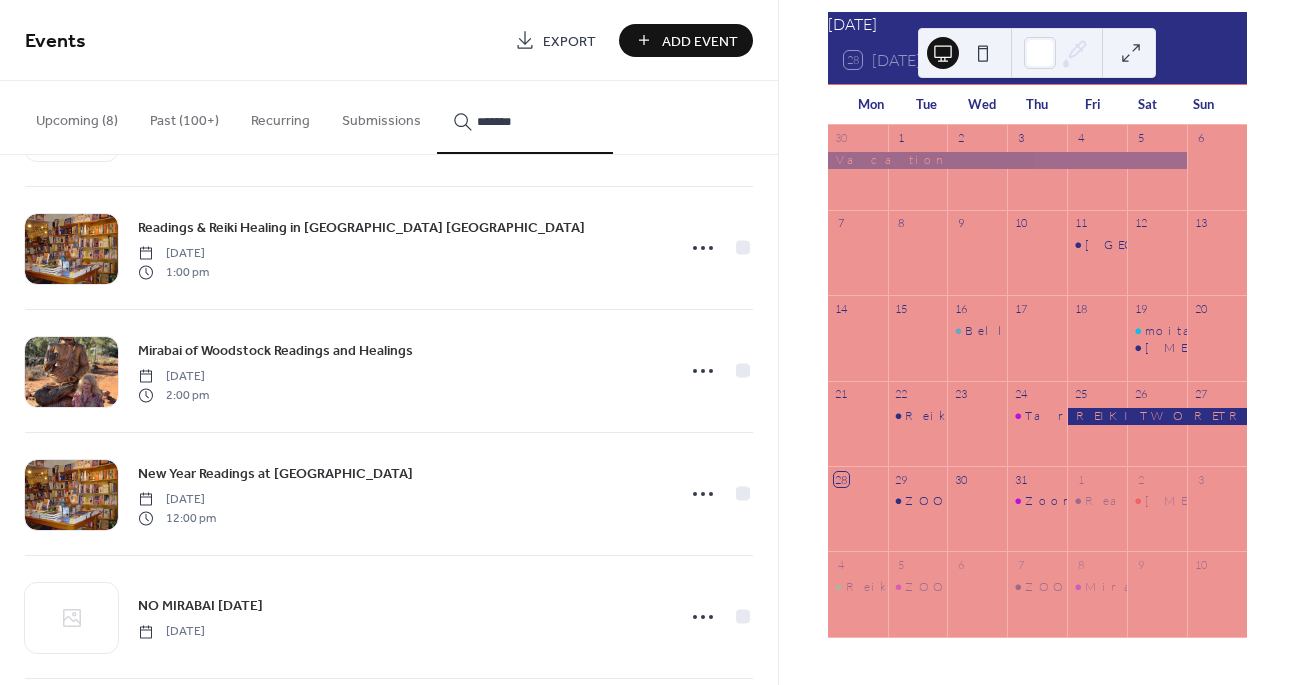 scroll, scrollTop: 248, scrollLeft: 0, axis: vertical 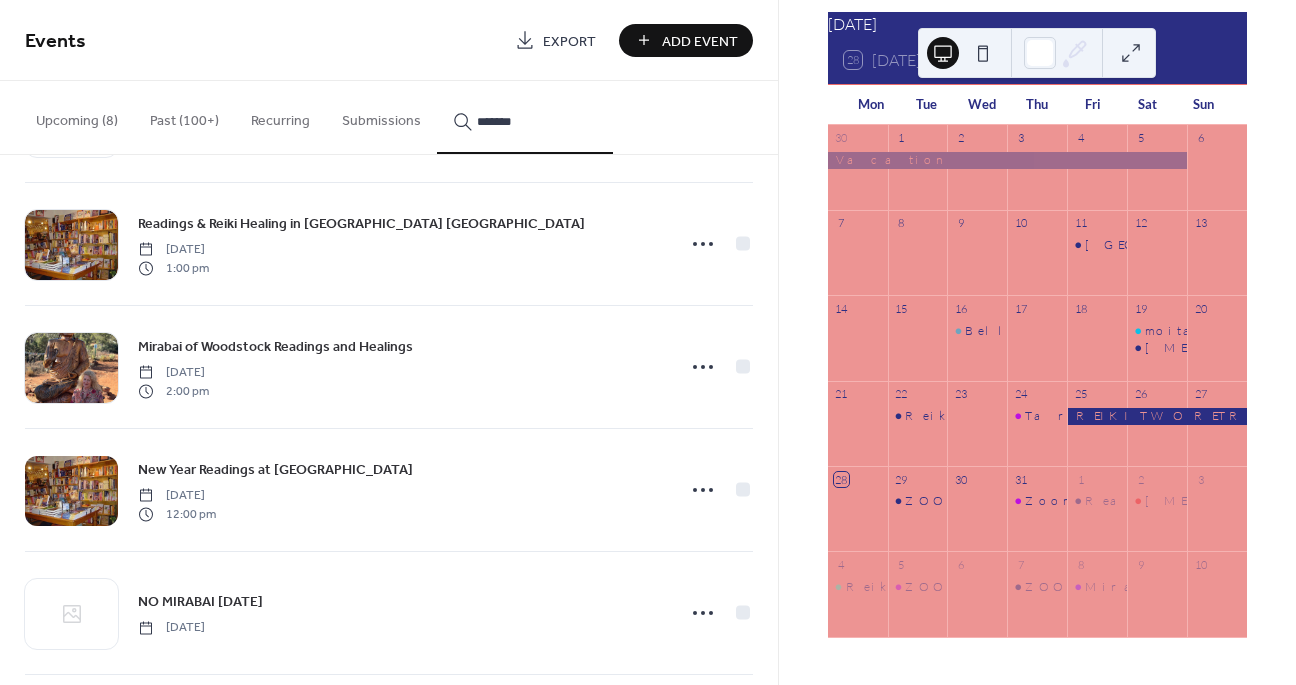 click at bounding box center [71, 491] 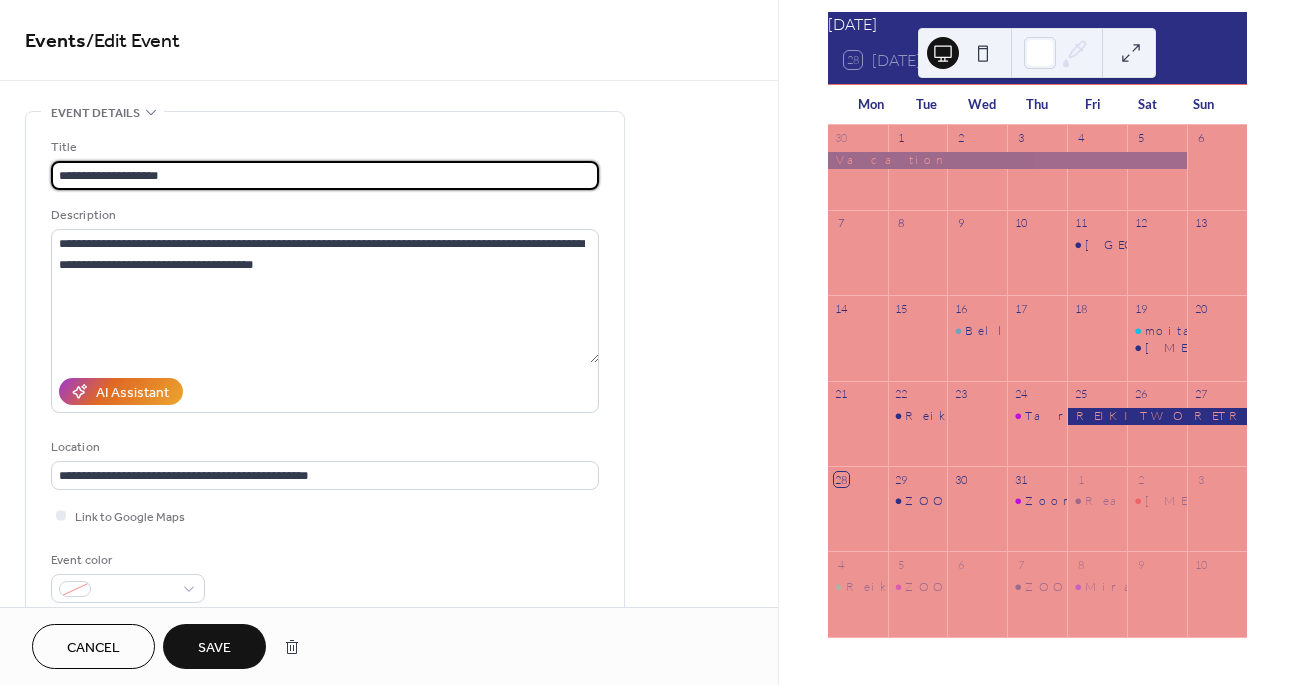 click on "**********" at bounding box center [325, 175] 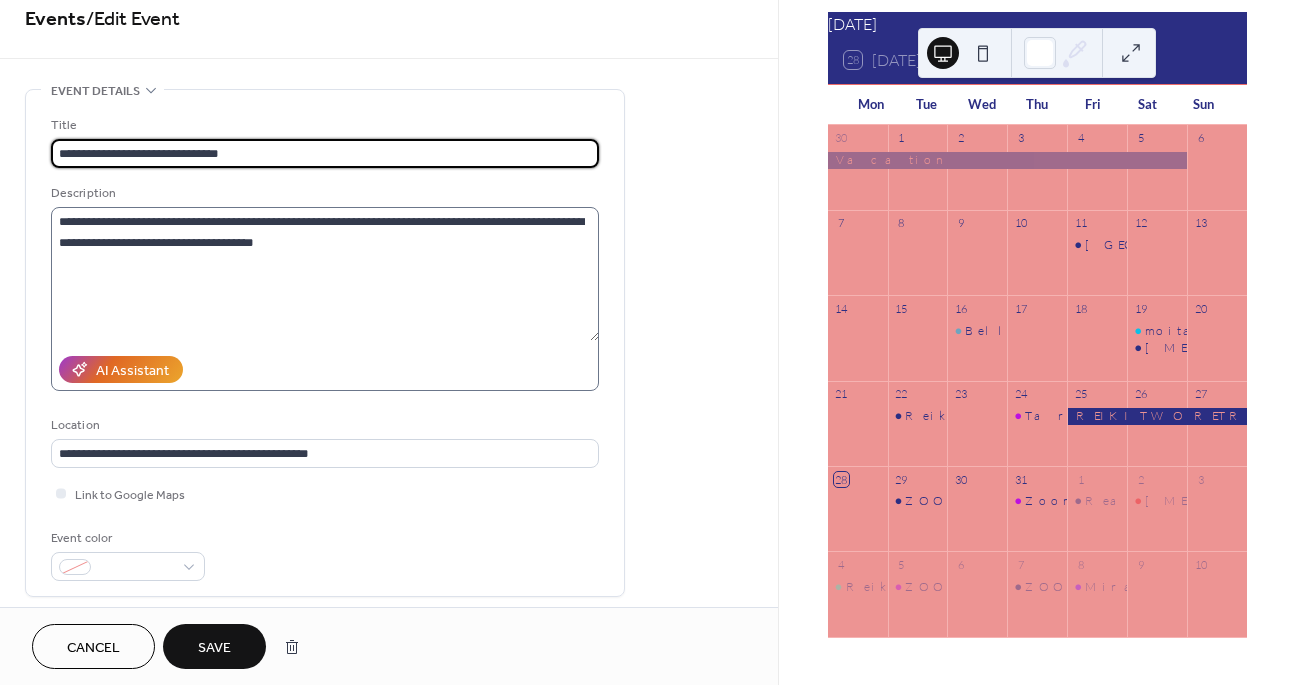 scroll, scrollTop: 26, scrollLeft: 0, axis: vertical 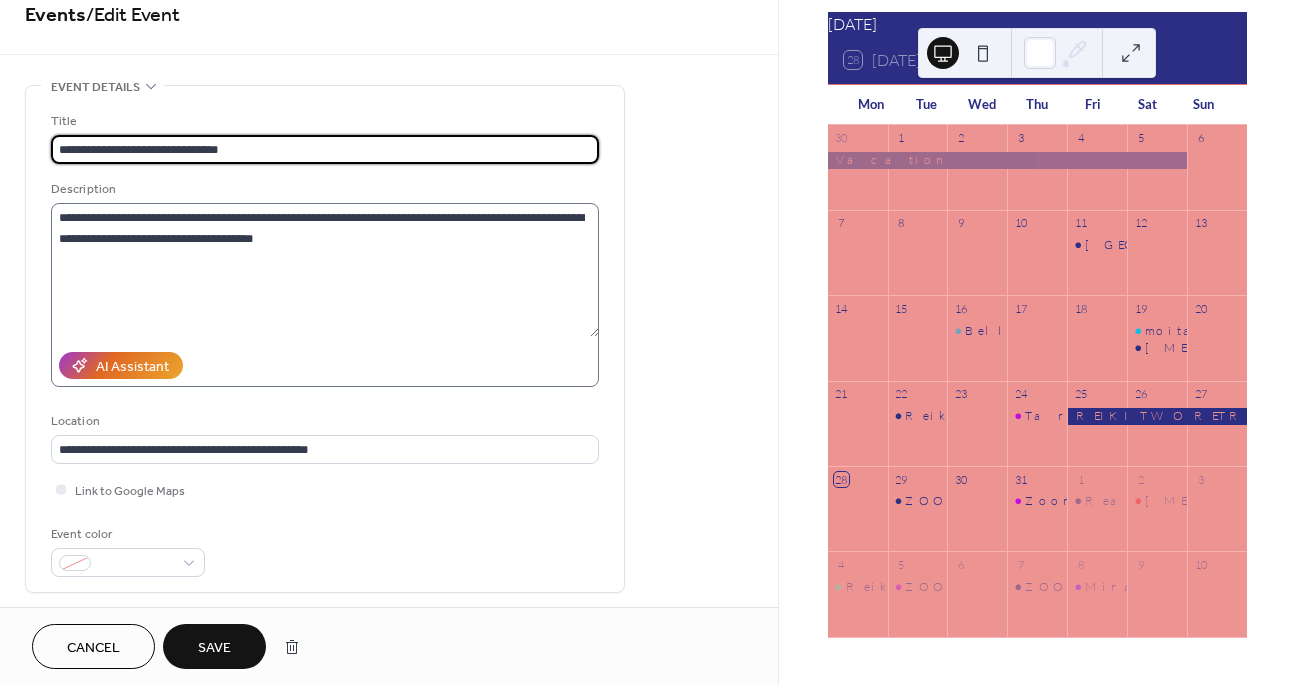type on "**********" 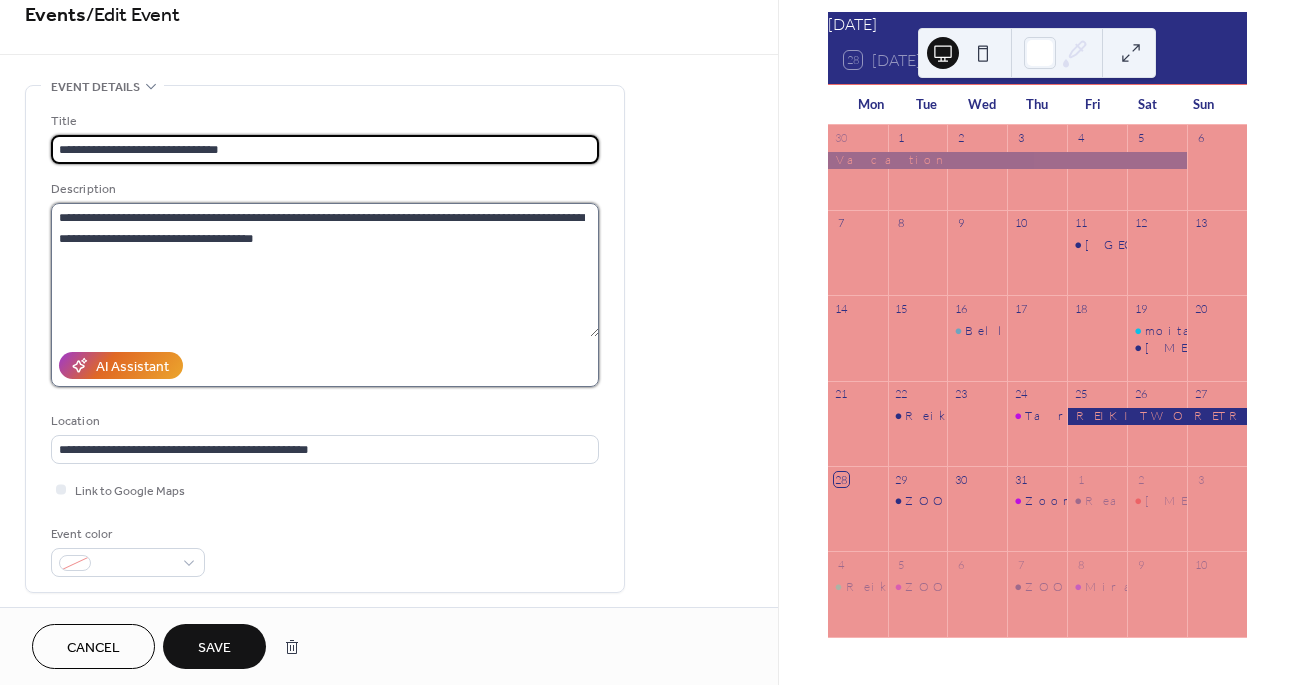 click on "**********" at bounding box center [325, 270] 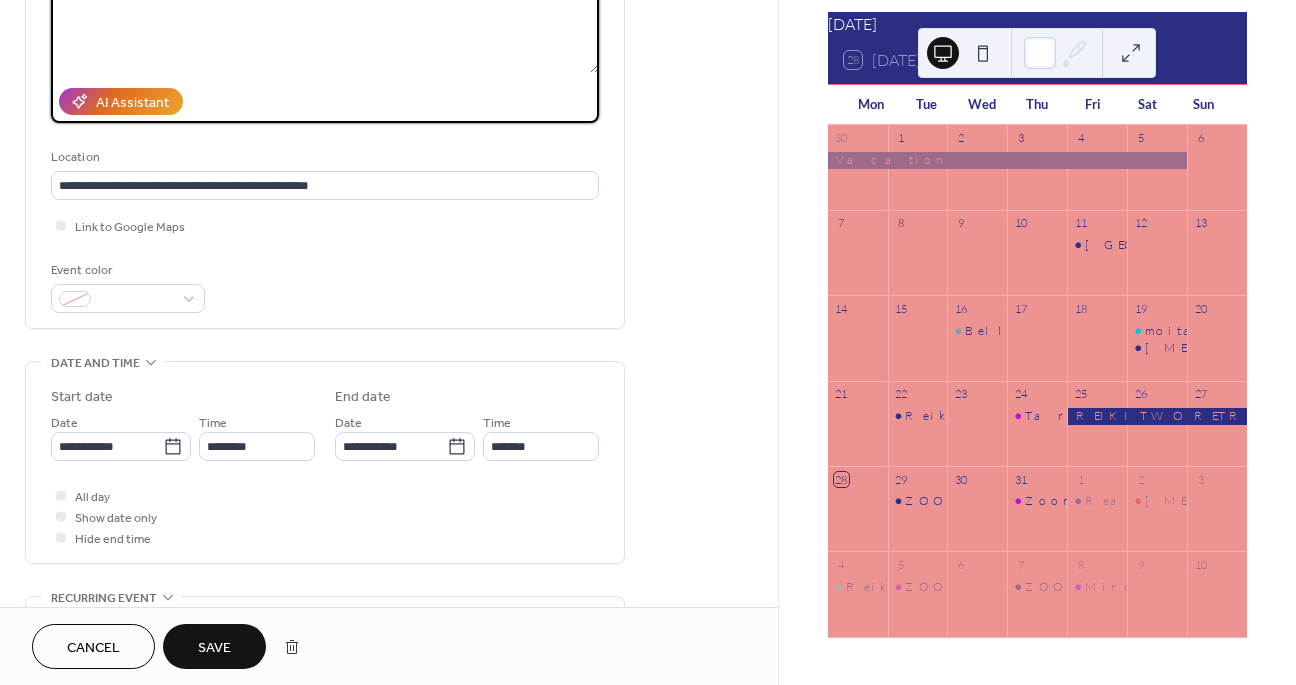 scroll, scrollTop: 292, scrollLeft: 0, axis: vertical 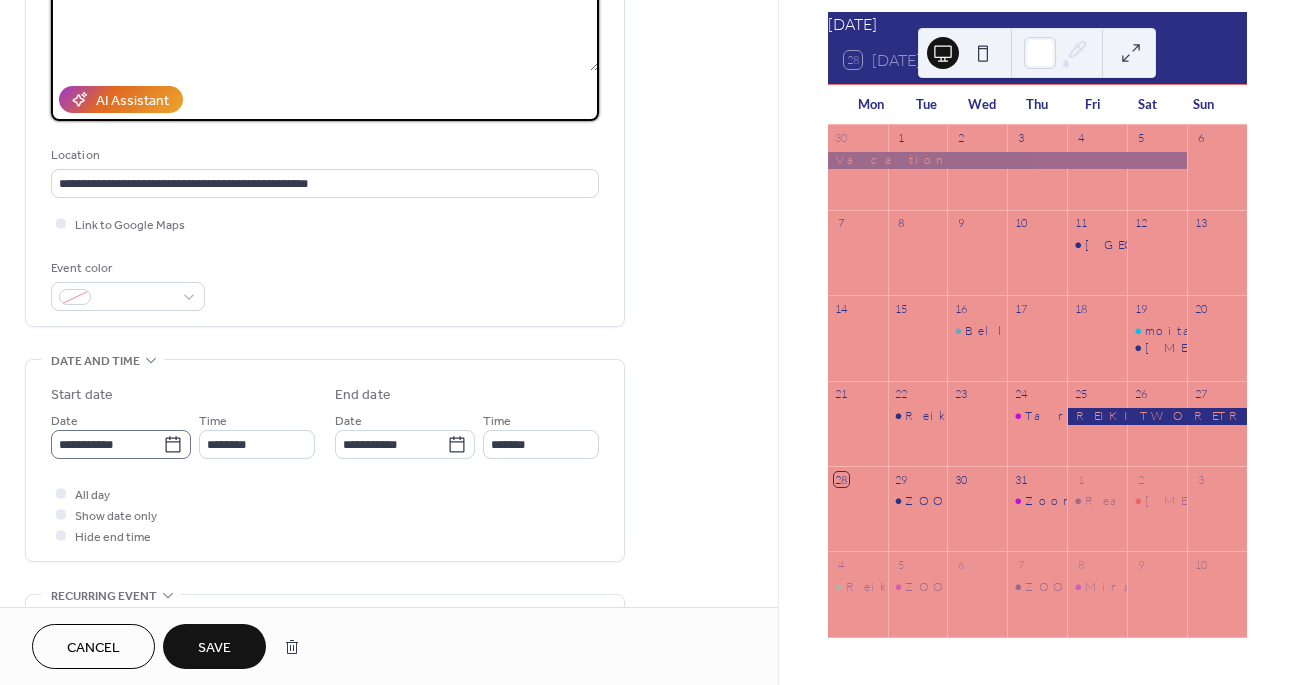 type on "**********" 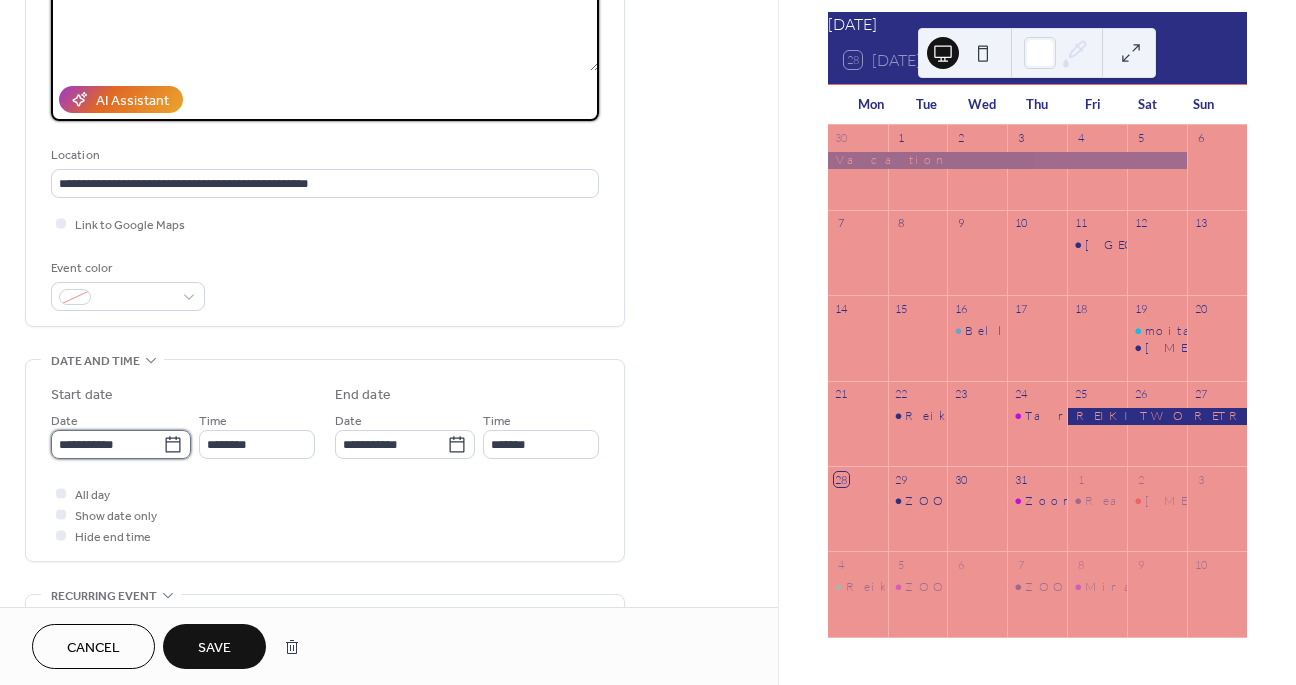 click on "**********" at bounding box center [107, 444] 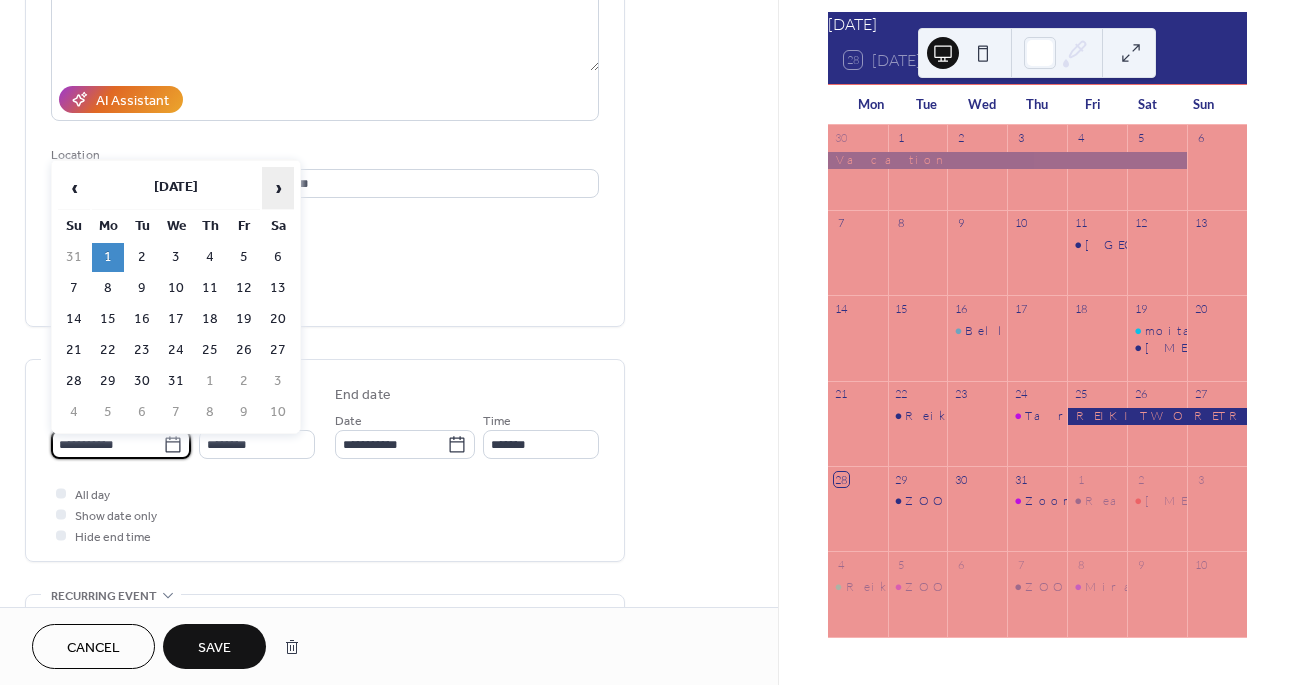 click on "›" at bounding box center [278, 188] 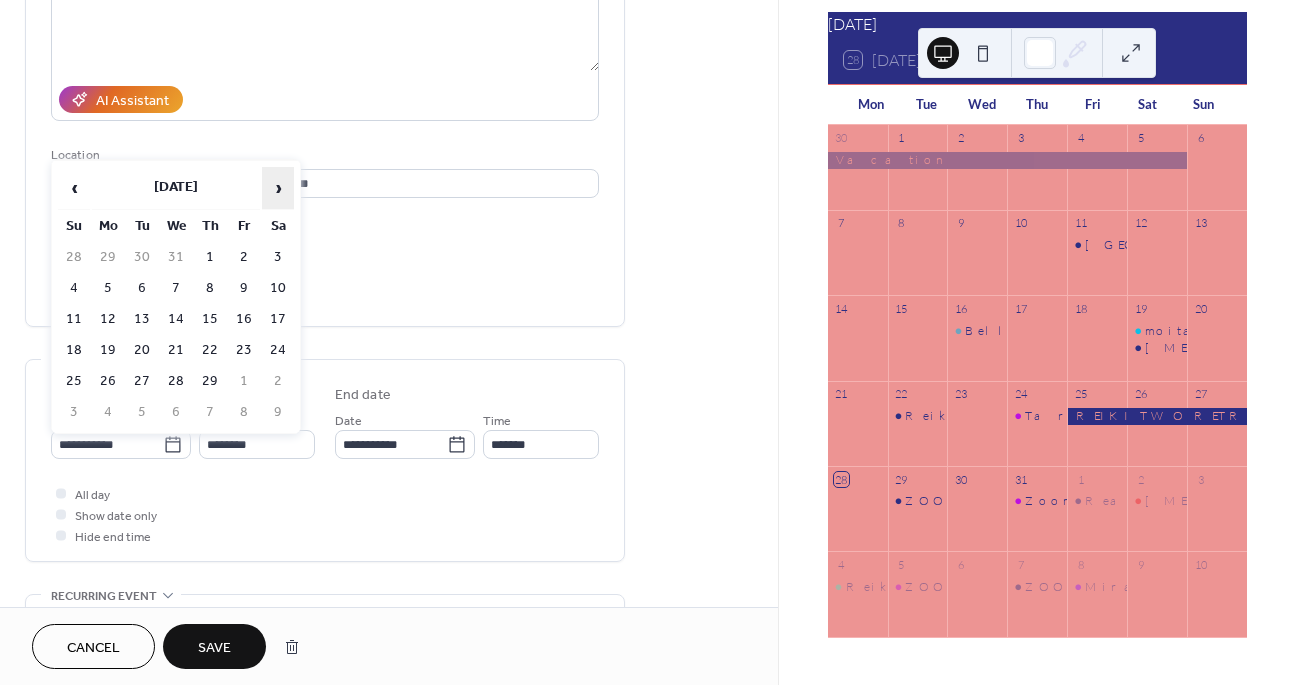 click on "›" at bounding box center [278, 188] 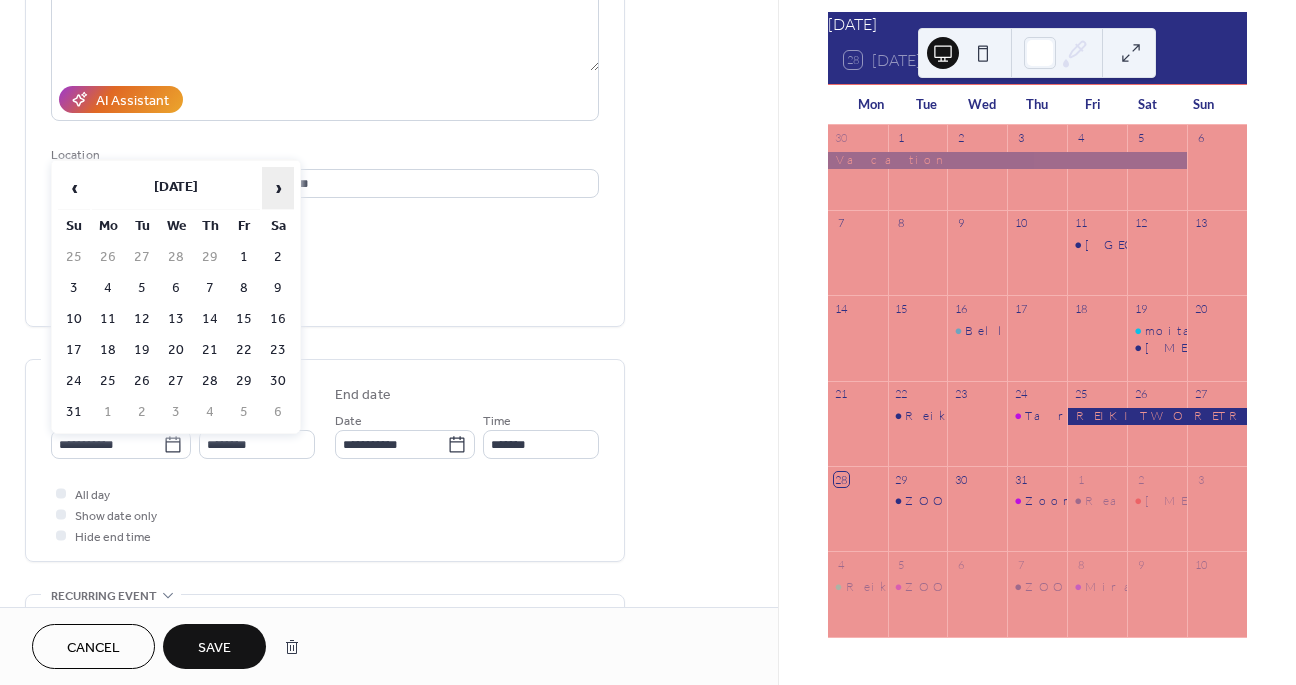 click on "›" at bounding box center [278, 188] 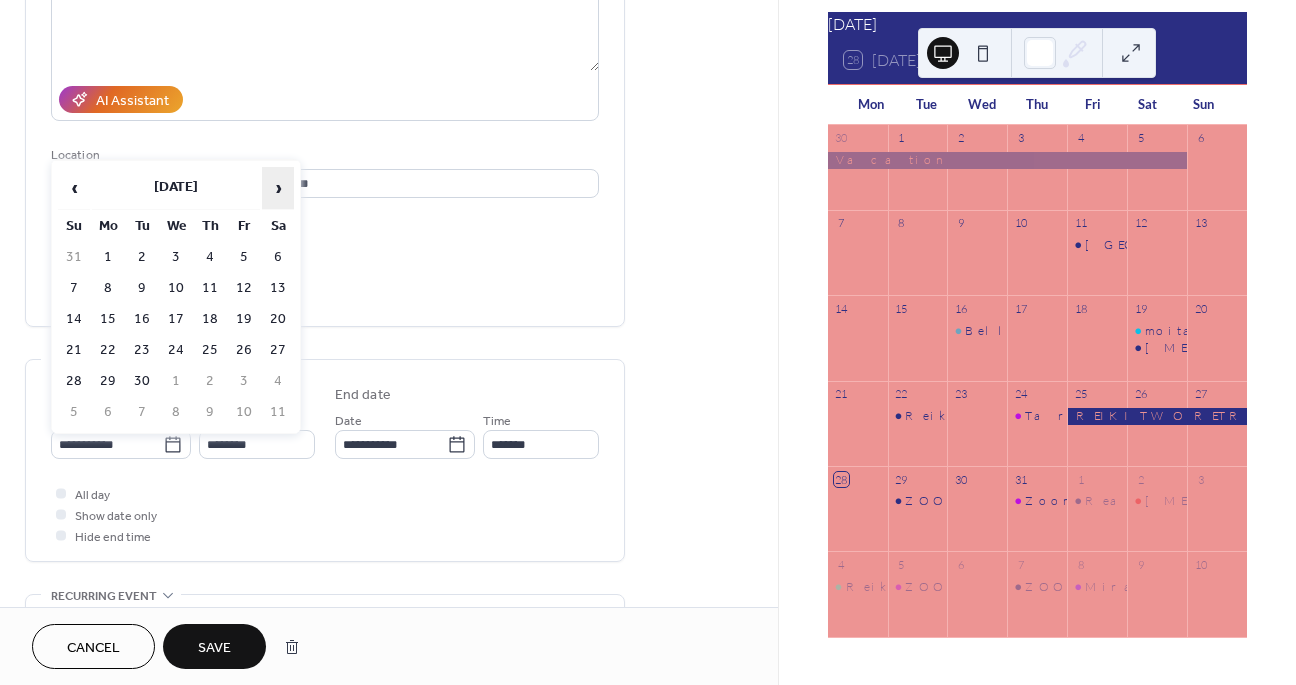 click on "›" at bounding box center [278, 188] 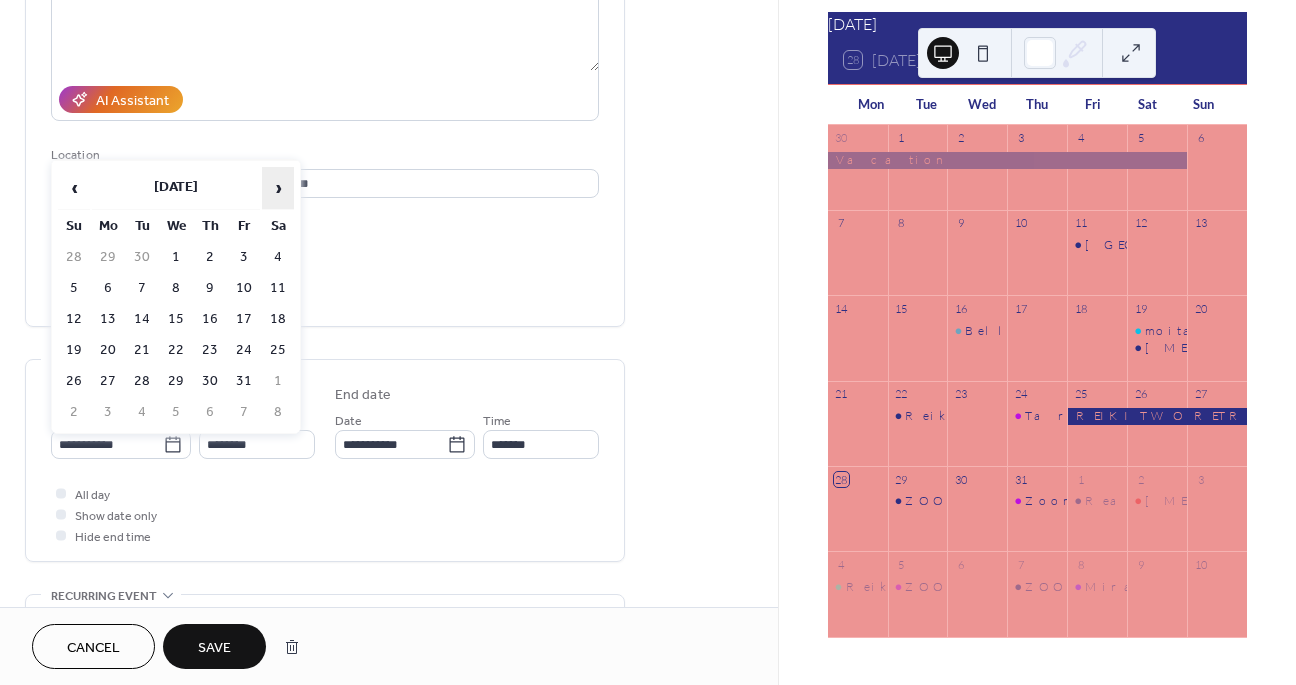 click on "›" at bounding box center [278, 188] 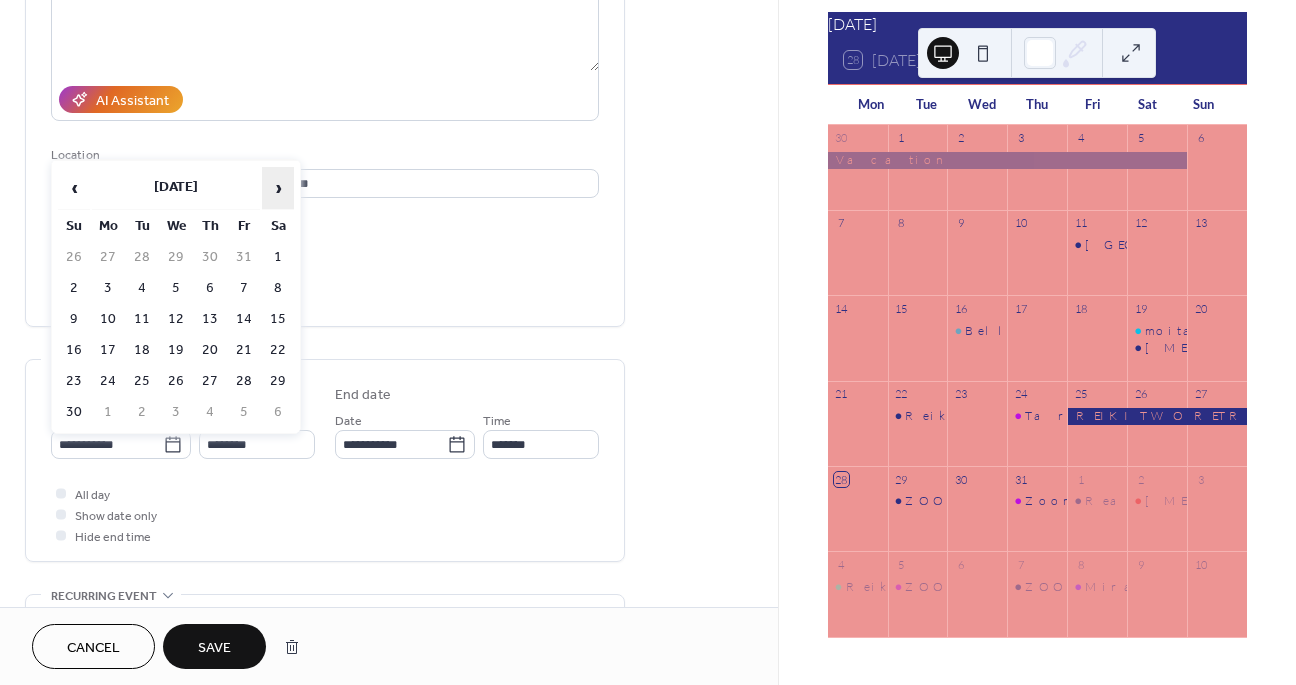 click on "›" at bounding box center (278, 188) 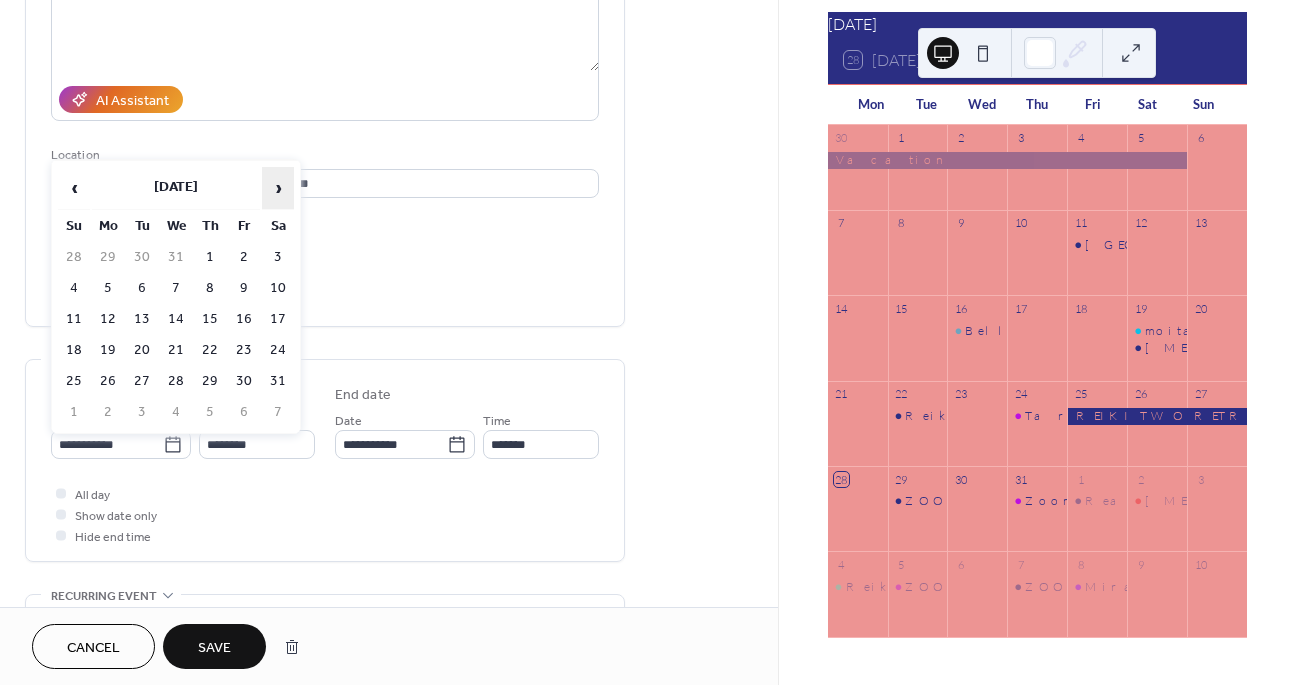 click on "›" at bounding box center [278, 188] 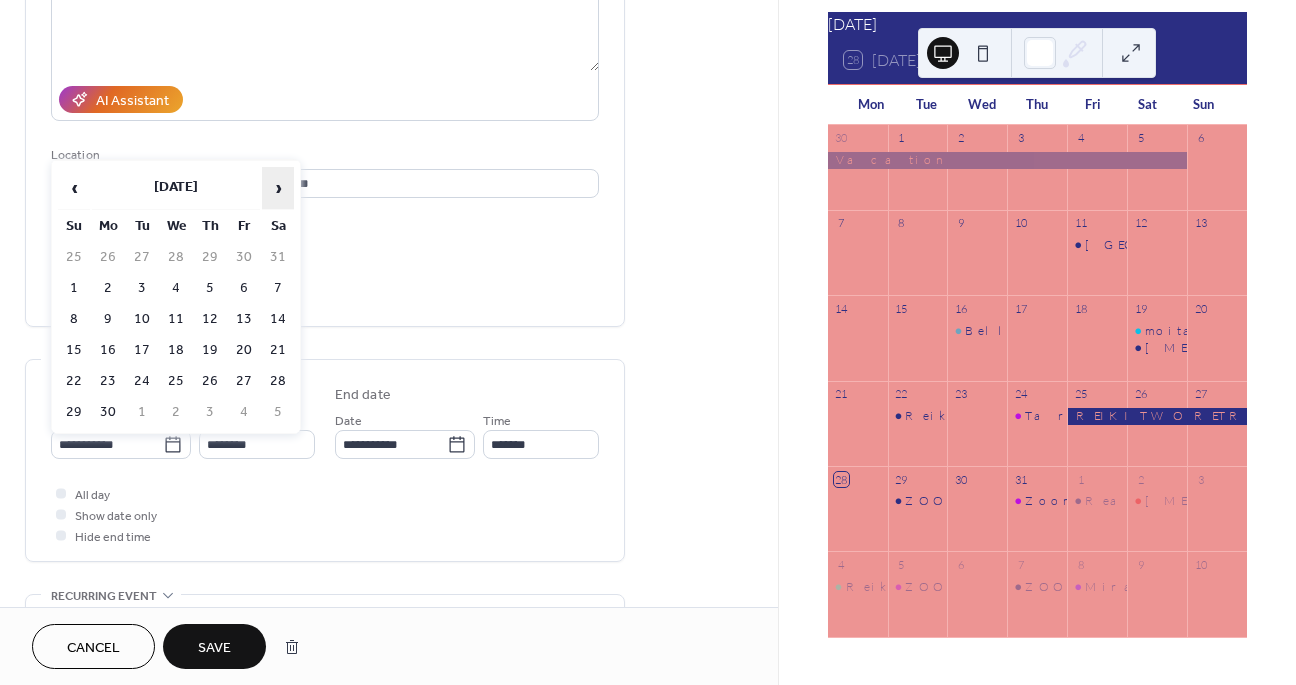 click on "›" at bounding box center (278, 188) 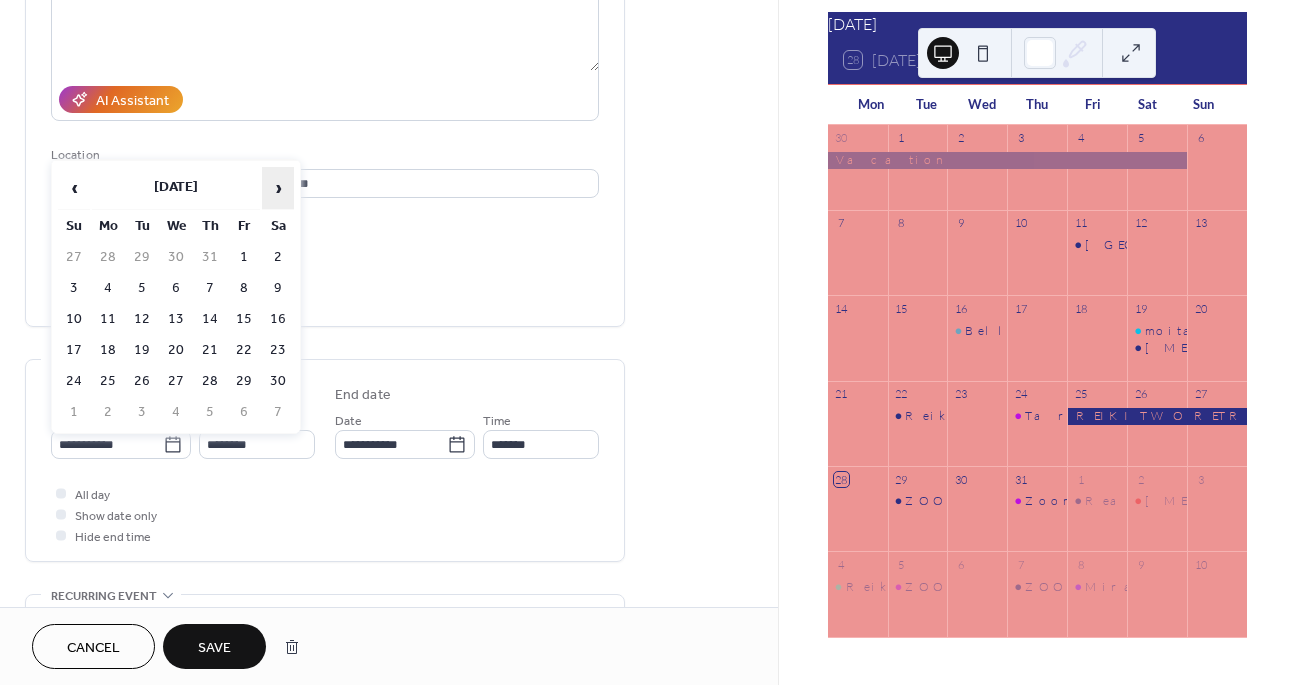 click on "›" at bounding box center [278, 188] 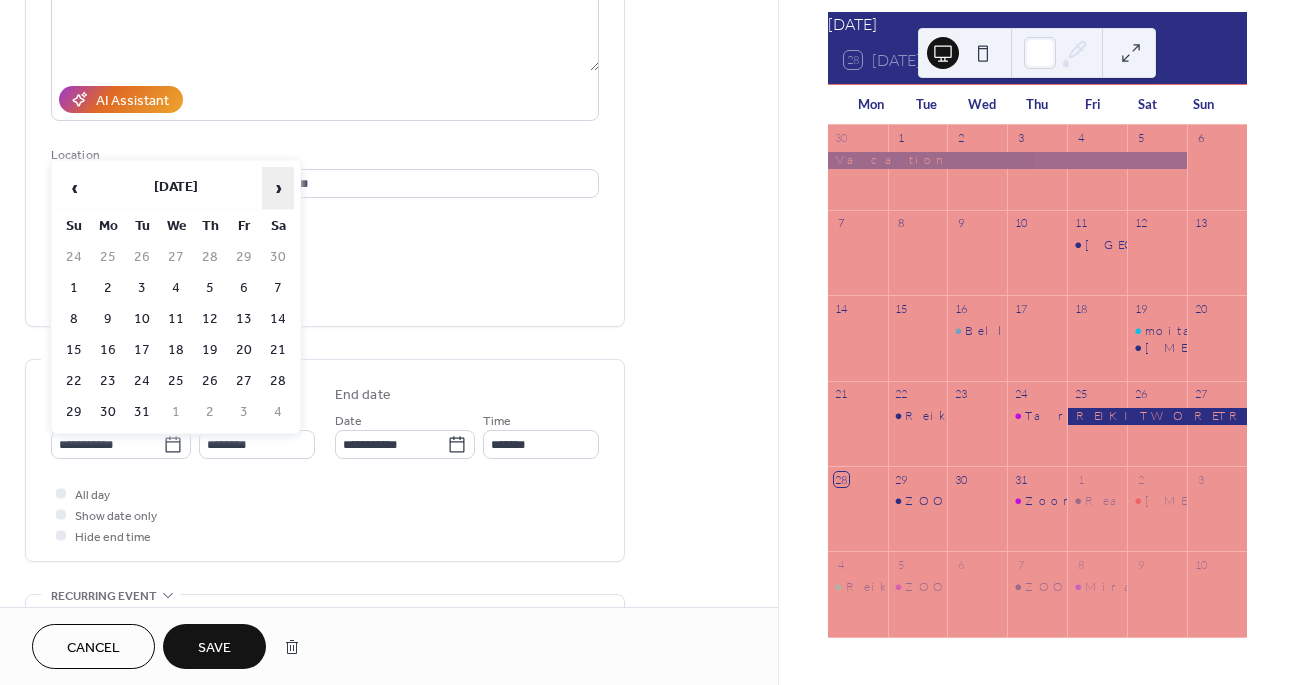 click on "›" at bounding box center [278, 188] 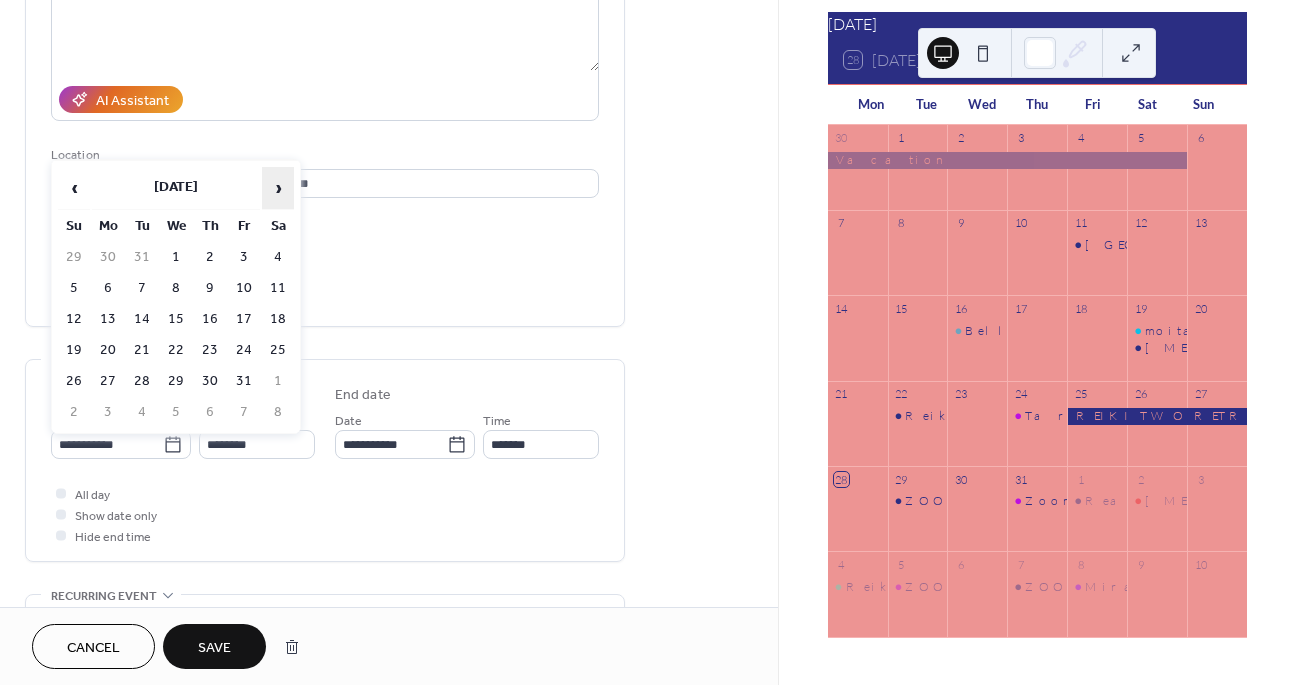click on "›" at bounding box center [278, 188] 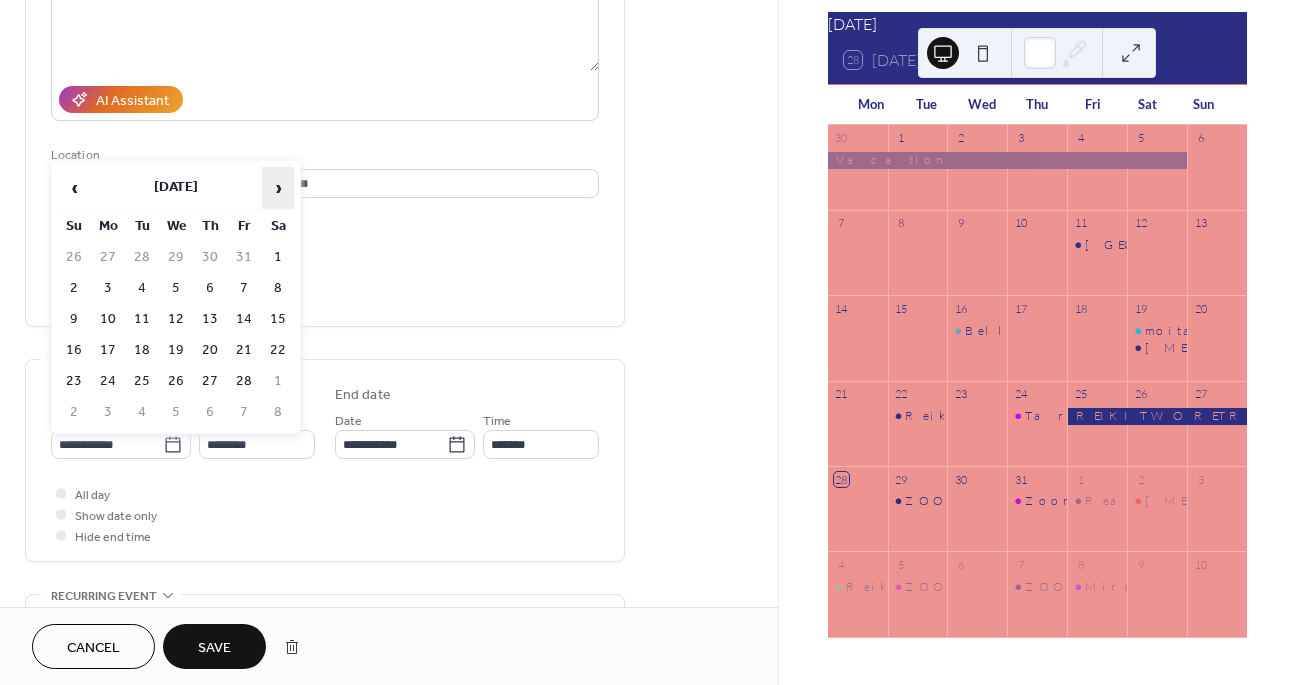 click on "›" at bounding box center [278, 188] 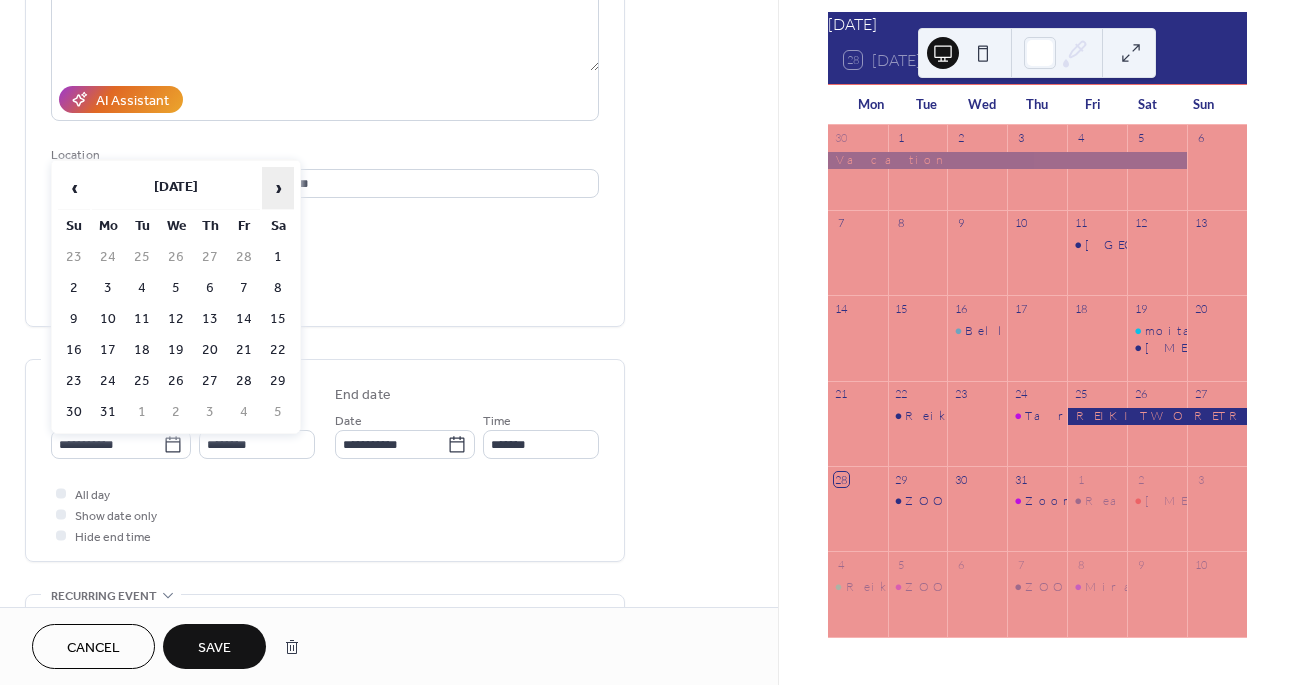 click on "›" at bounding box center (278, 188) 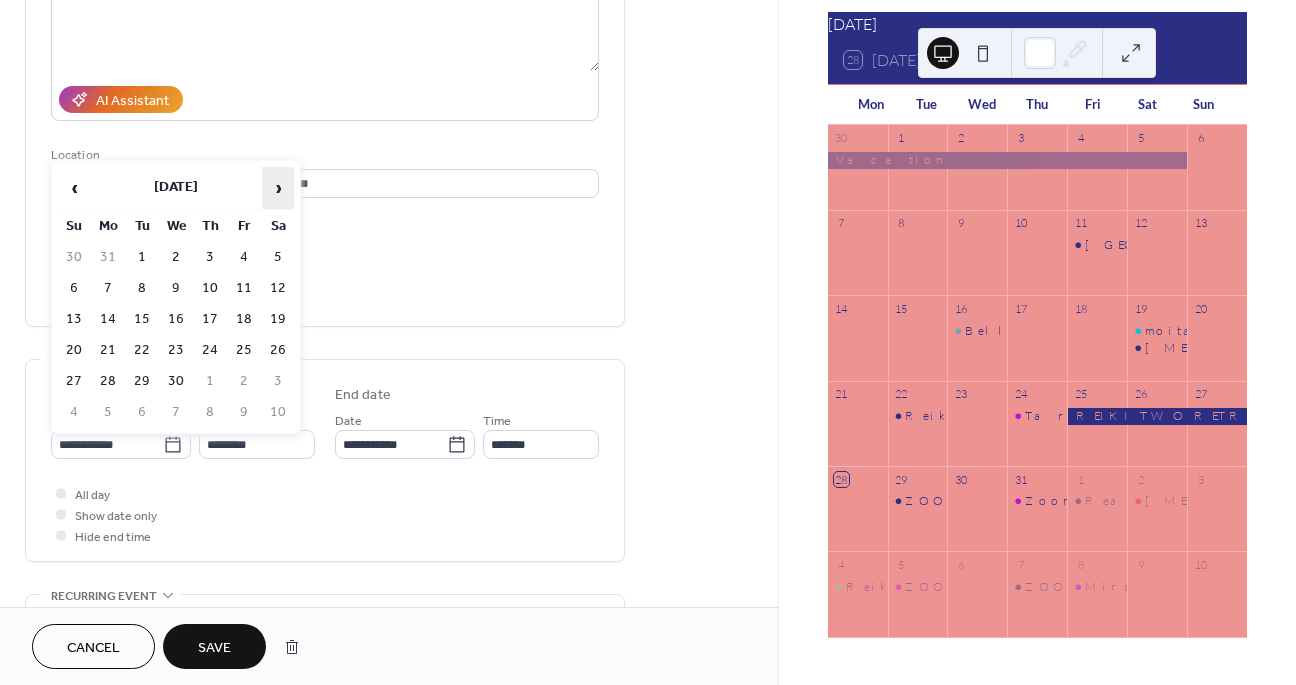 click on "›" at bounding box center [278, 188] 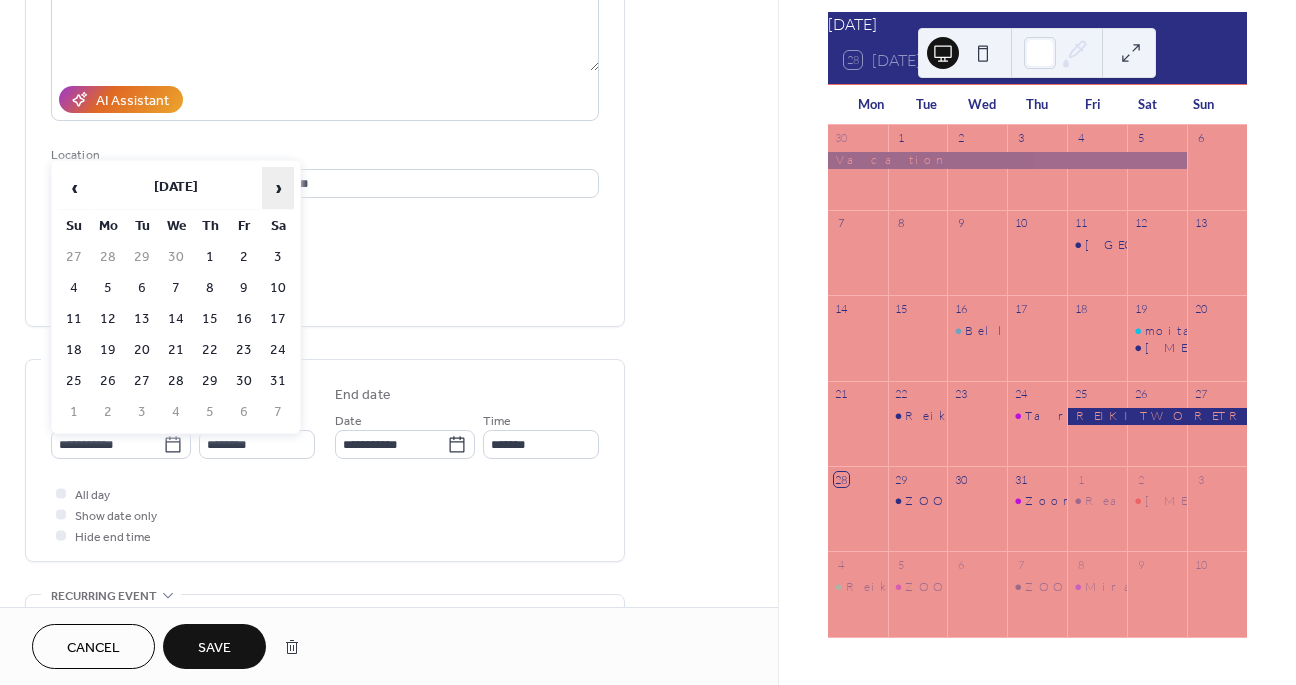 click on "›" at bounding box center (278, 188) 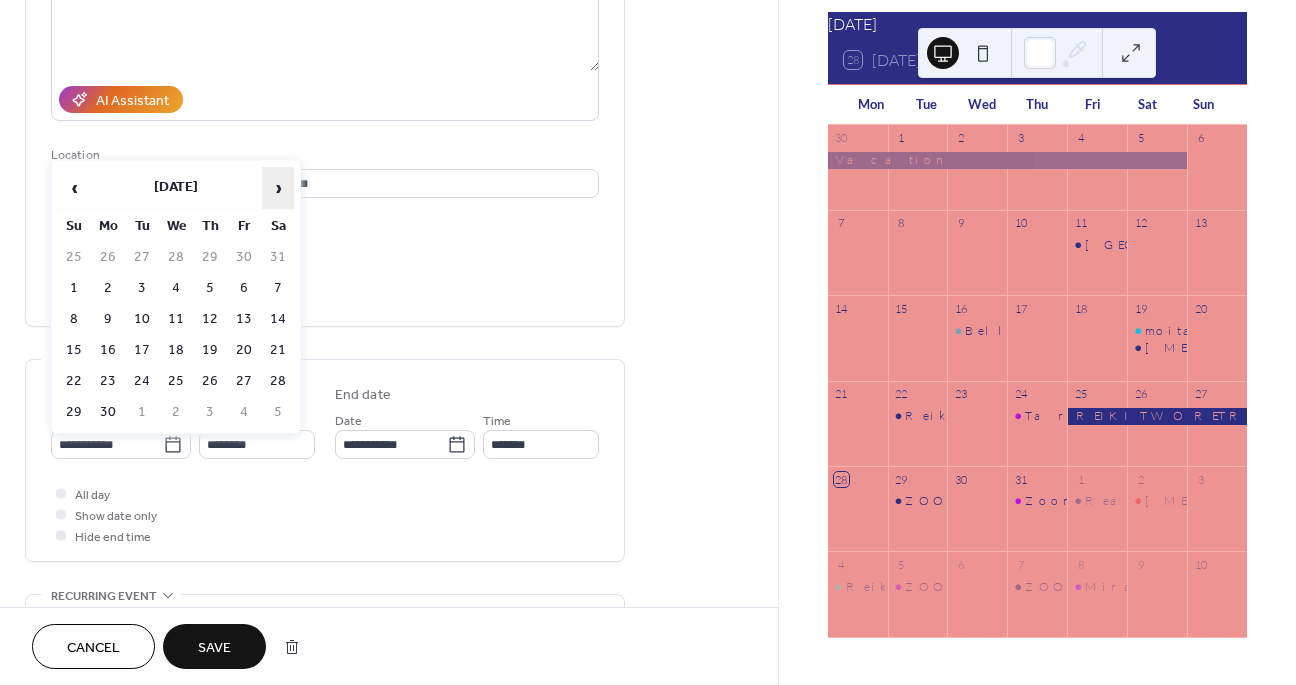 click on "›" at bounding box center [278, 188] 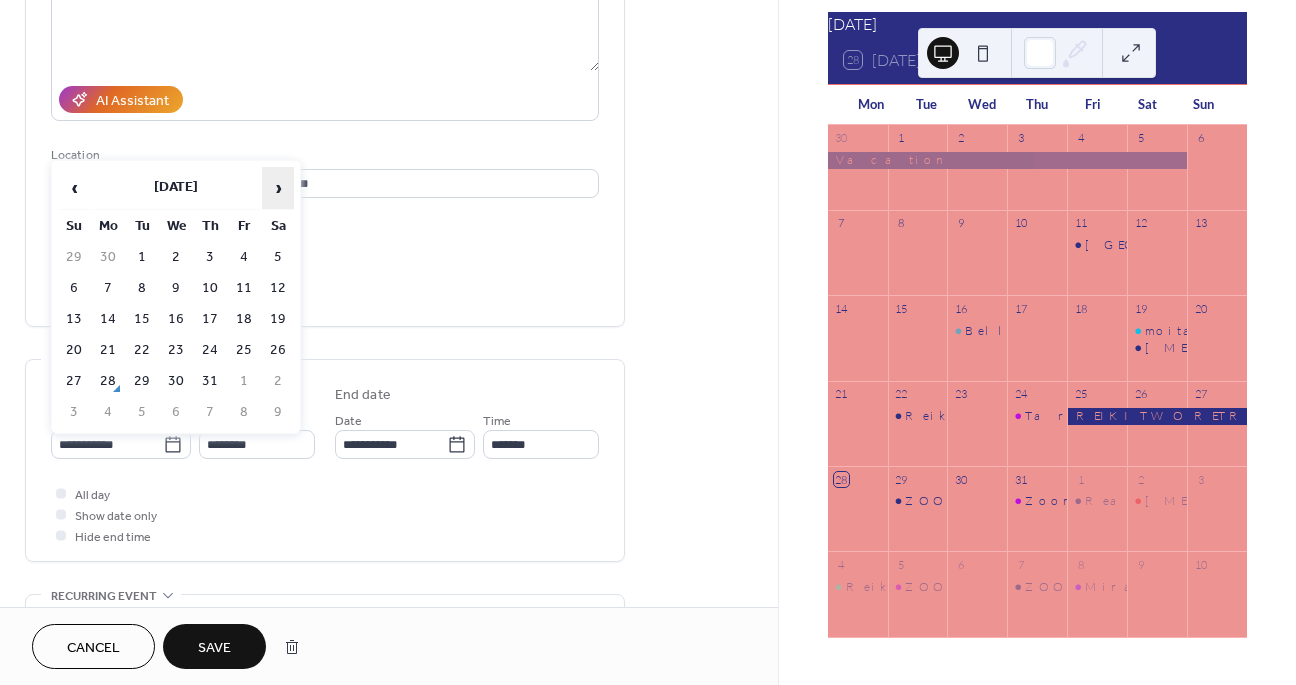 click on "›" at bounding box center [278, 188] 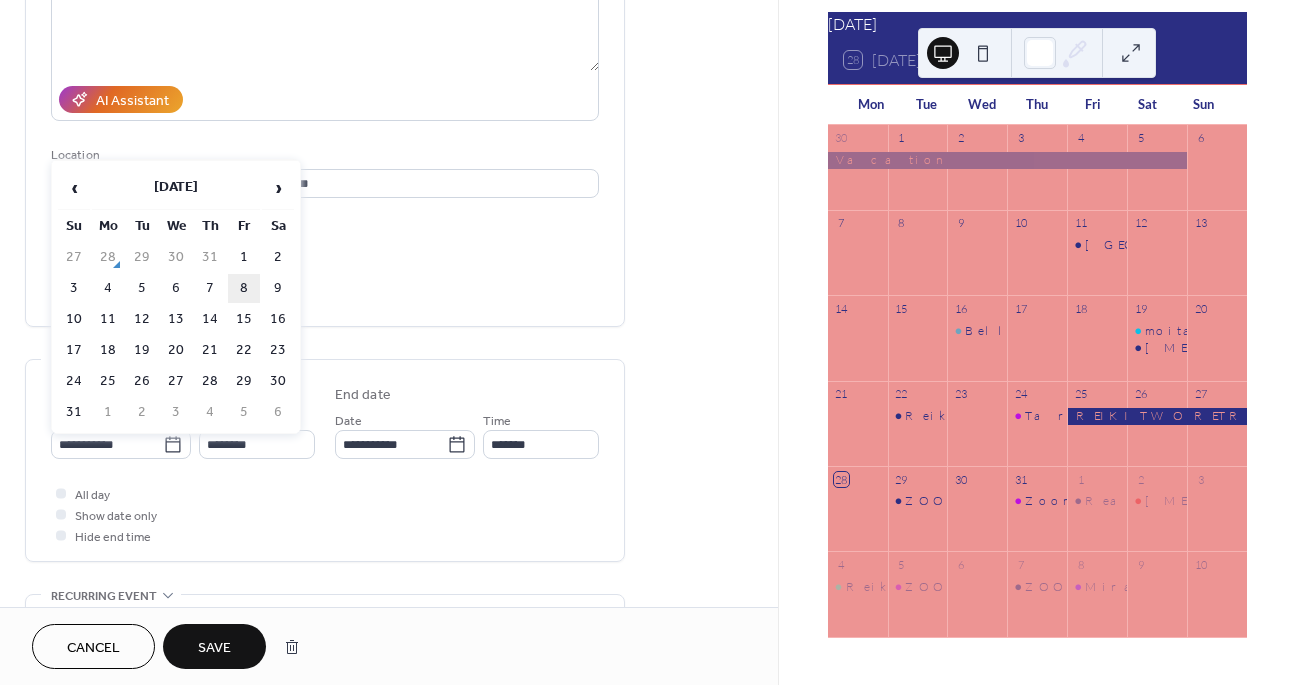 click on "8" at bounding box center [244, 288] 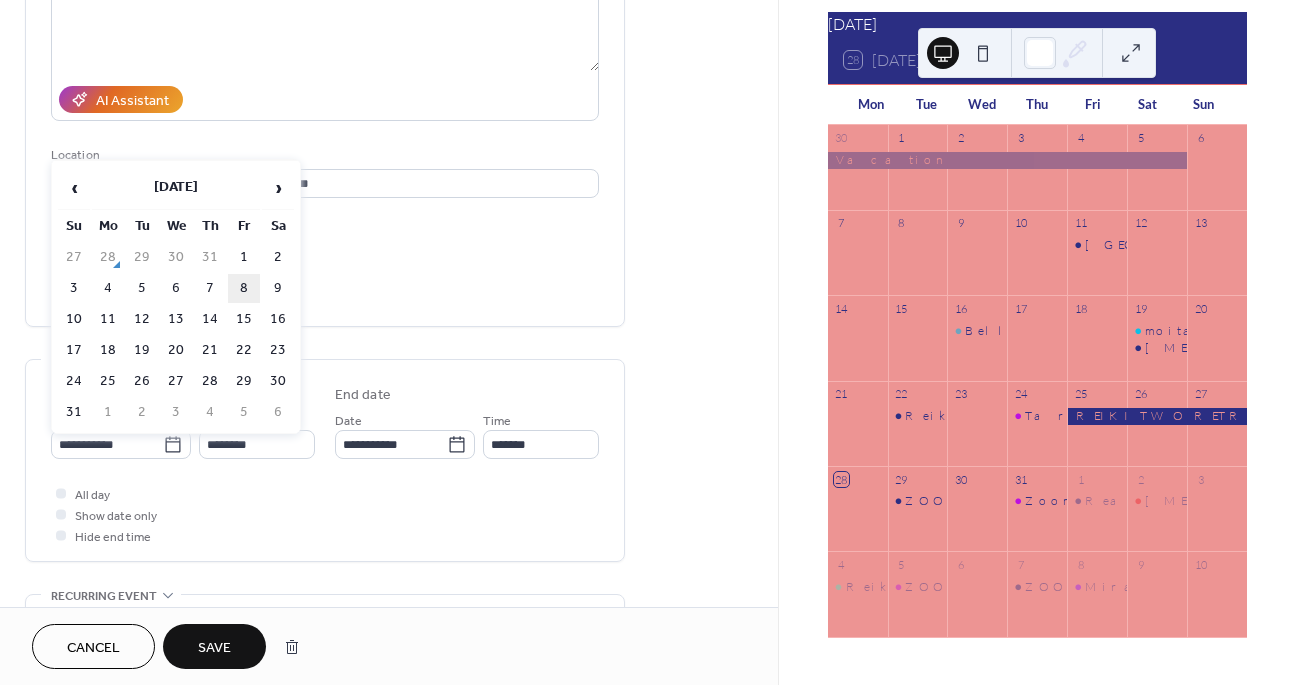 type on "**********" 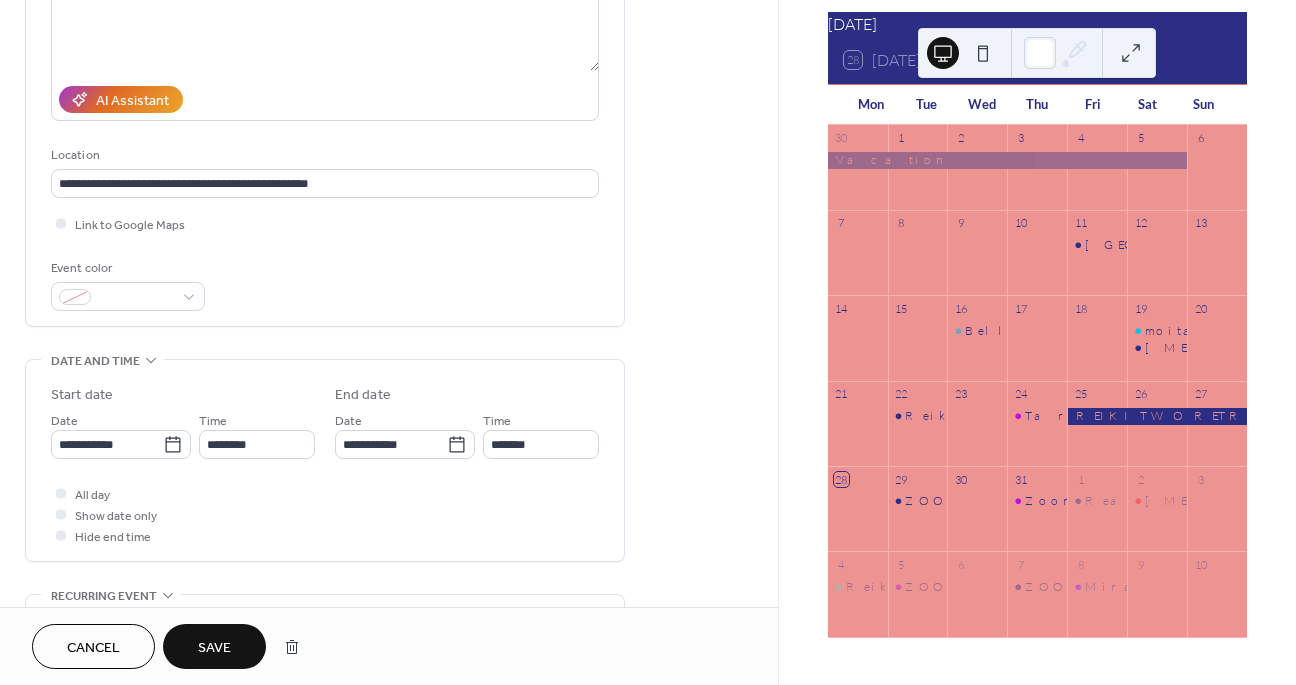 scroll, scrollTop: 0, scrollLeft: 0, axis: both 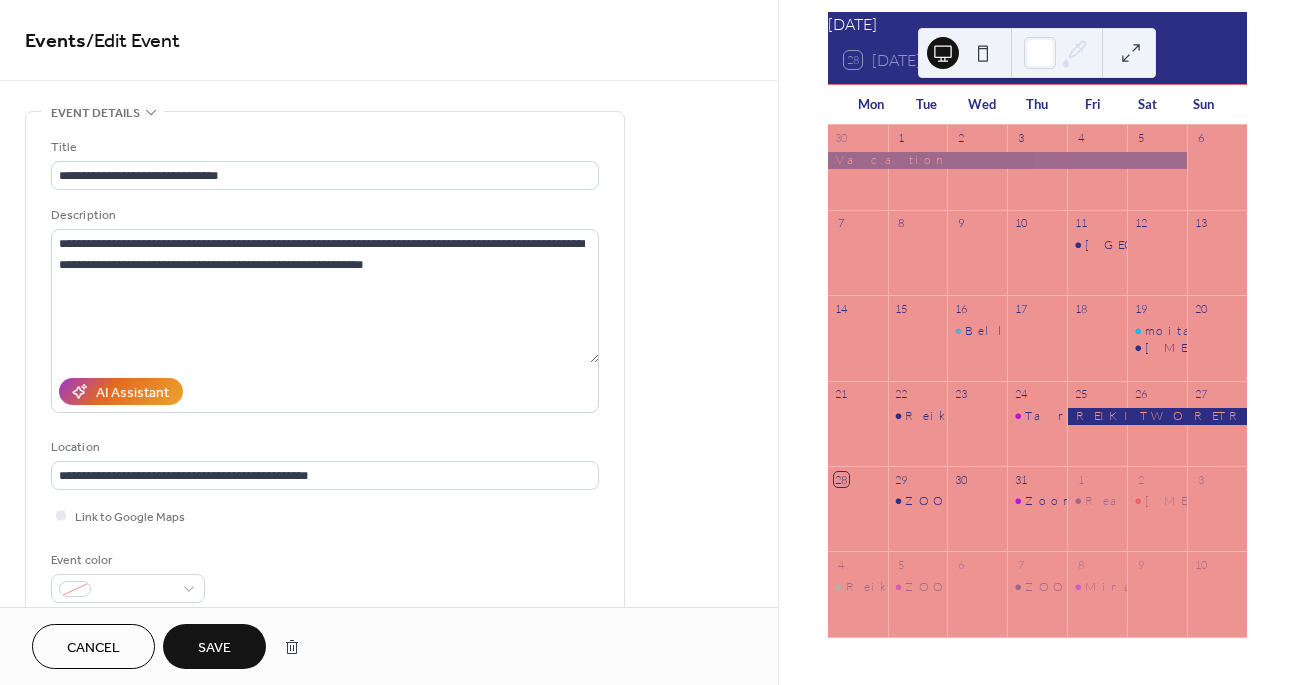 click on "Save" at bounding box center (214, 648) 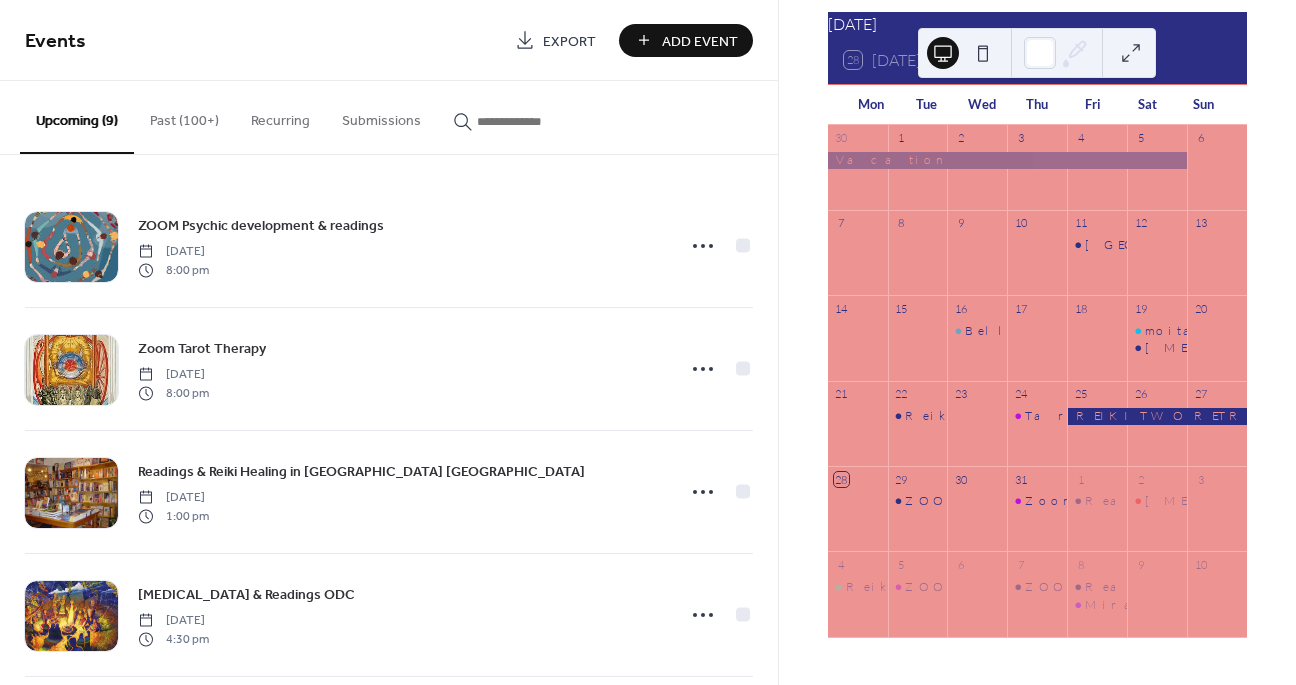 click at bounding box center (537, 121) 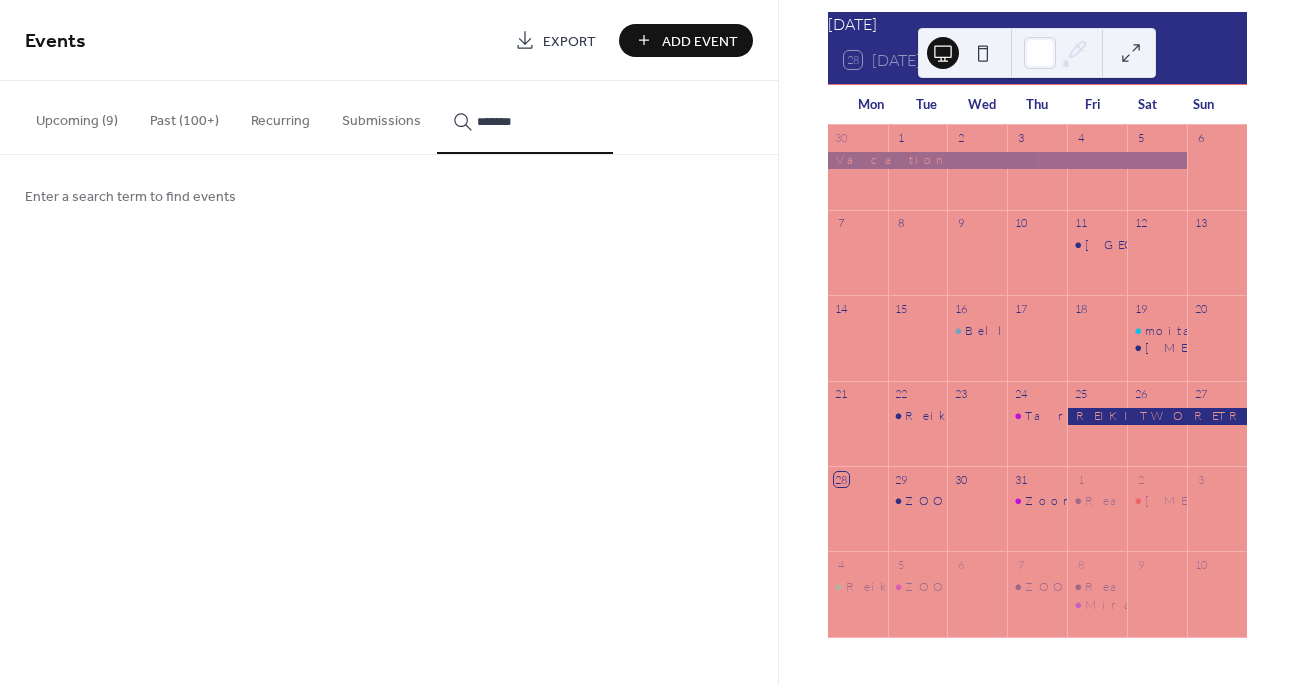 click on "******" at bounding box center [525, 117] 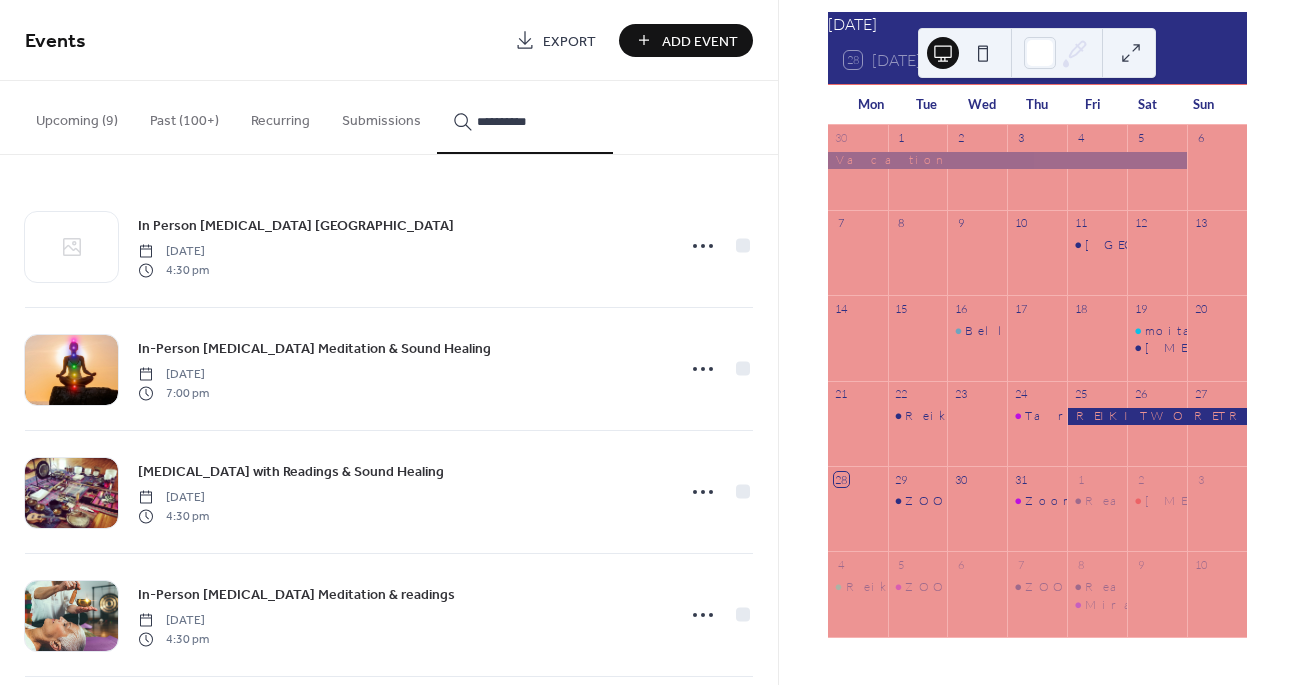 type on "**********" 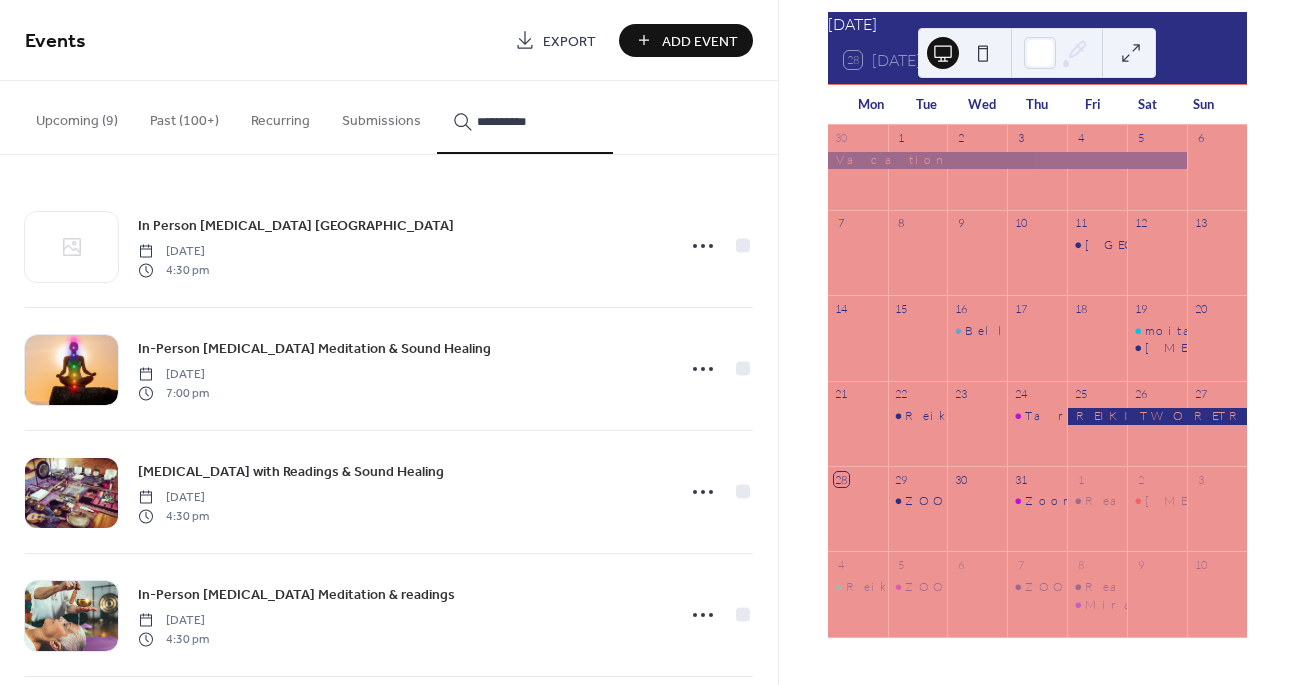 click at bounding box center [71, 493] 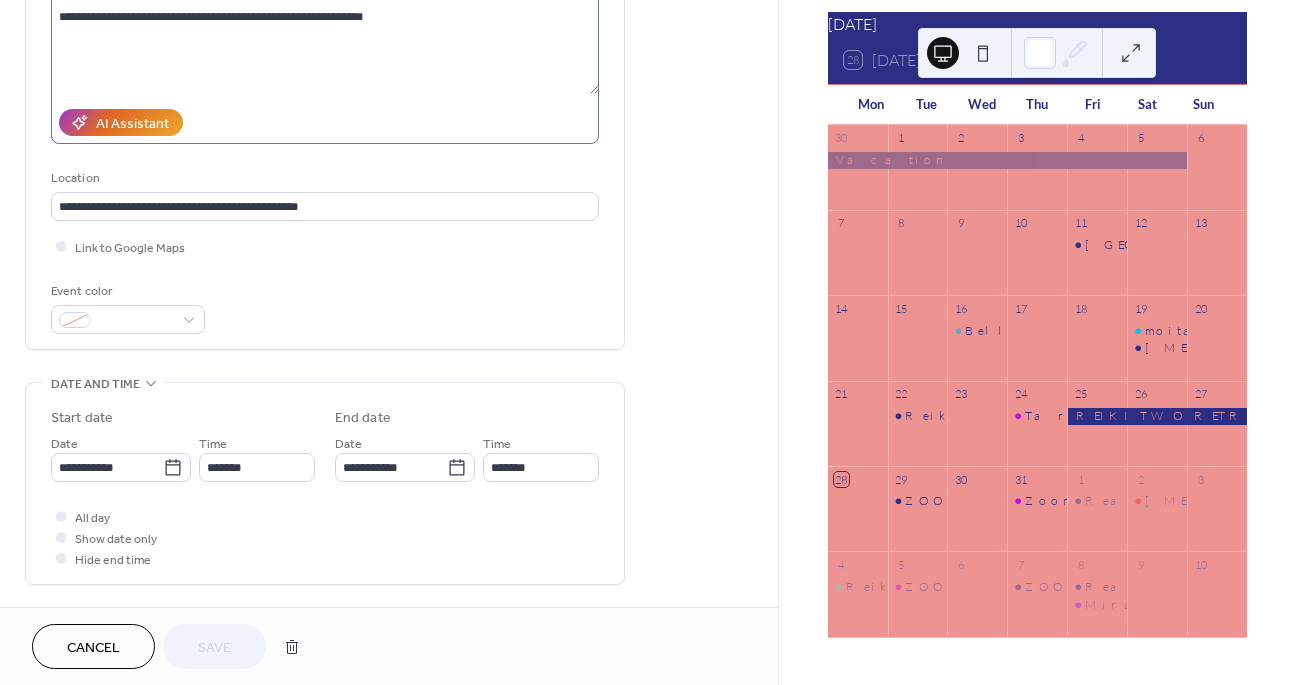 scroll, scrollTop: 272, scrollLeft: 0, axis: vertical 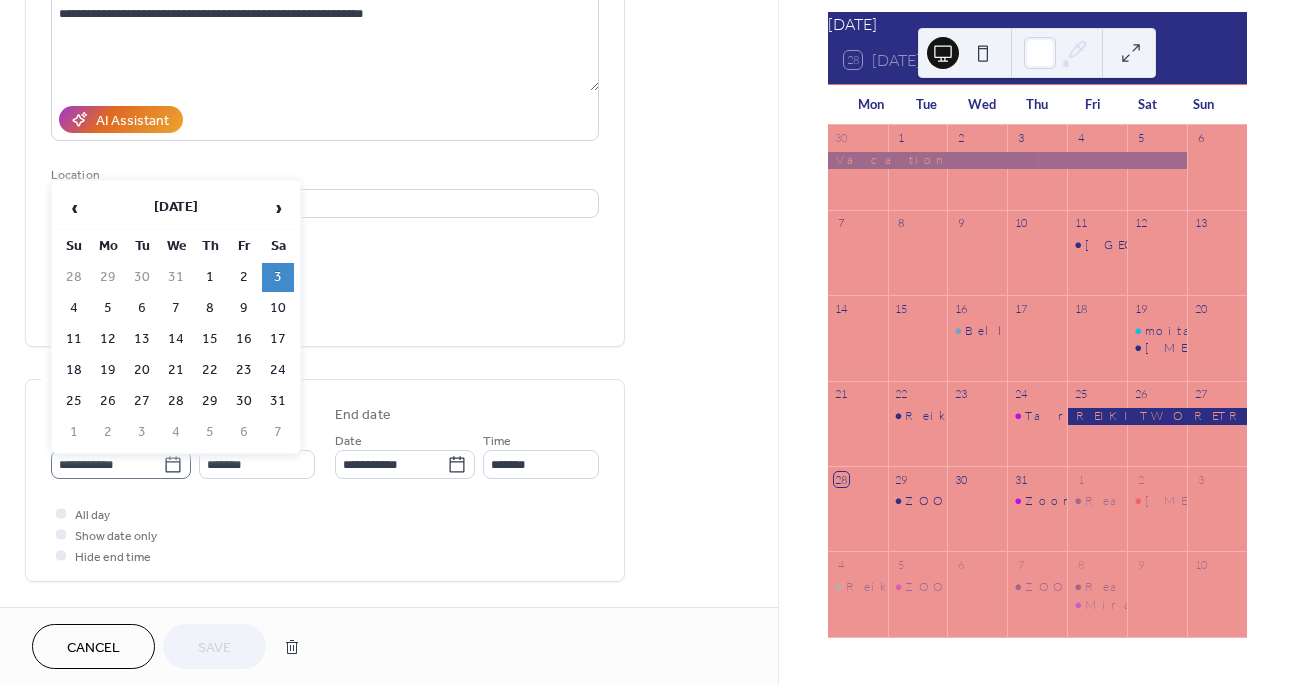 click 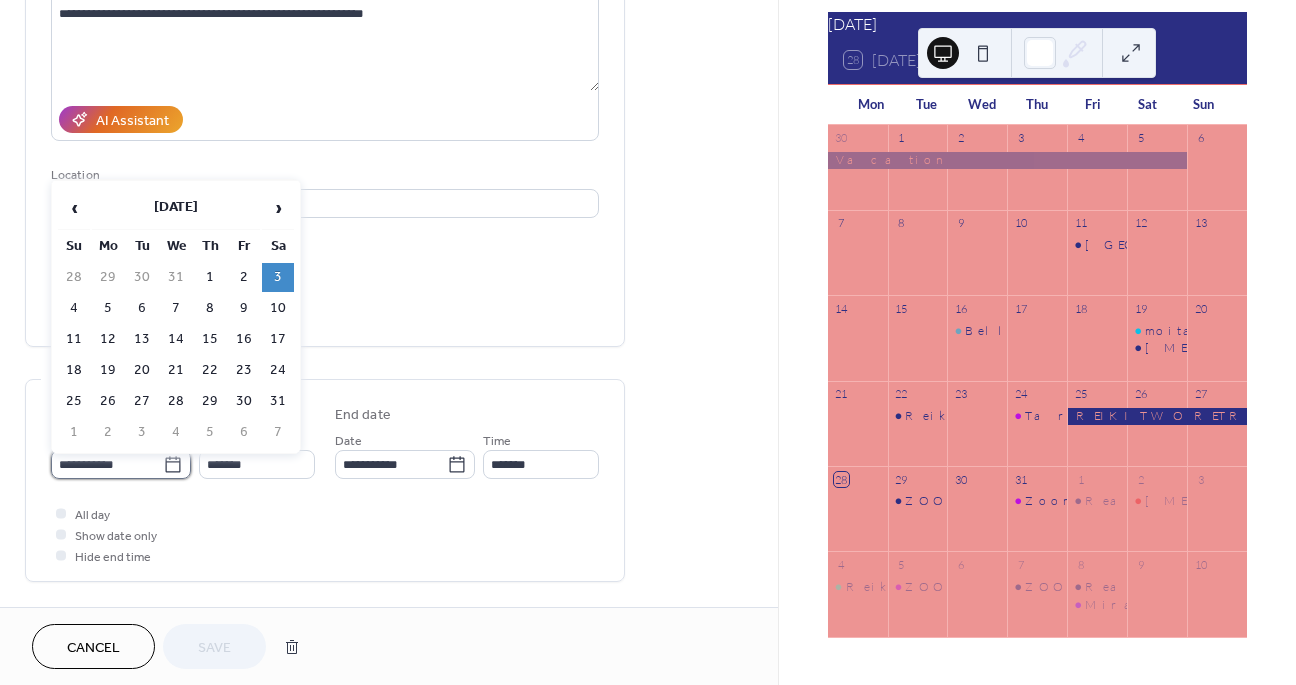 click on "**********" at bounding box center [107, 464] 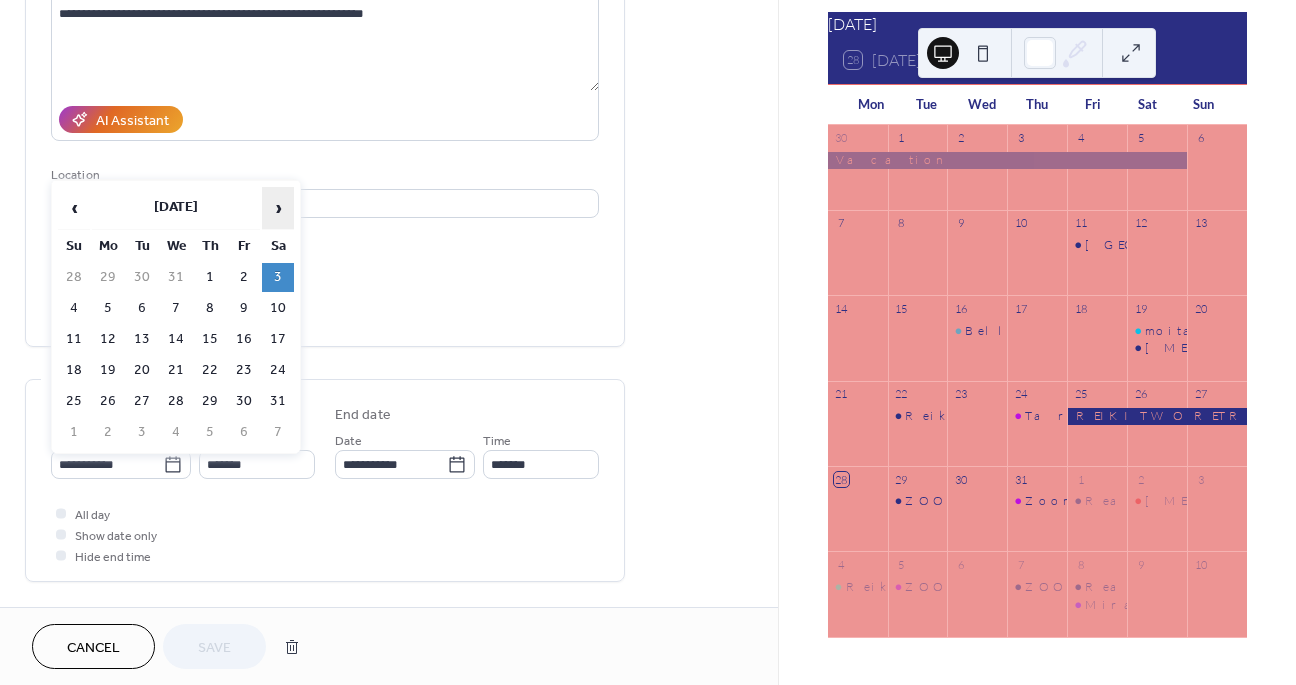 click on "›" at bounding box center [278, 208] 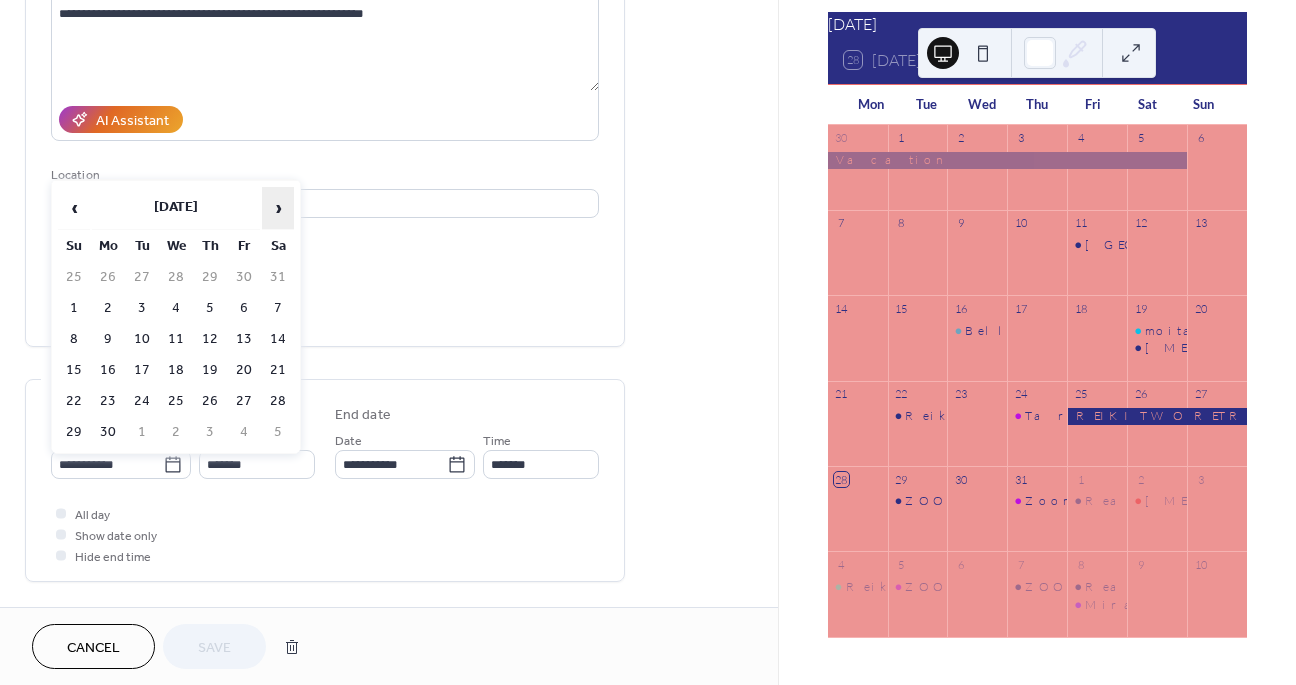 click on "›" at bounding box center (278, 208) 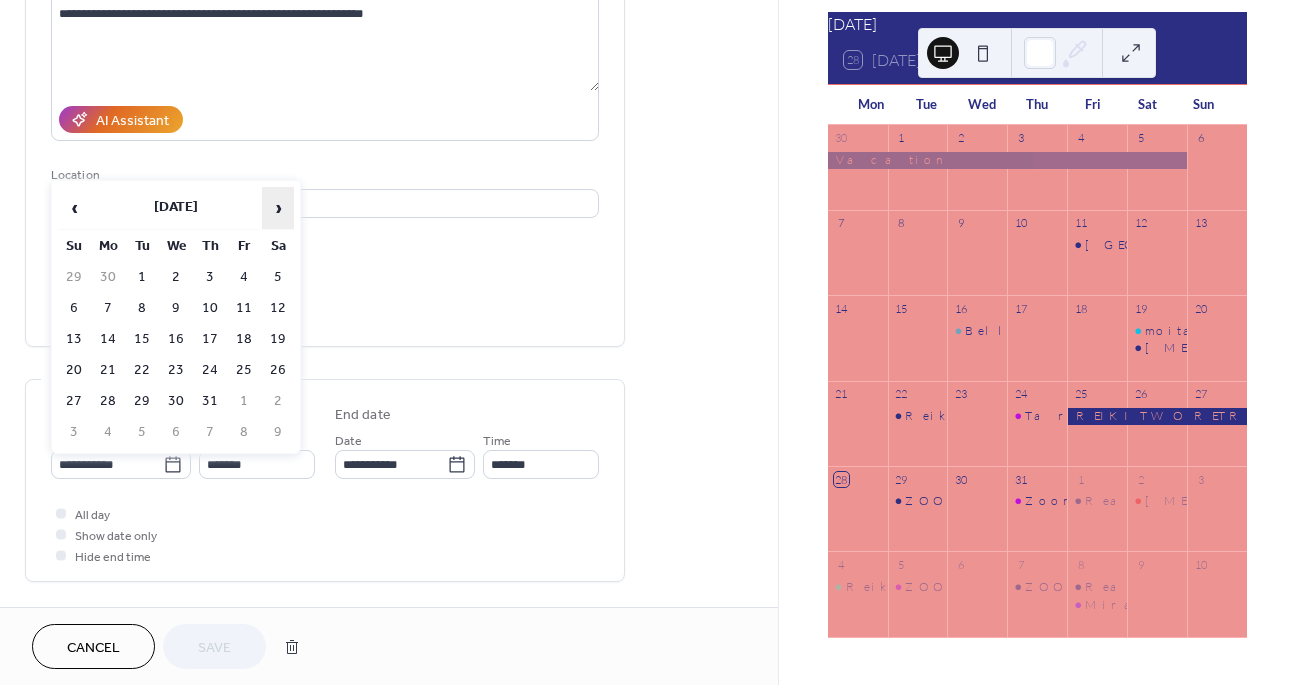 click on "›" at bounding box center (278, 208) 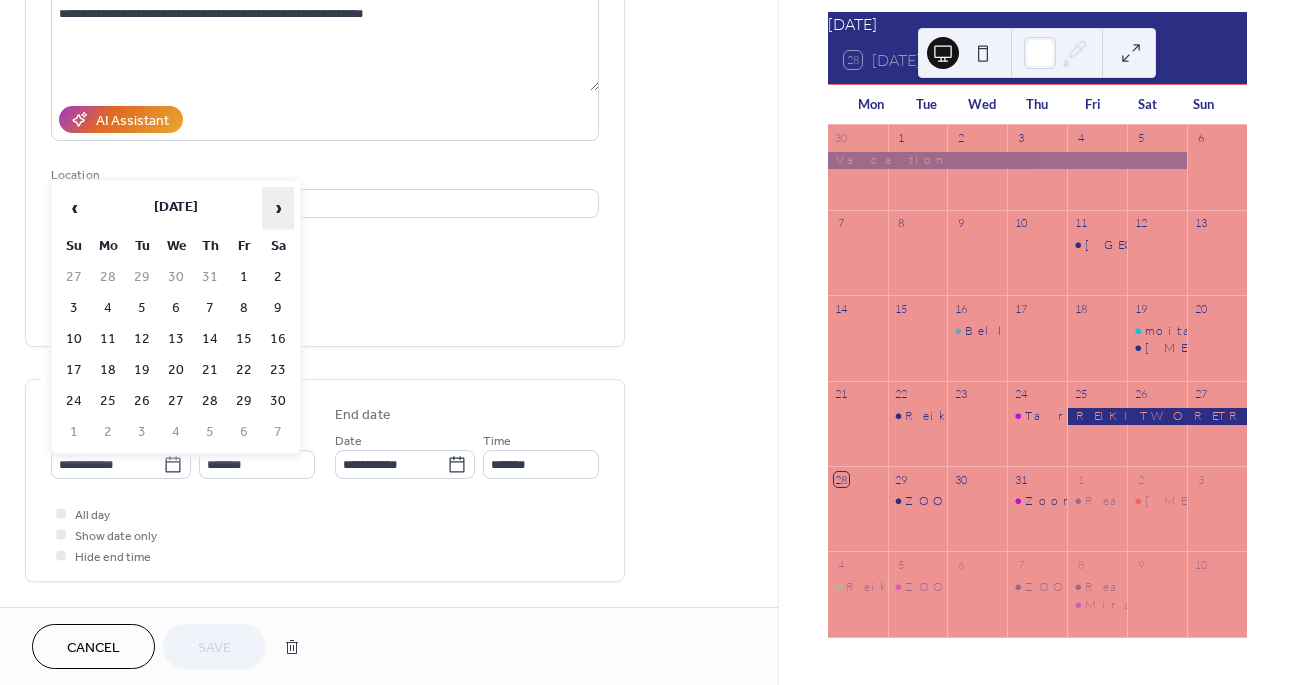 click on "›" at bounding box center (278, 208) 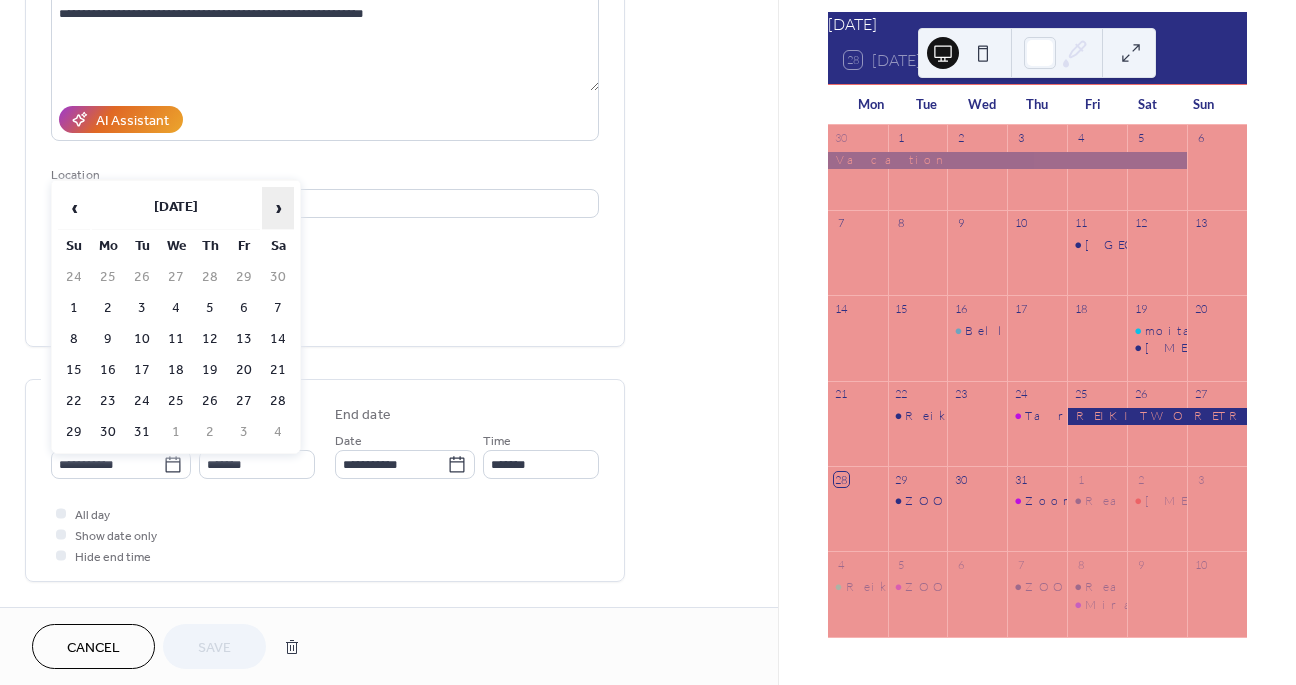 click on "›" at bounding box center [278, 208] 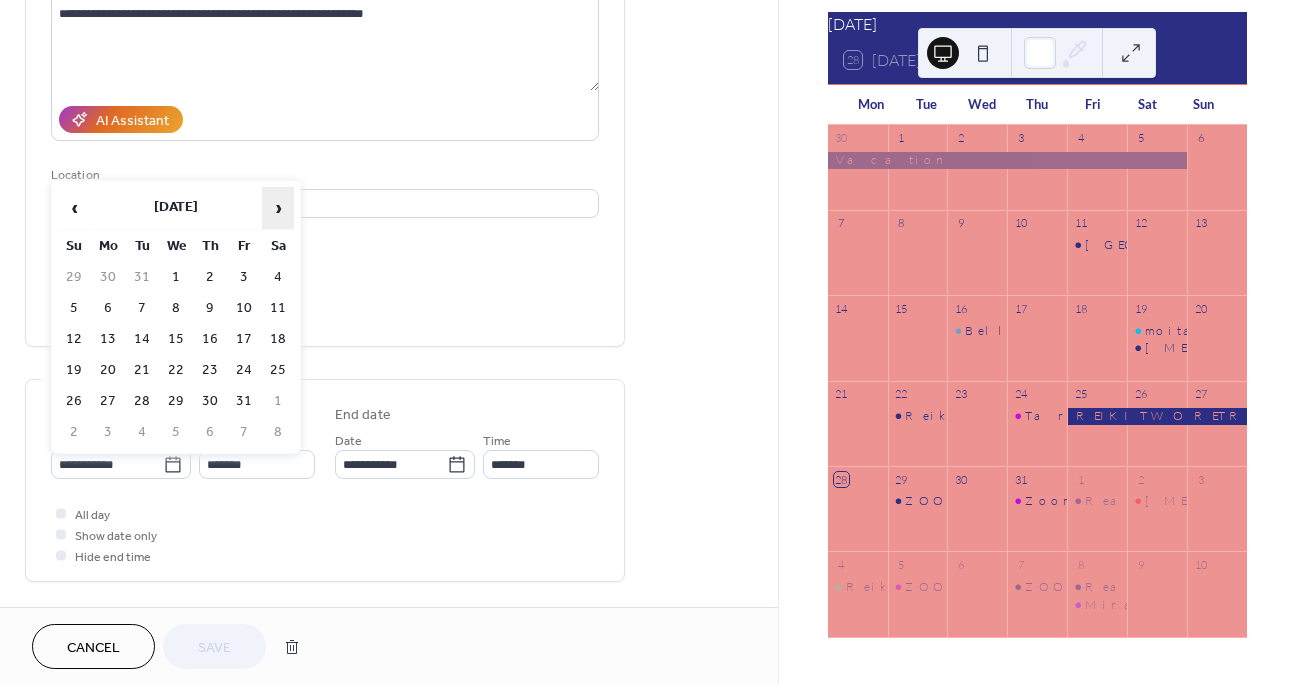 click on "›" at bounding box center (278, 208) 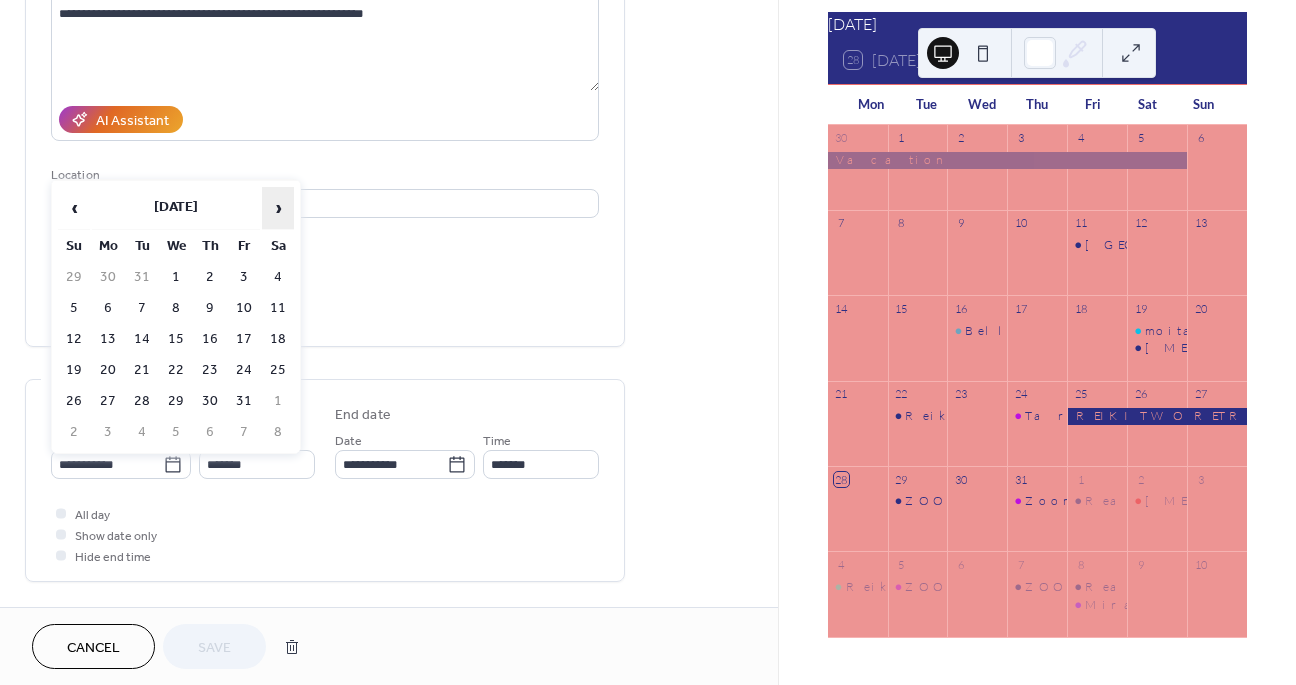 click on "›" at bounding box center [278, 208] 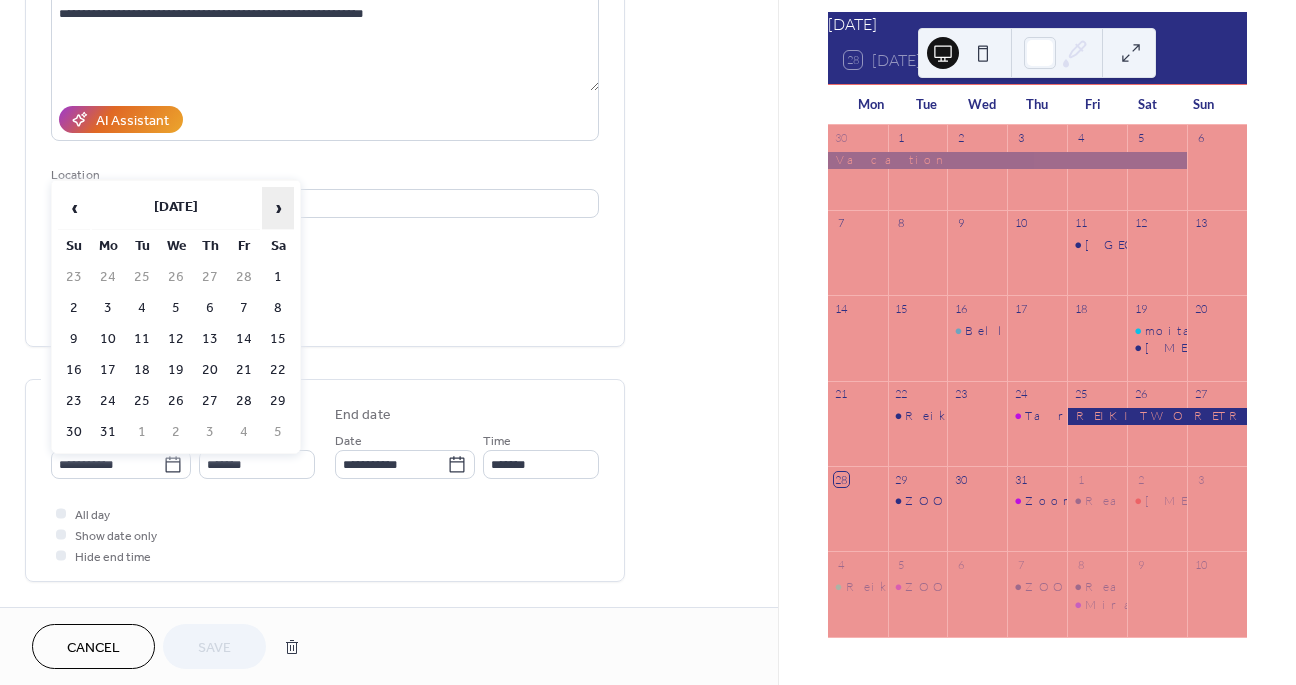 click on "›" at bounding box center [278, 208] 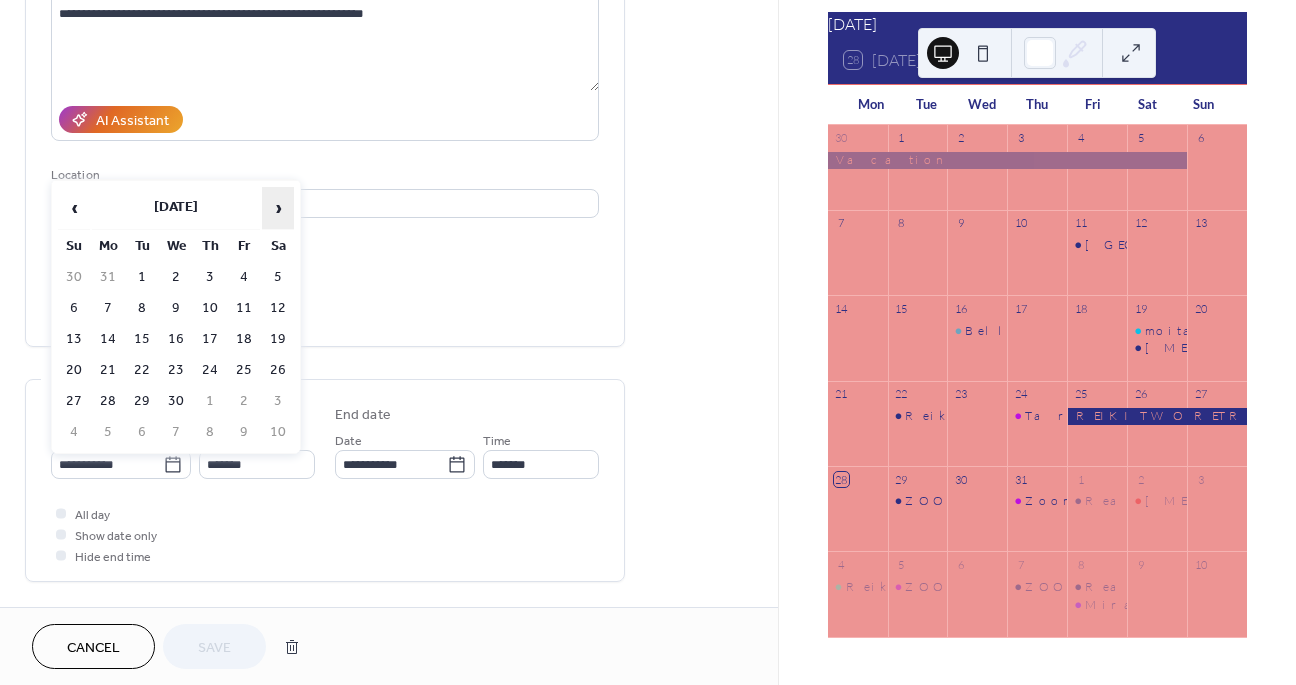 click on "›" at bounding box center [278, 208] 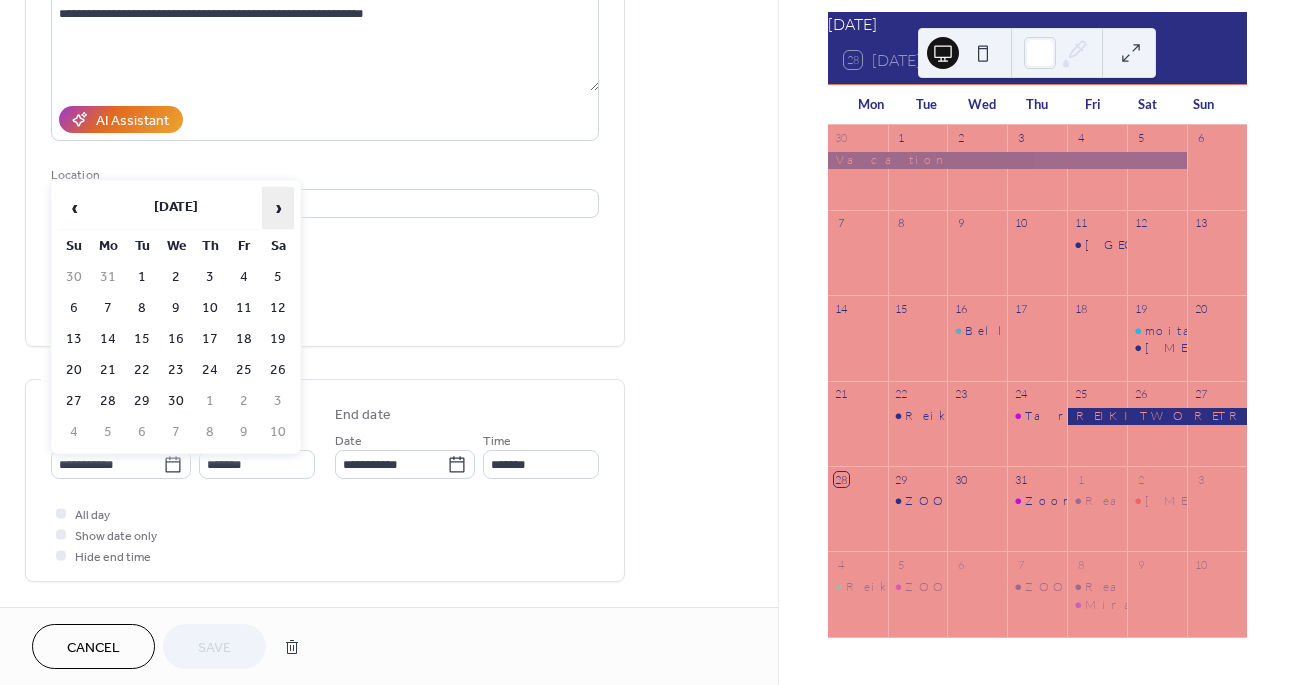 click on "›" at bounding box center [278, 208] 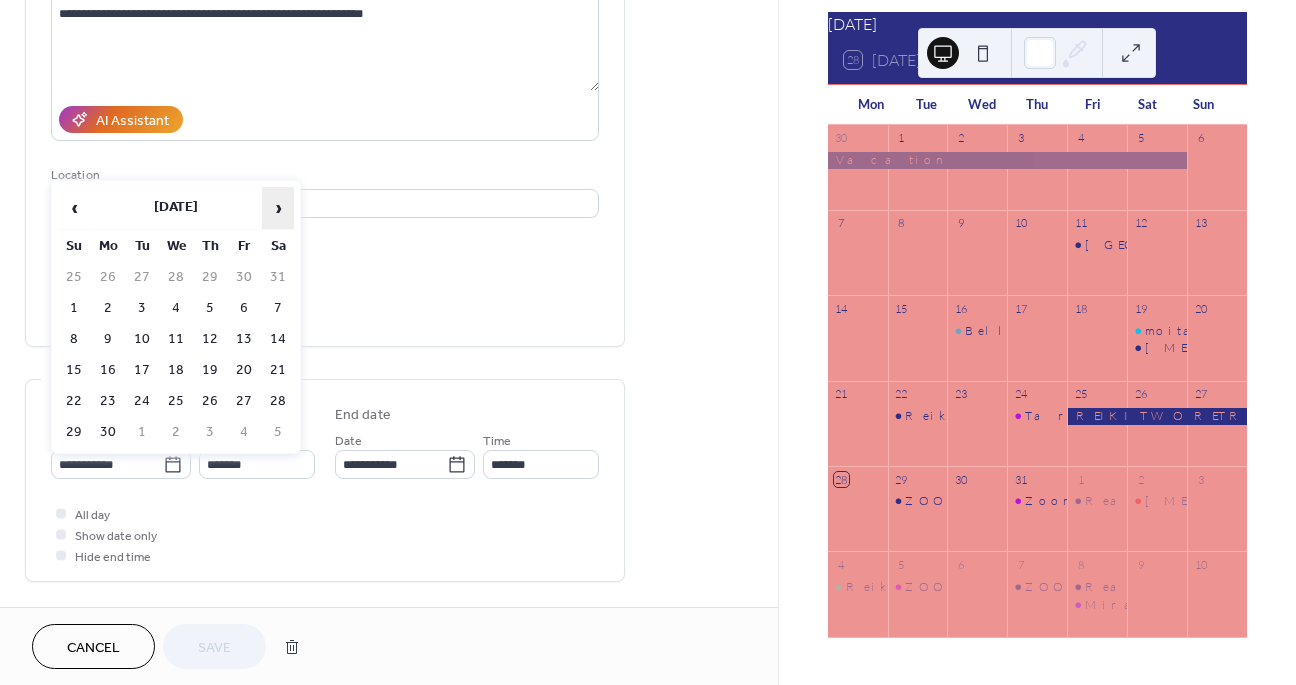click on "›" at bounding box center (278, 208) 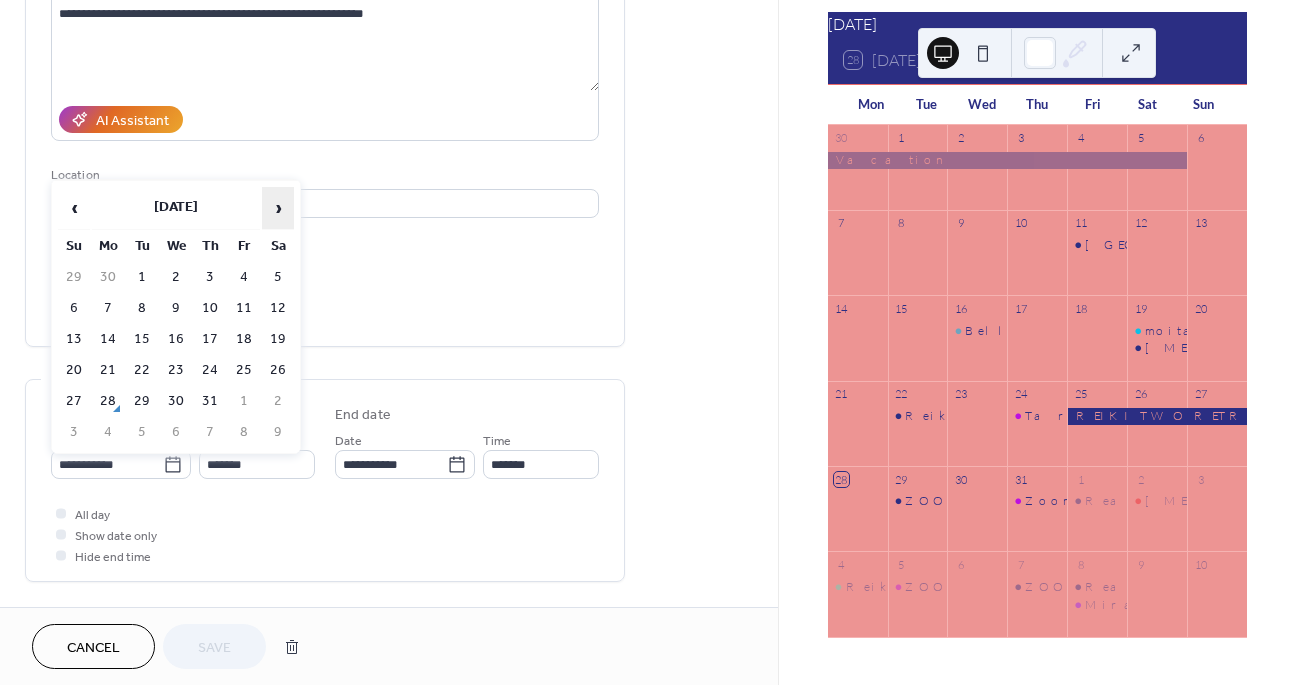 click on "›" at bounding box center (278, 208) 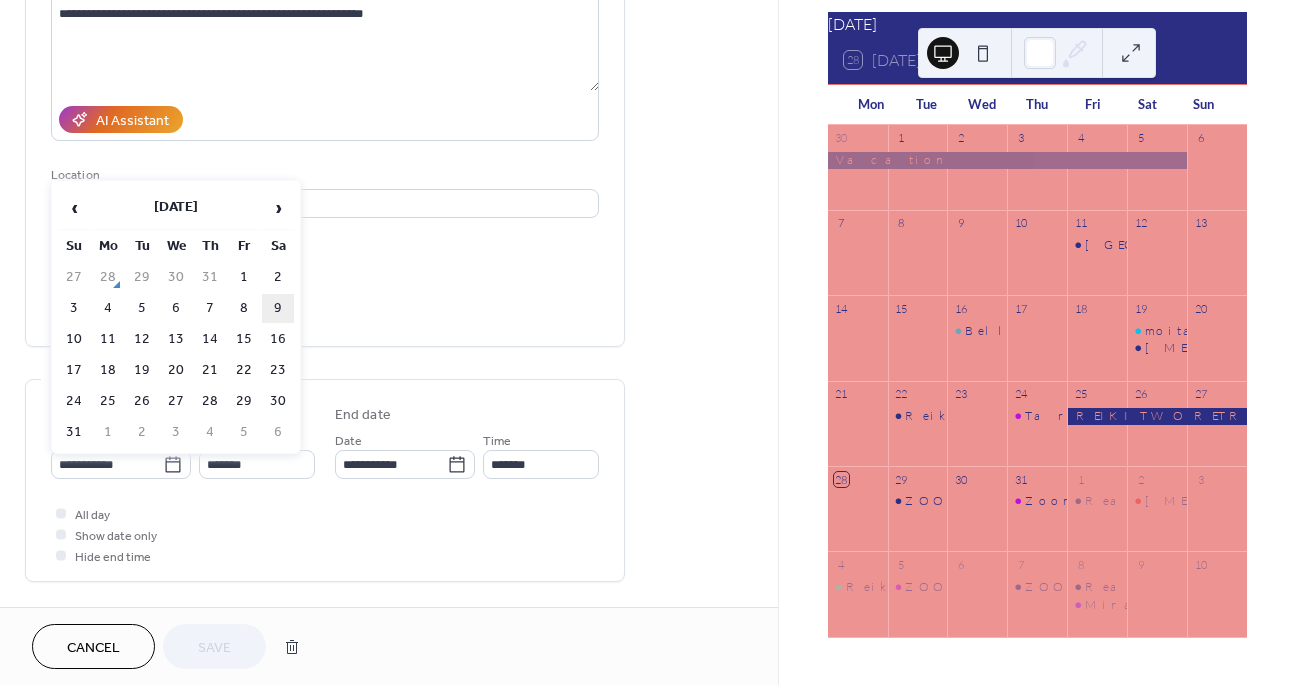 click on "9" at bounding box center (278, 308) 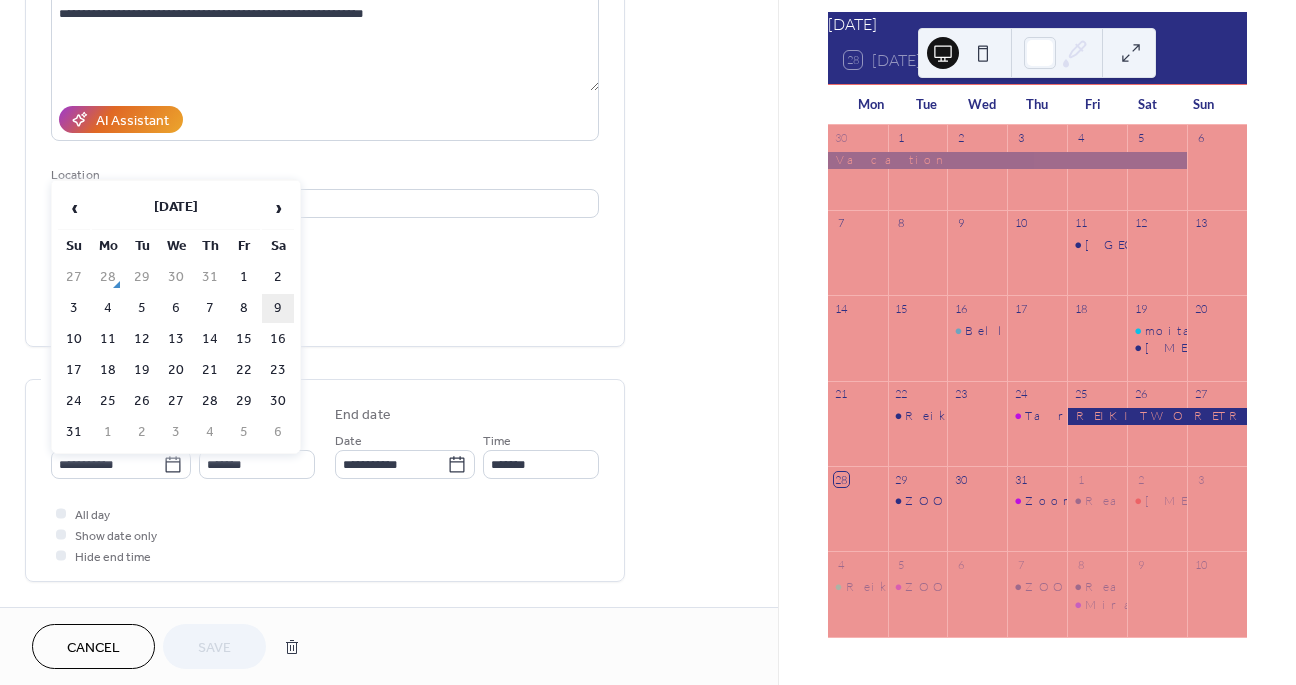 type on "**********" 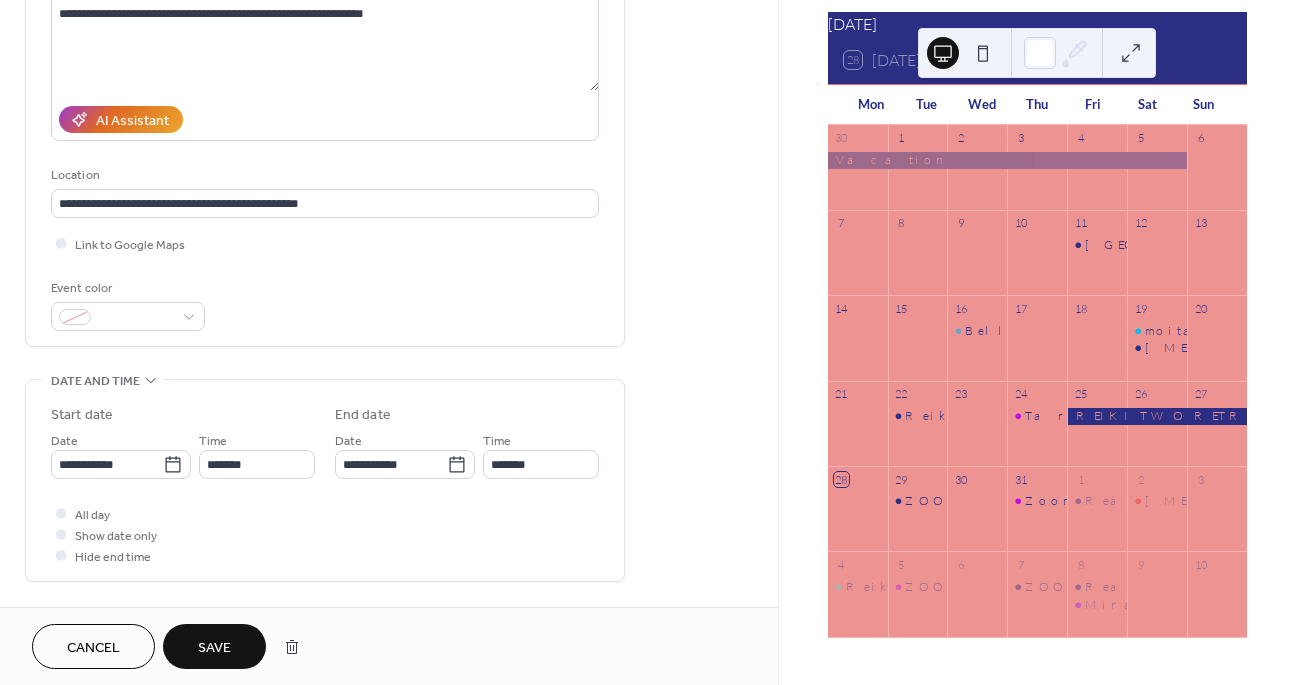 click on "Save" at bounding box center (214, 648) 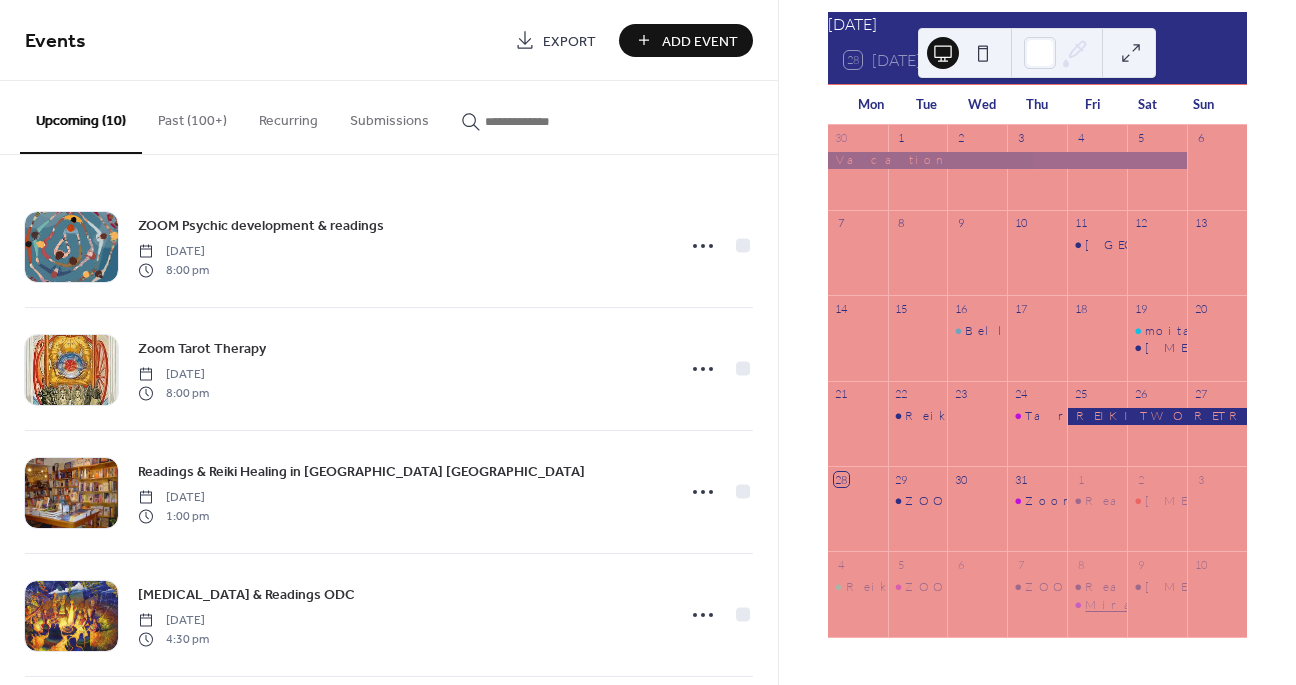 click on "Mirabai of Woodstock Readings and Healings" at bounding box center [1345, 605] 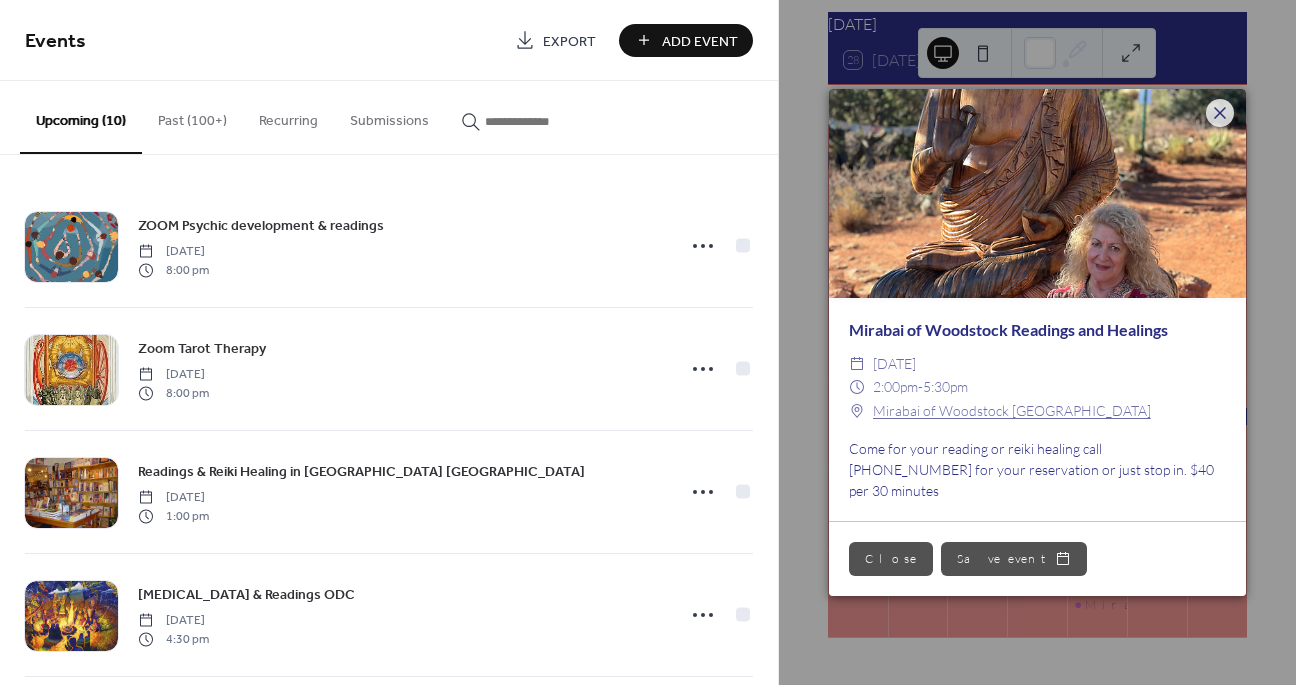 click on "Close" at bounding box center [891, 559] 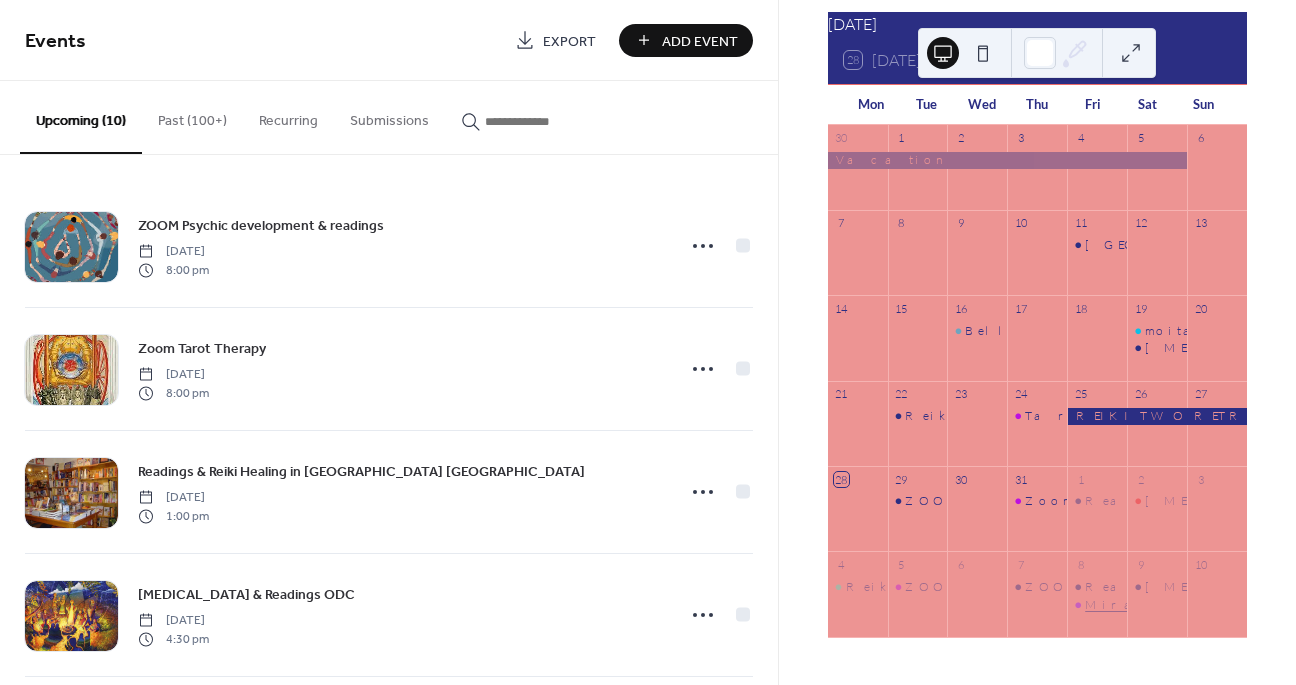 click on "Mirabai of Woodstock Readings and Healings" at bounding box center (1345, 605) 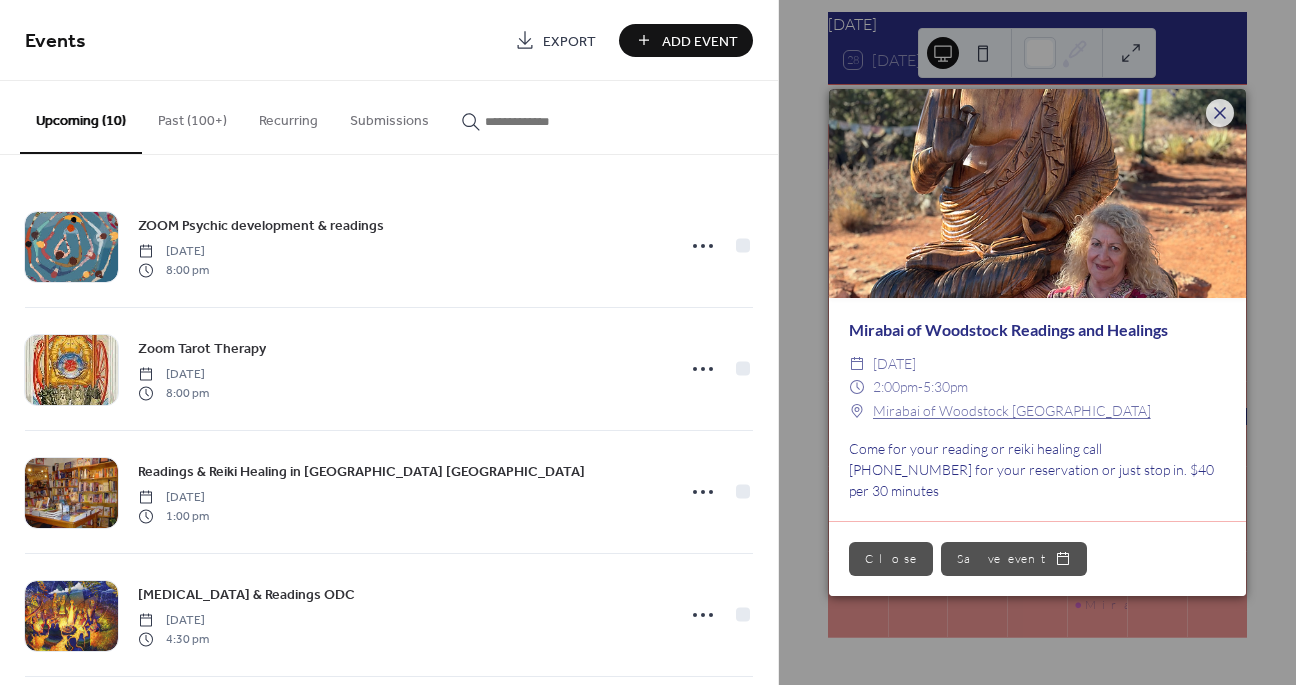 click on "Mirabai of Woodstock Readings and Healings ​ [DATE] ​ 2:00pm - 5:30pm ​ [GEOGRAPHIC_DATA] [GEOGRAPHIC_DATA] Come for your reading  or reiki healing call [PHONE_NUMBER] for your reservation or just stop in. $40 per 30 minutes Close Save event" at bounding box center [1037, 342] 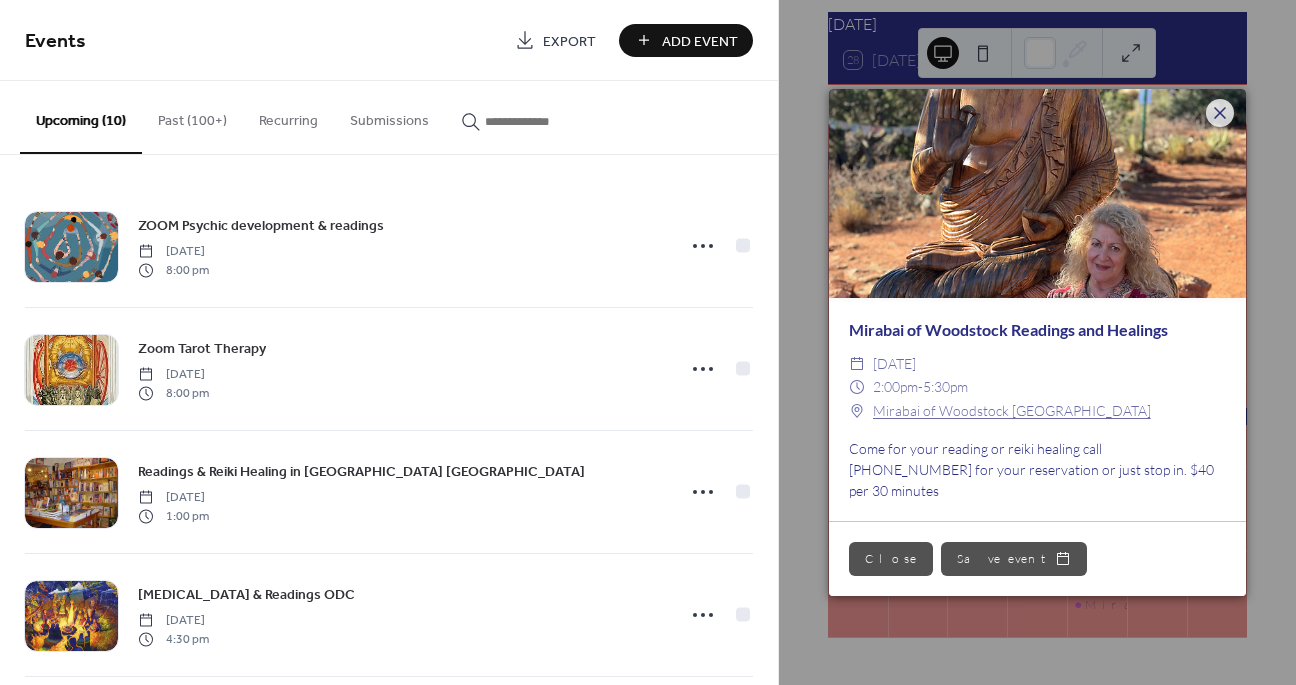click on "Mirabai of Woodstock Readings and Healings ​ [DATE] ​ 2:00pm - 5:30pm ​ [GEOGRAPHIC_DATA] [GEOGRAPHIC_DATA] Come for your reading  or reiki healing call [PHONE_NUMBER] for your reservation or just stop in. $40 per 30 minutes Close Save event" at bounding box center (1037, 342) 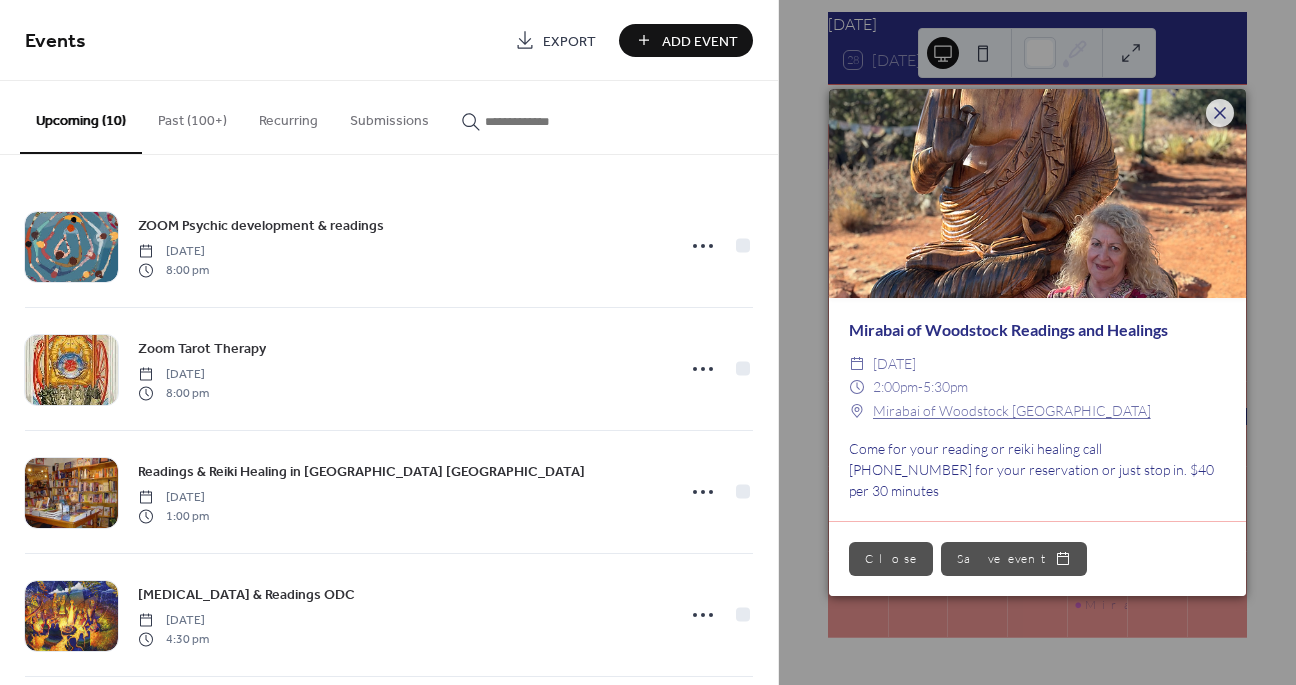 click on "Close" at bounding box center [891, 559] 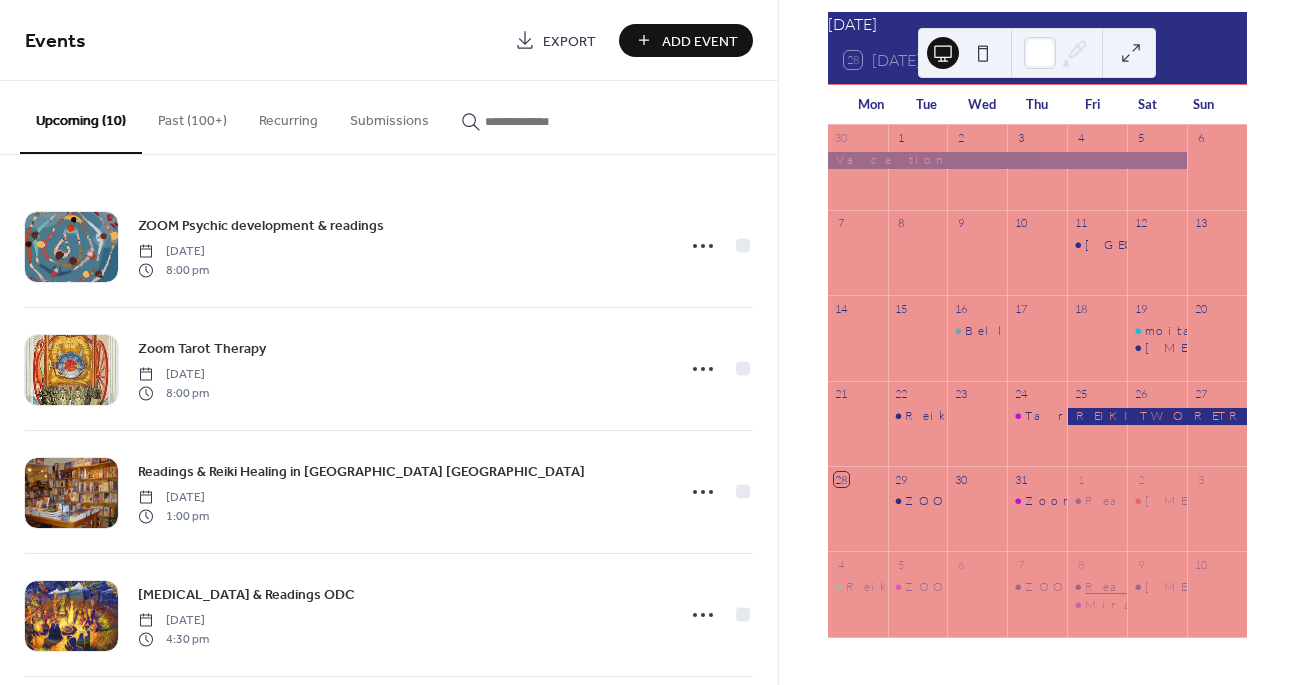 click on "Readings  & Healings at [GEOGRAPHIC_DATA]" at bounding box center [1335, 587] 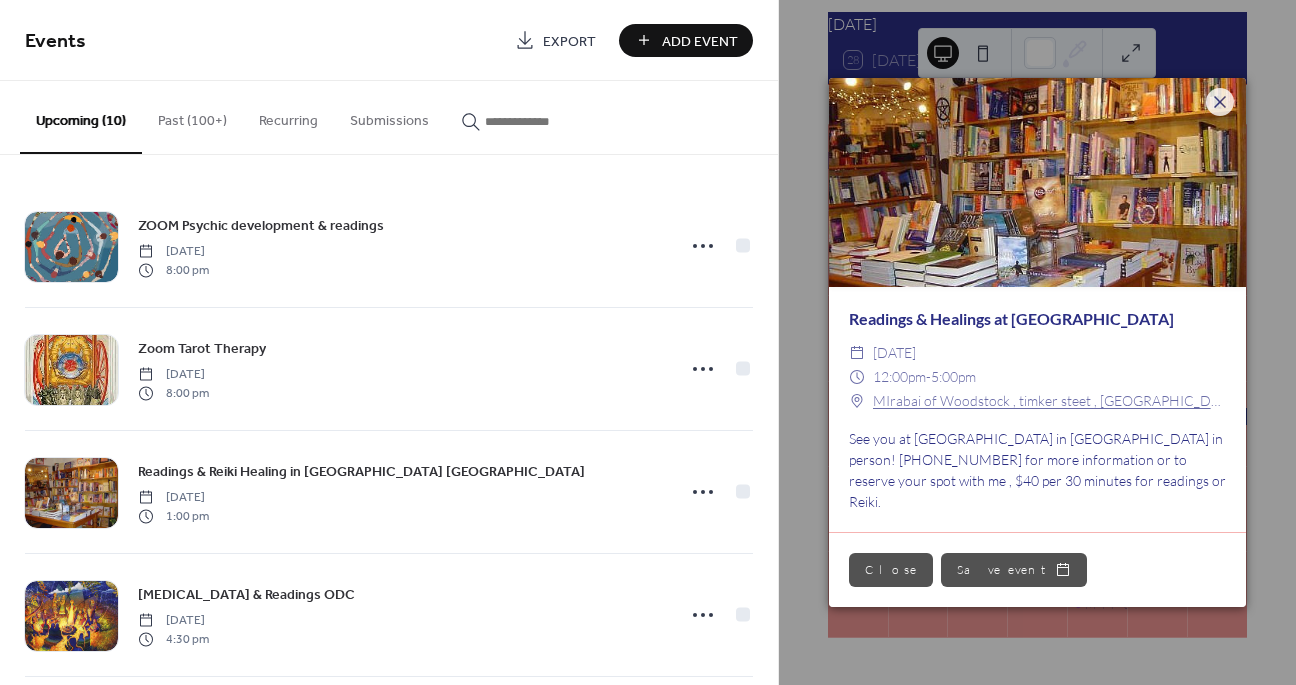 click on "Readings  & Healings at Mirabai ​ [DATE] ​ 12:00pm - 5:00pm ​ MIrabai of [GEOGRAPHIC_DATA] , timker steet , [GEOGRAPHIC_DATA] [GEOGRAPHIC_DATA] See you at [GEOGRAPHIC_DATA] in [GEOGRAPHIC_DATA] in person!  [PHONE_NUMBER] for more information or to reserve your spot with me , $40 per 30 minutes for readings or Reiki. Close Save event" at bounding box center [1037, 342] 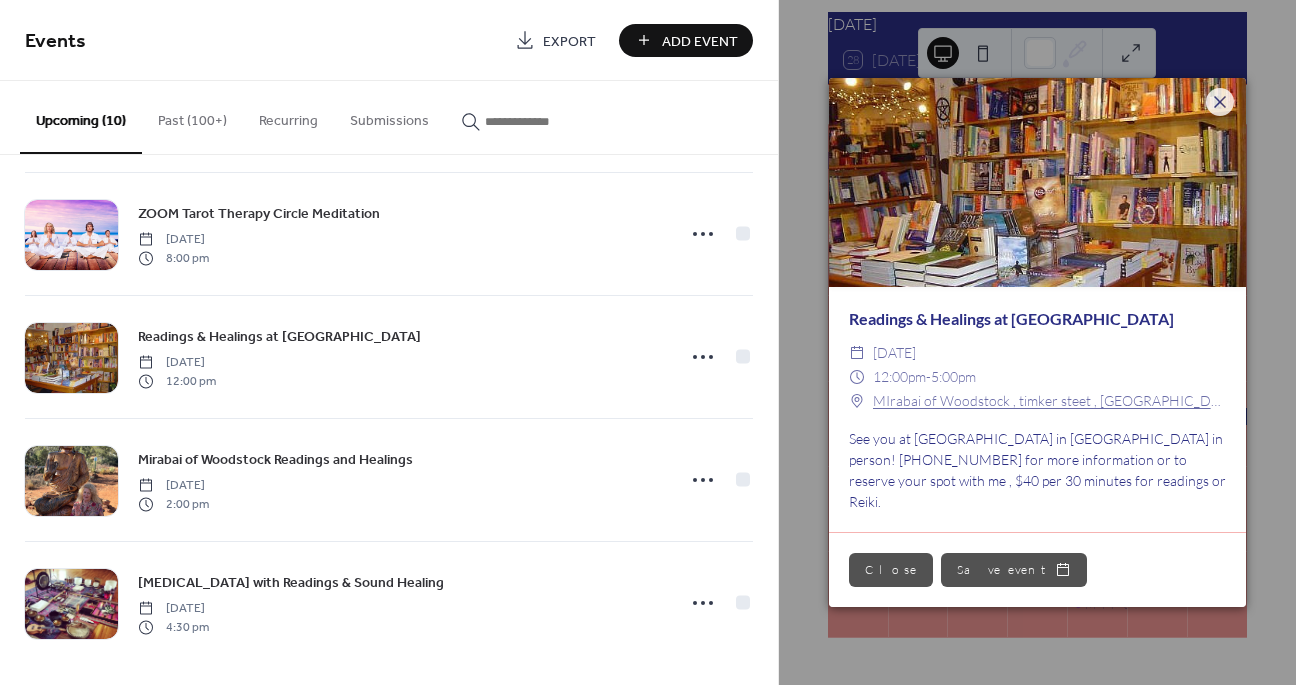scroll, scrollTop: 759, scrollLeft: 0, axis: vertical 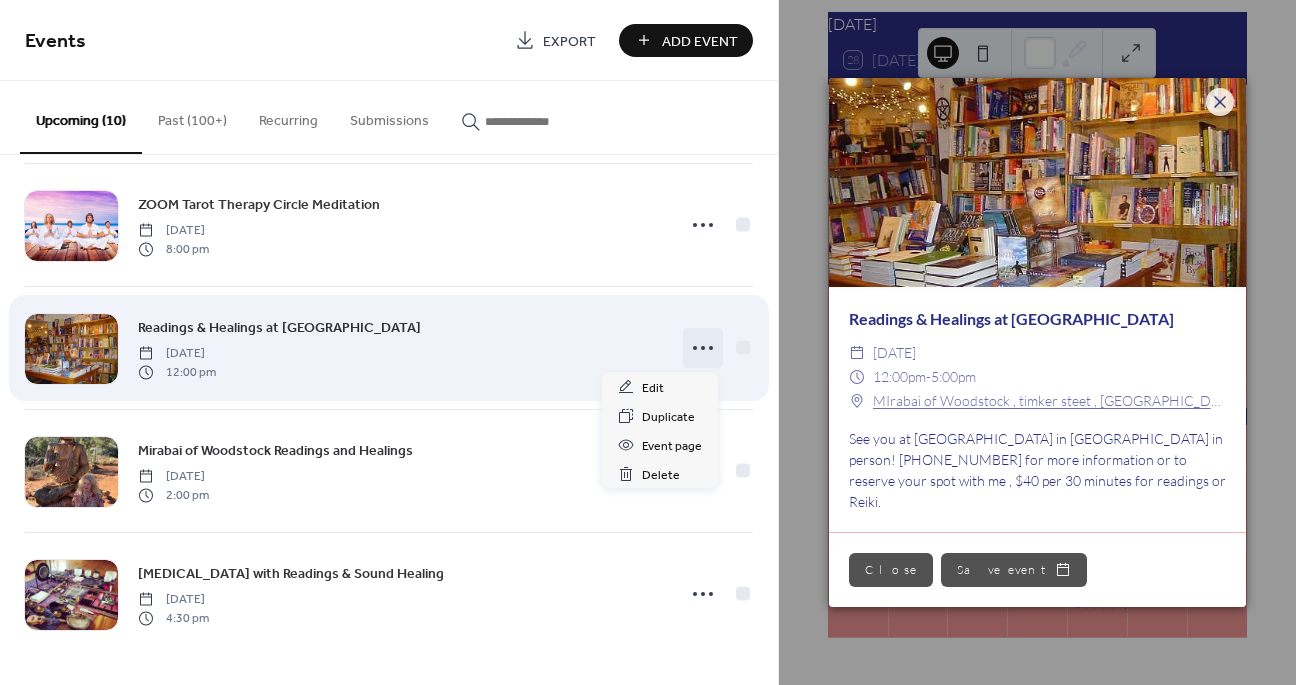 click at bounding box center (703, 348) 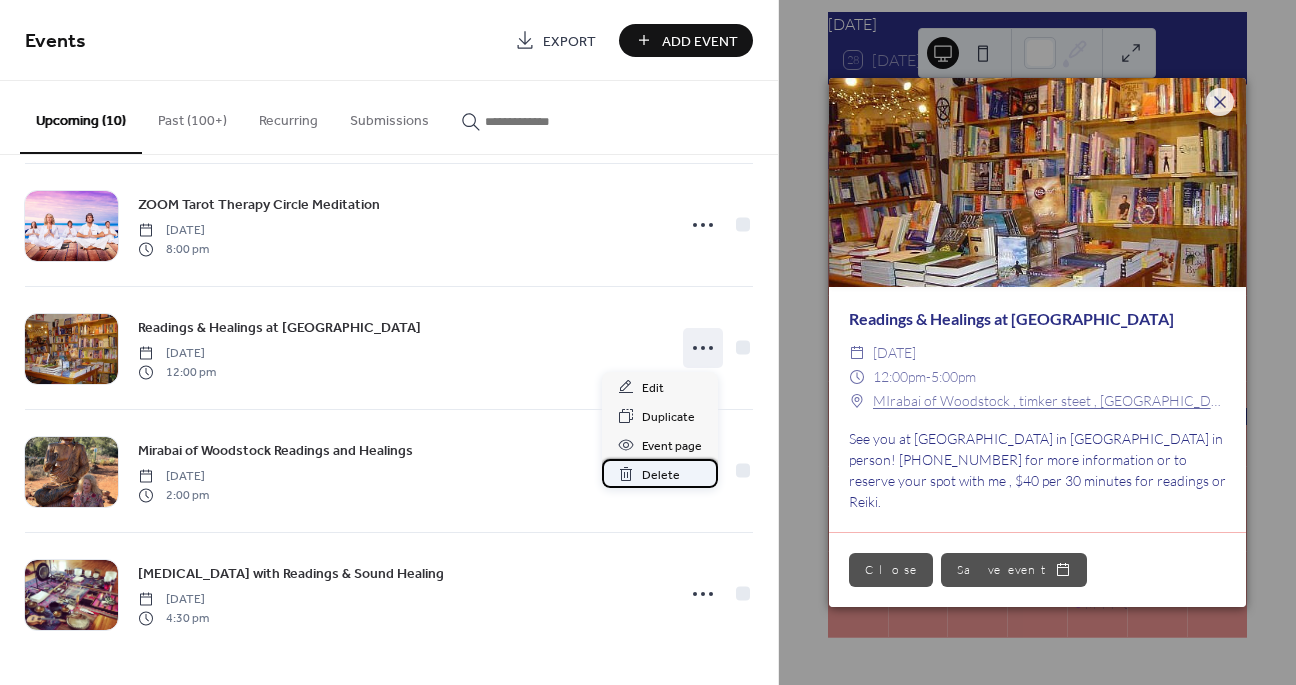 click on "Delete" at bounding box center [661, 475] 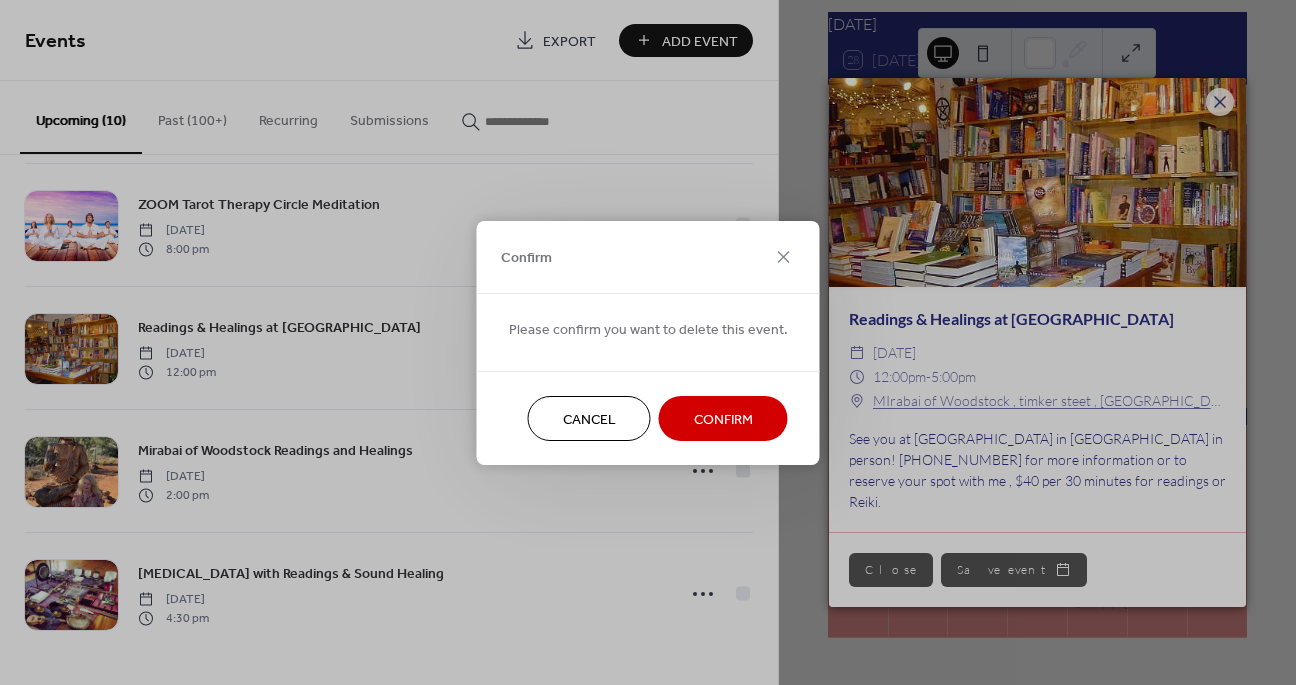 click on "Confirm" at bounding box center (723, 419) 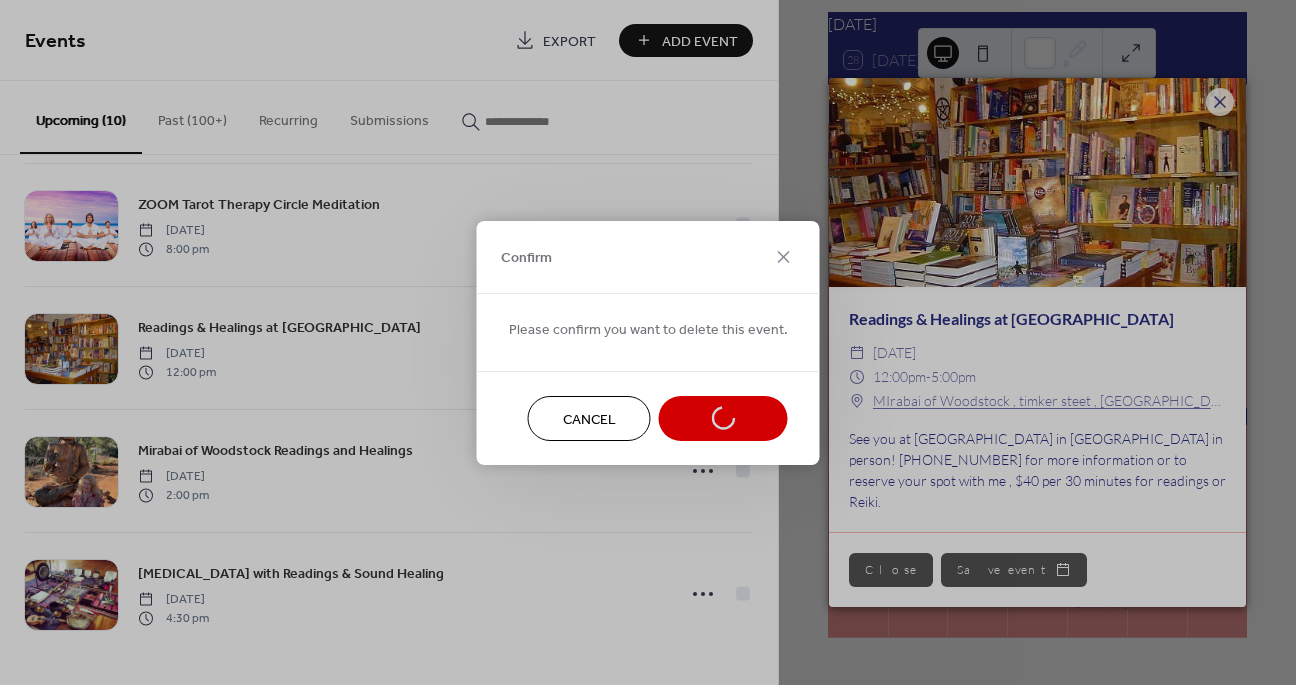 scroll, scrollTop: 636, scrollLeft: 0, axis: vertical 